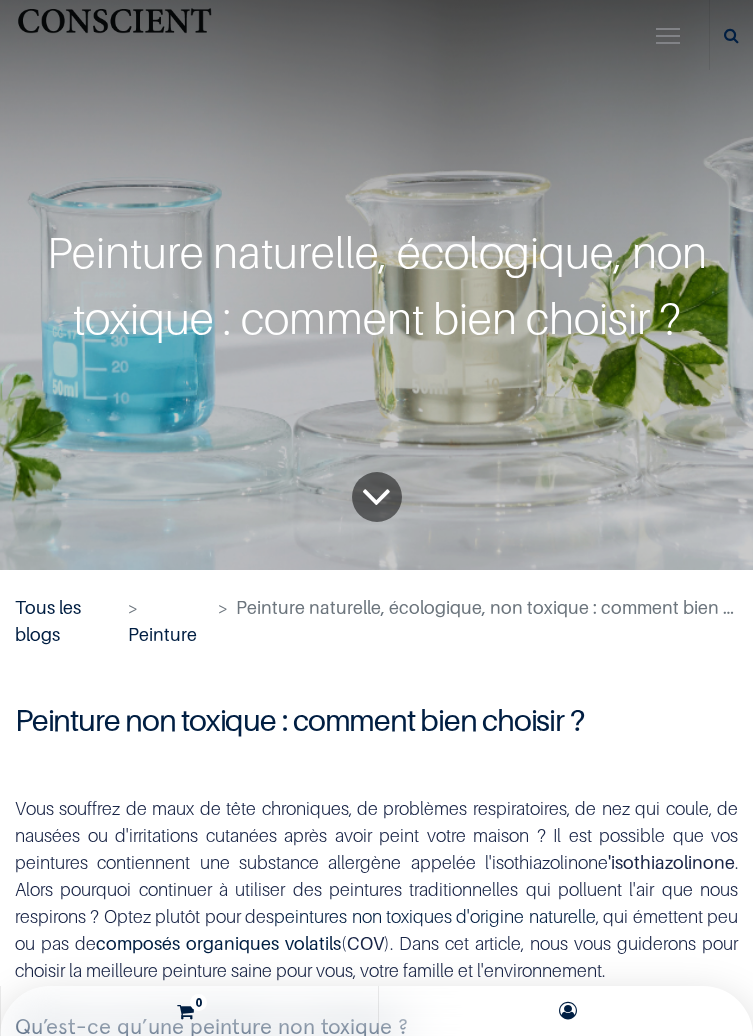 scroll, scrollTop: 0, scrollLeft: 0, axis: both 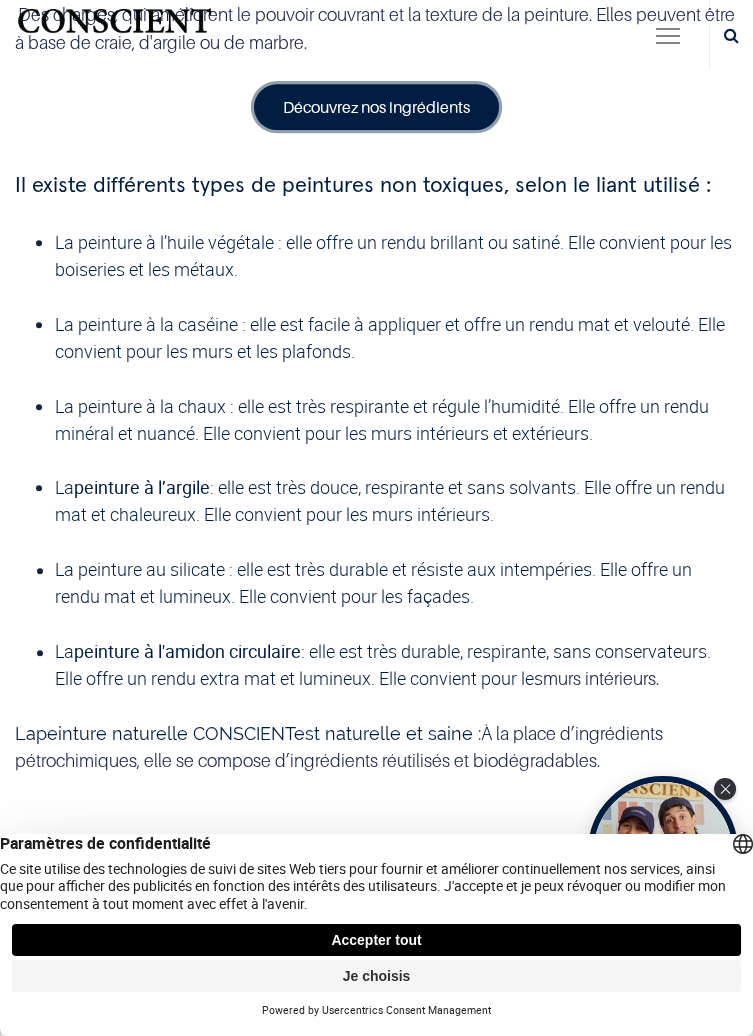 click on "Découvrez nos ingrédients" at bounding box center (376, 107) 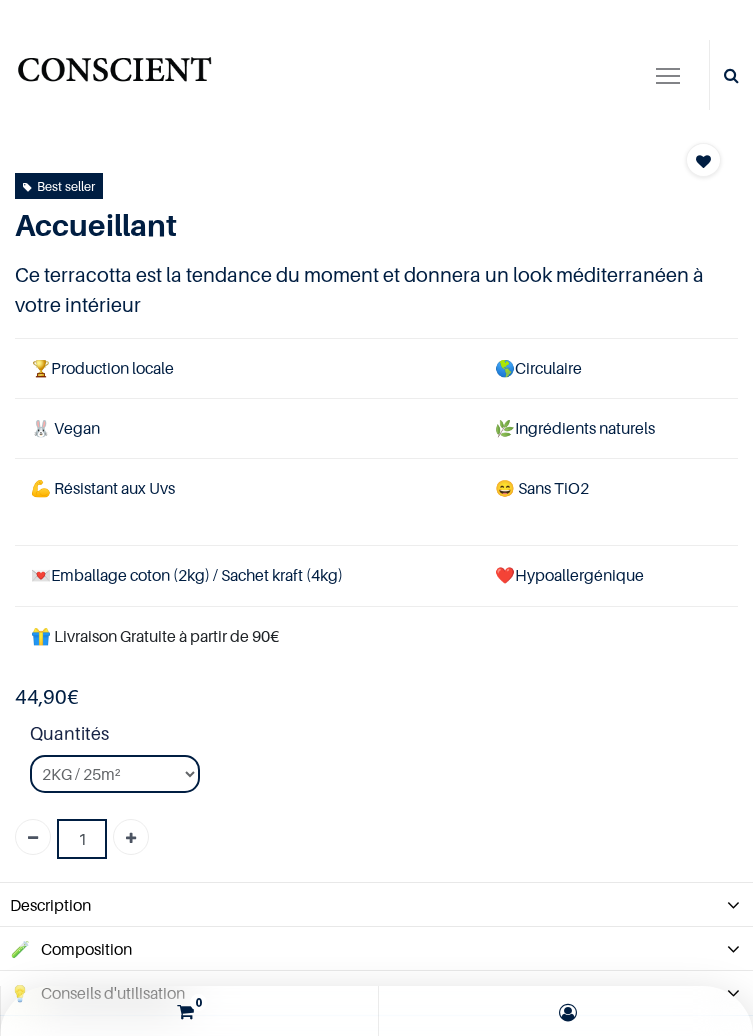 scroll, scrollTop: 0, scrollLeft: 0, axis: both 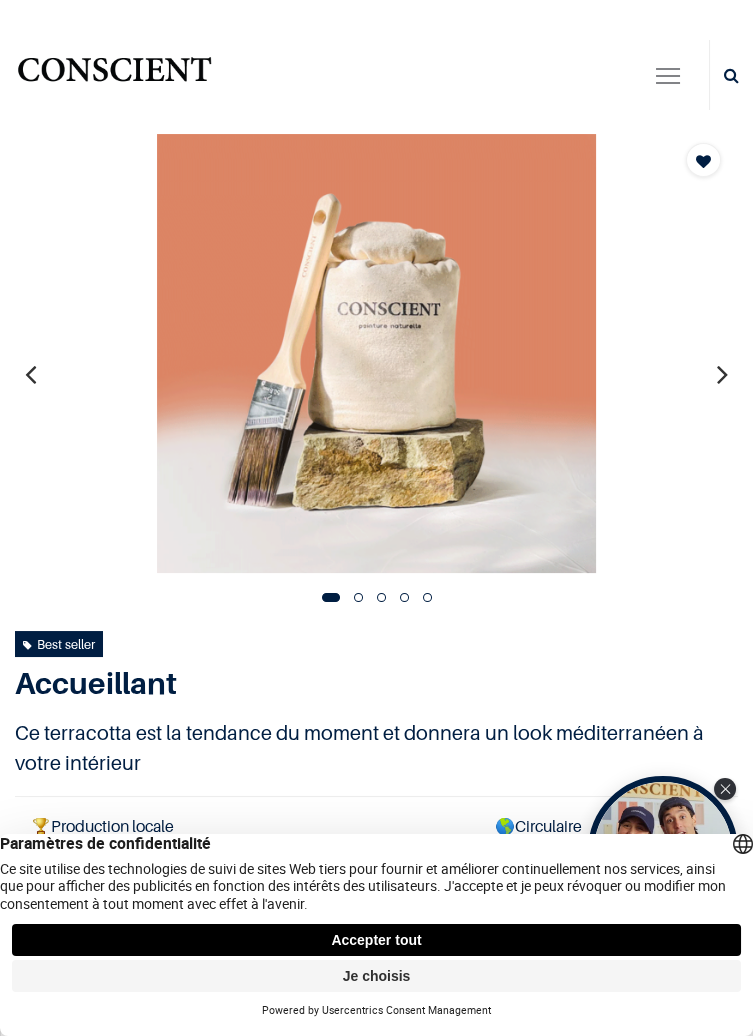 click at bounding box center (668, 78) 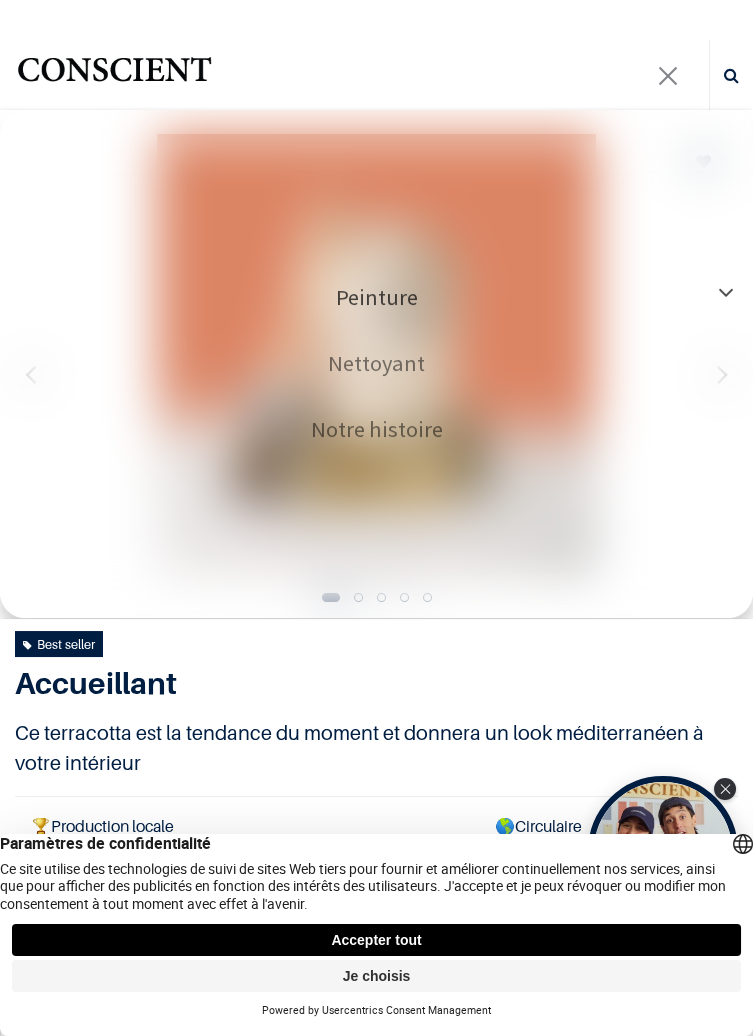 click on "Peinture" at bounding box center (377, 297) 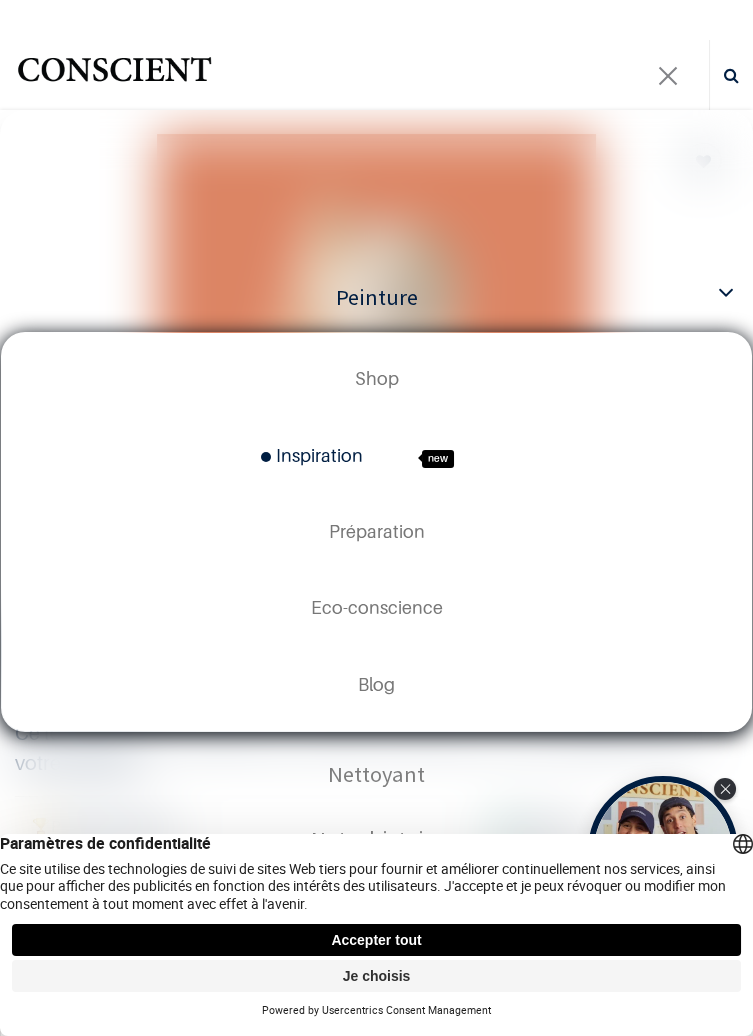 click on "Inspiration" at bounding box center (312, 455) 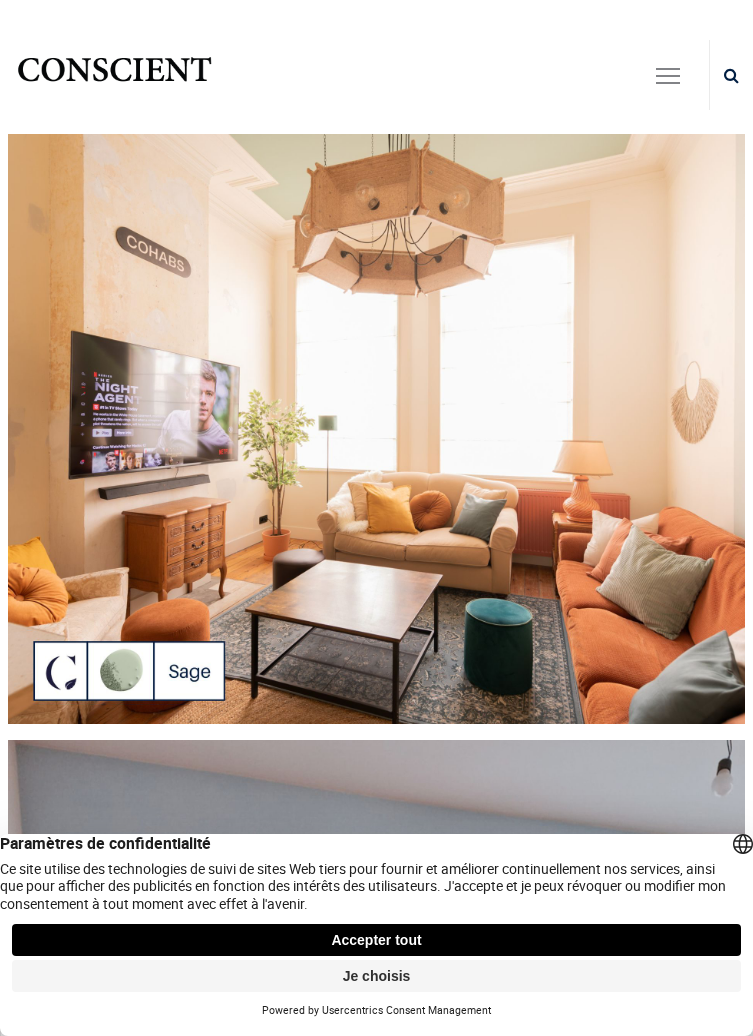 scroll, scrollTop: 0, scrollLeft: 0, axis: both 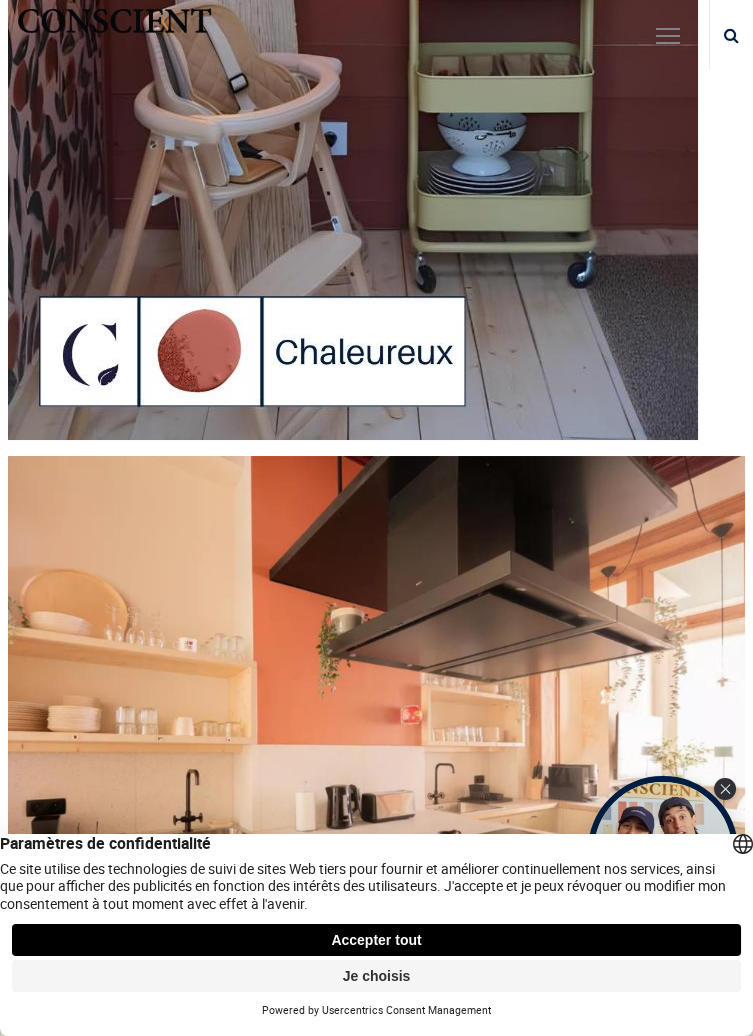 click on "Accepter tout" at bounding box center (376, 940) 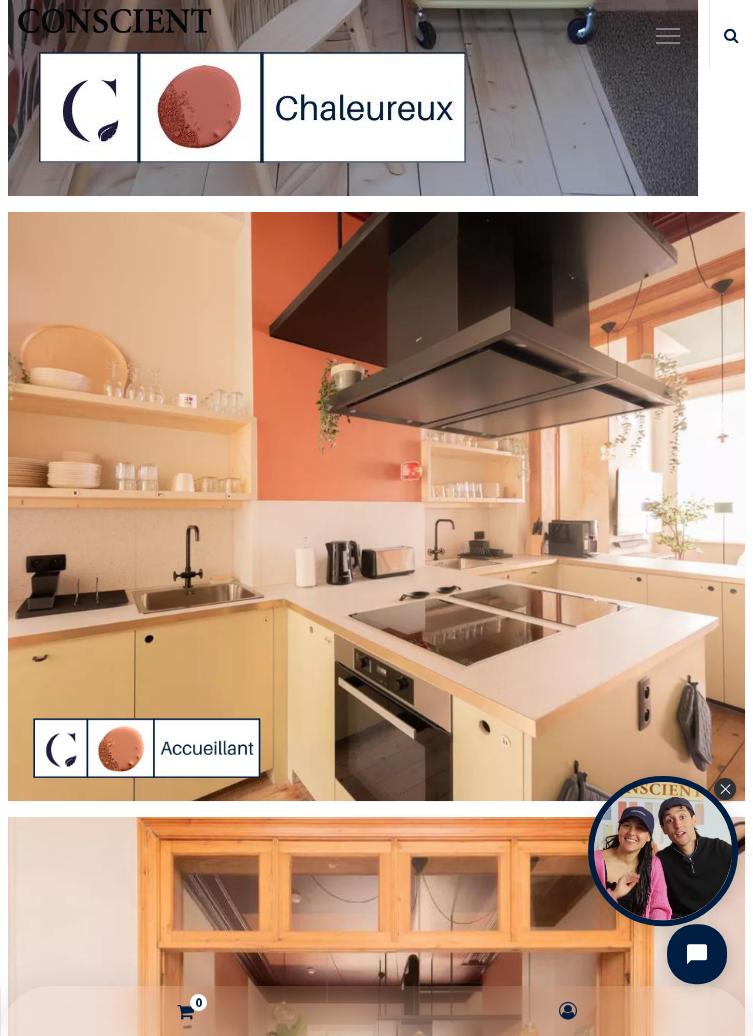 scroll, scrollTop: 20144, scrollLeft: 0, axis: vertical 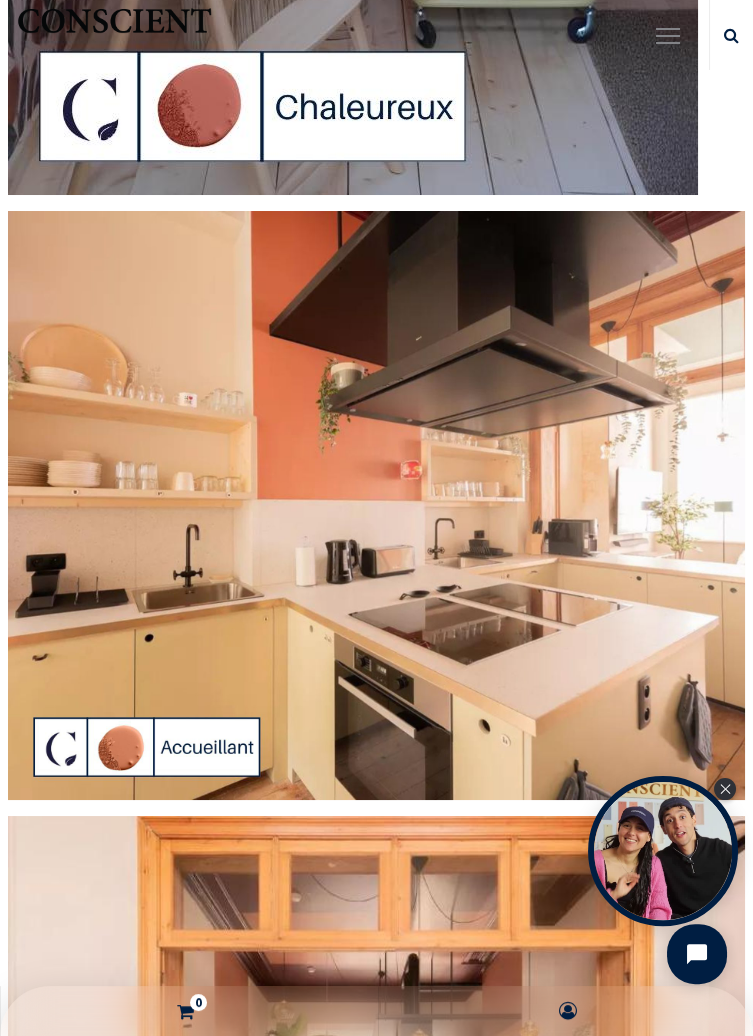 click at bounding box center (376, 506) 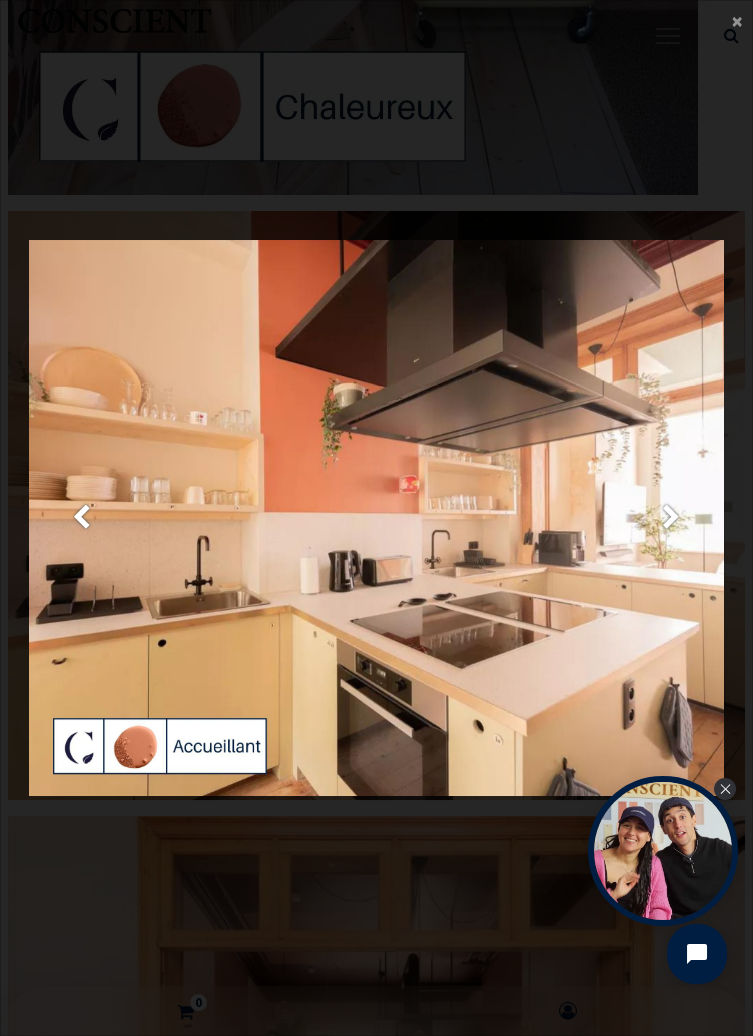 click at bounding box center (376, 518) 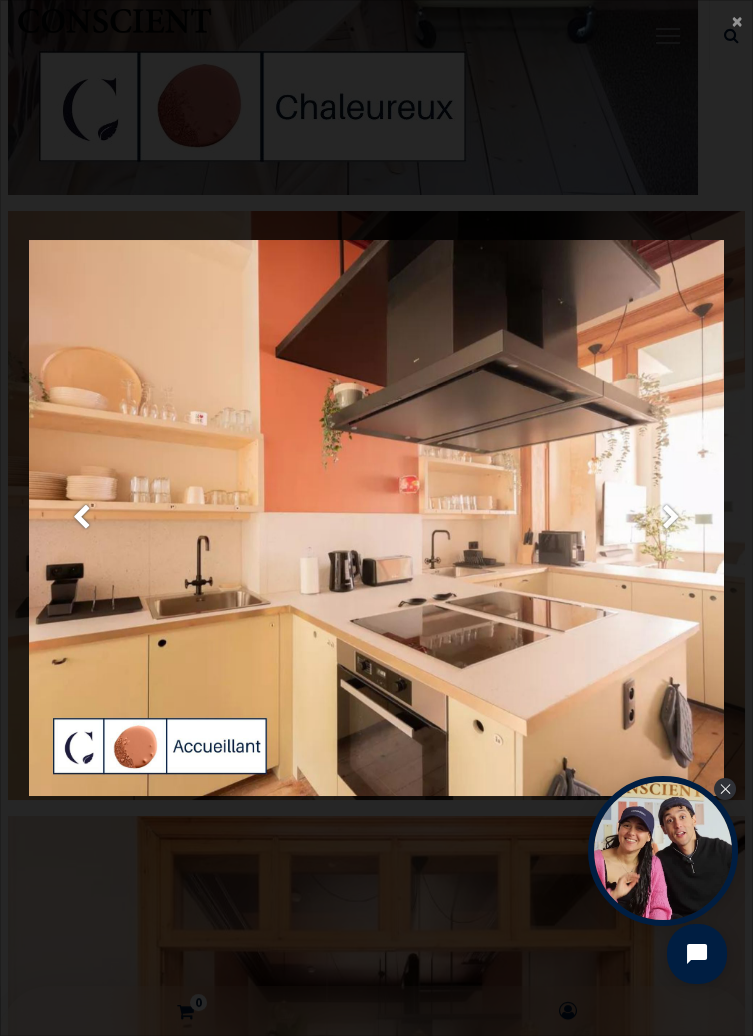 click on "Suivante" at bounding box center (672, 518) 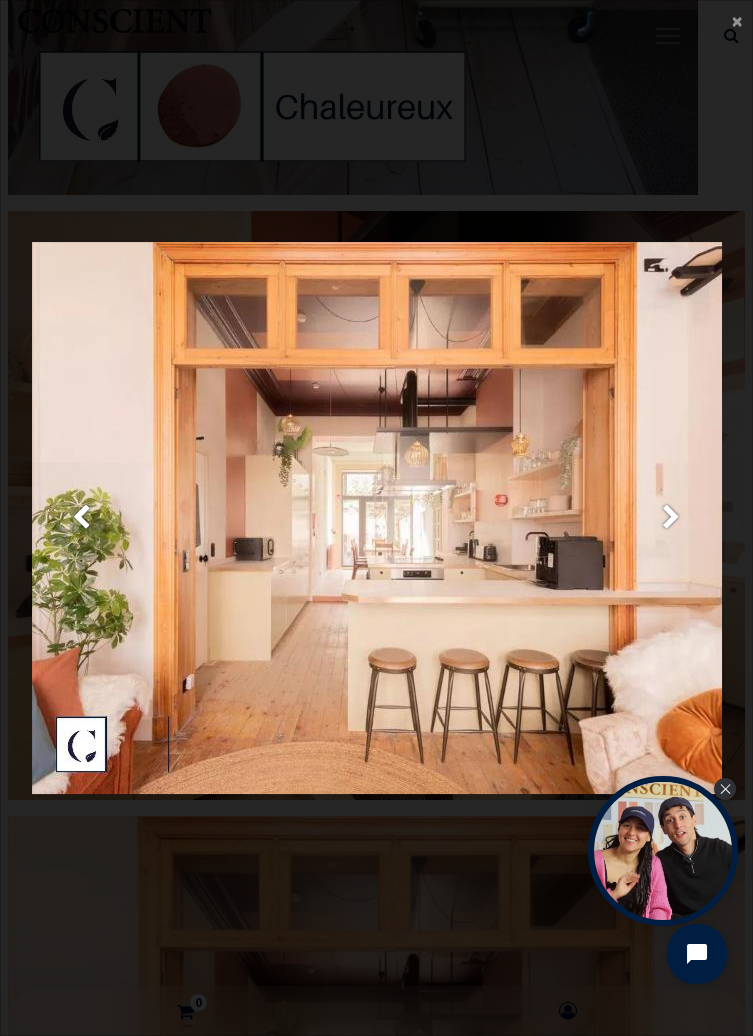 click at bounding box center (376, 518) 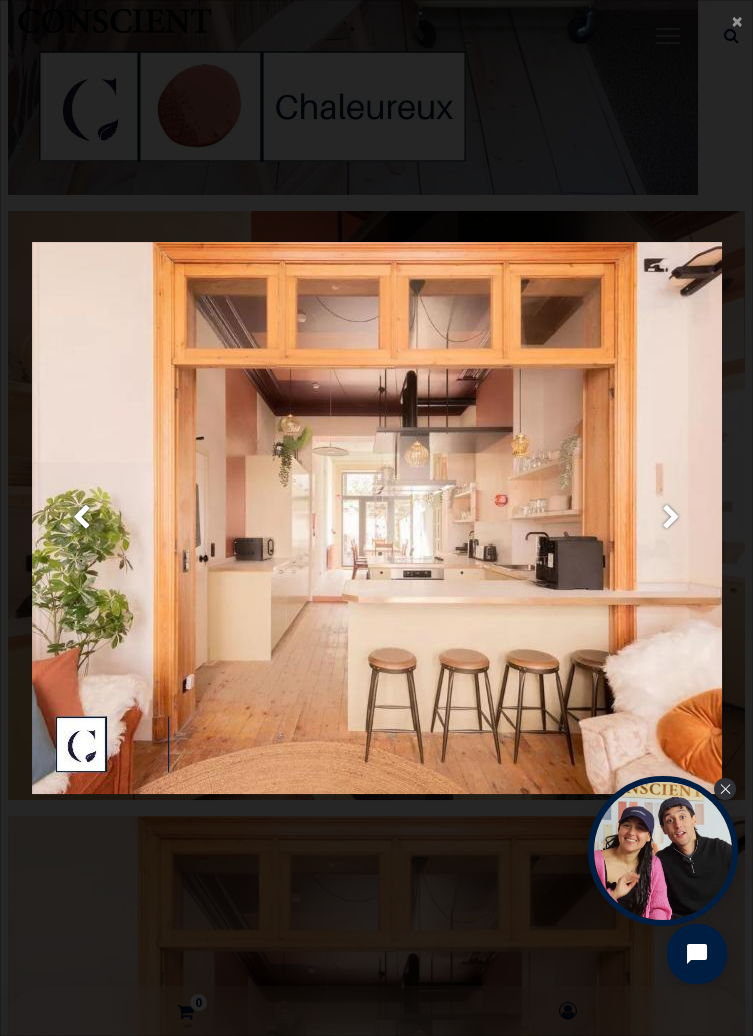 click on "Suivante" at bounding box center (672, 518) 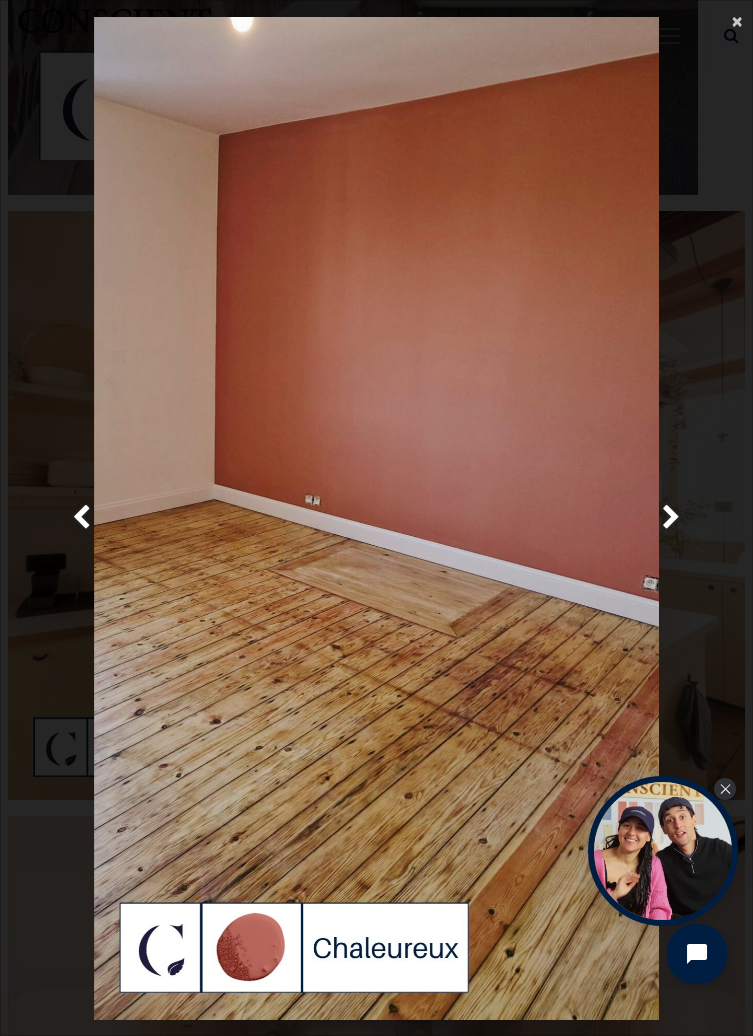 click on "×" at bounding box center (737, 20) 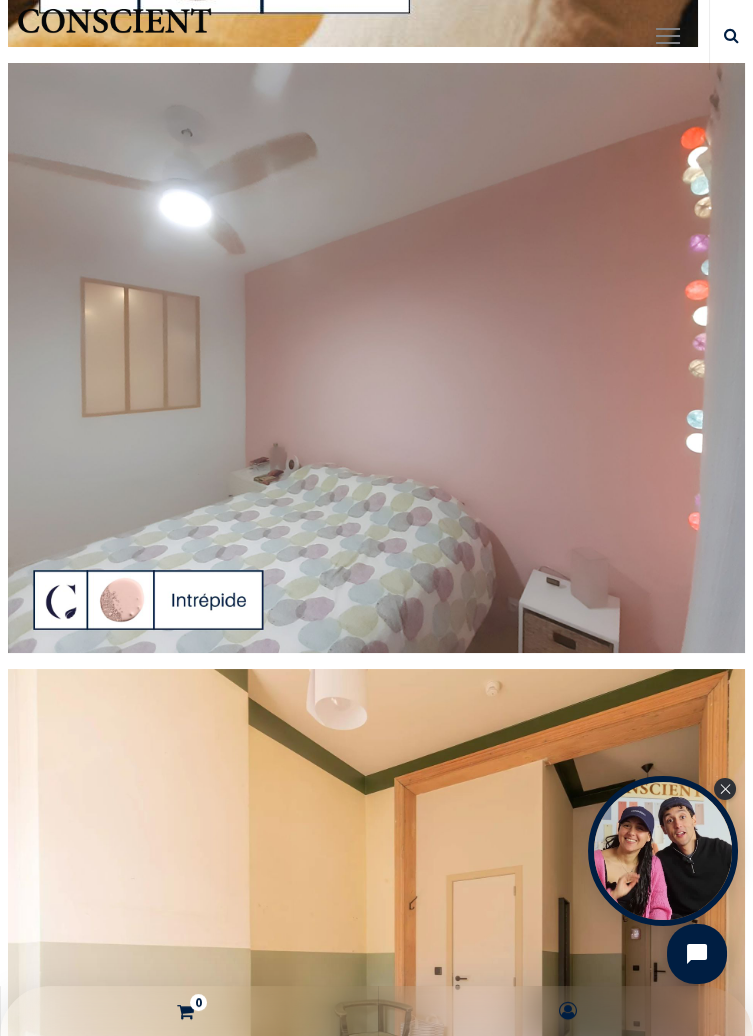 scroll, scrollTop: 16431, scrollLeft: 0, axis: vertical 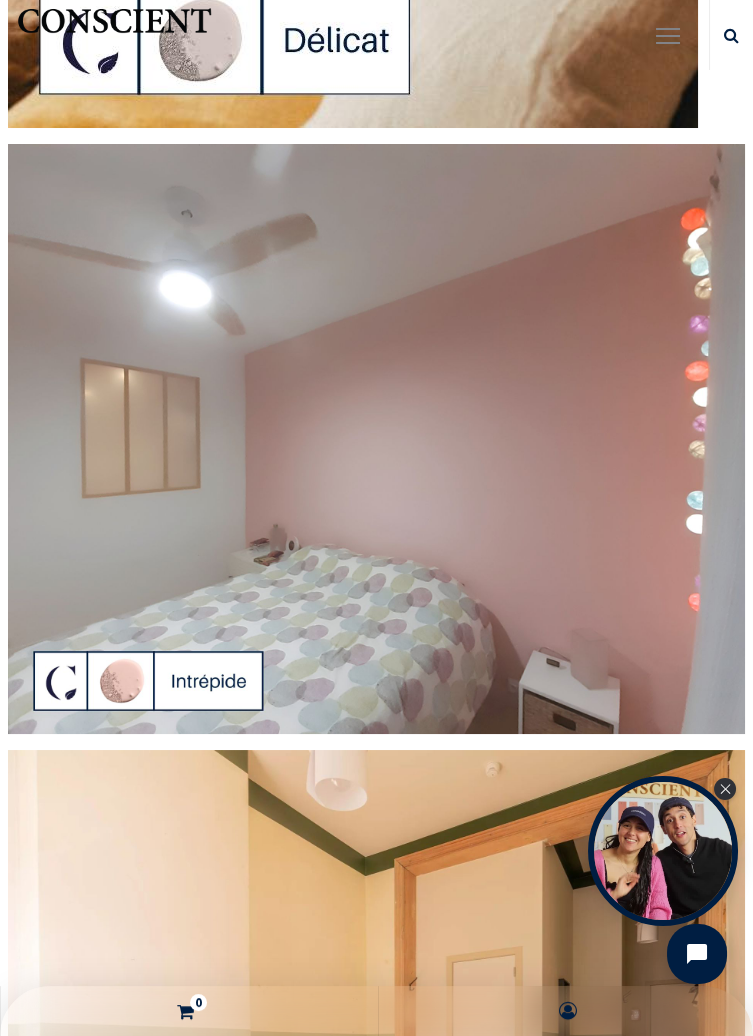 click at bounding box center (668, 36) 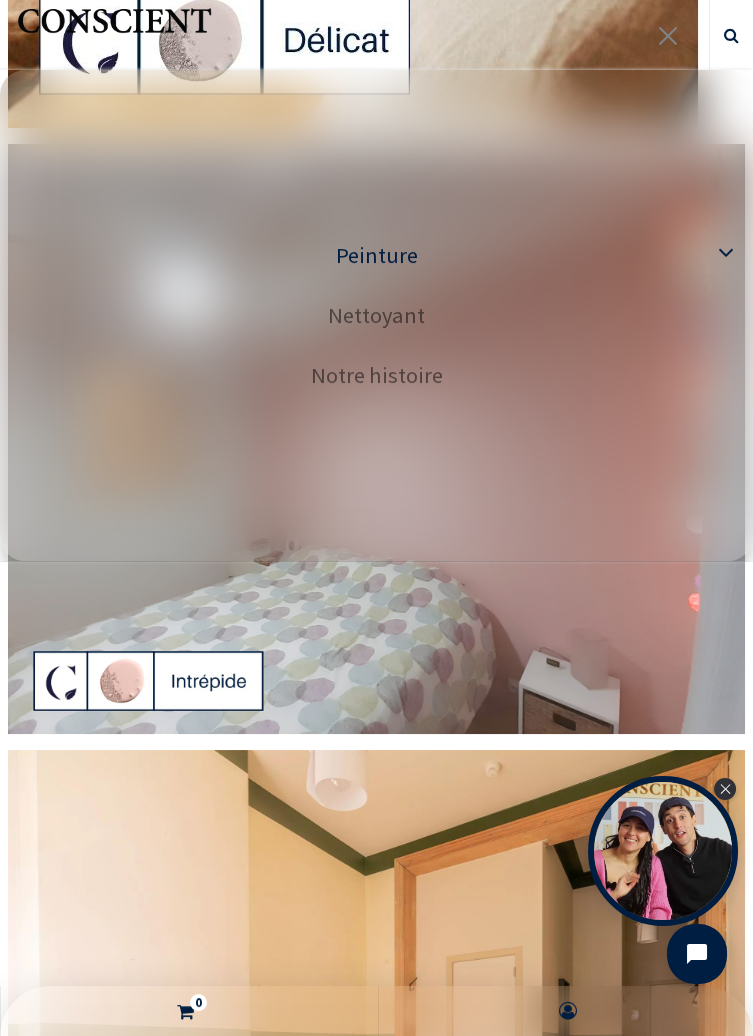 click on "Peinture" at bounding box center [376, 255] 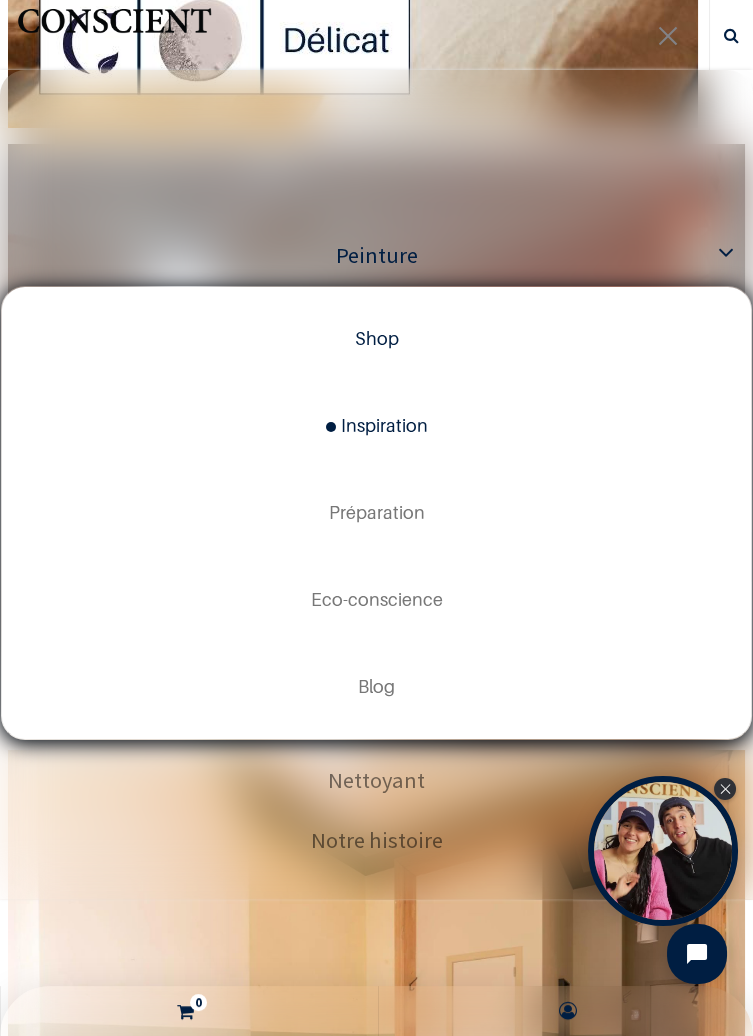 click on "Shop" at bounding box center (377, 338) 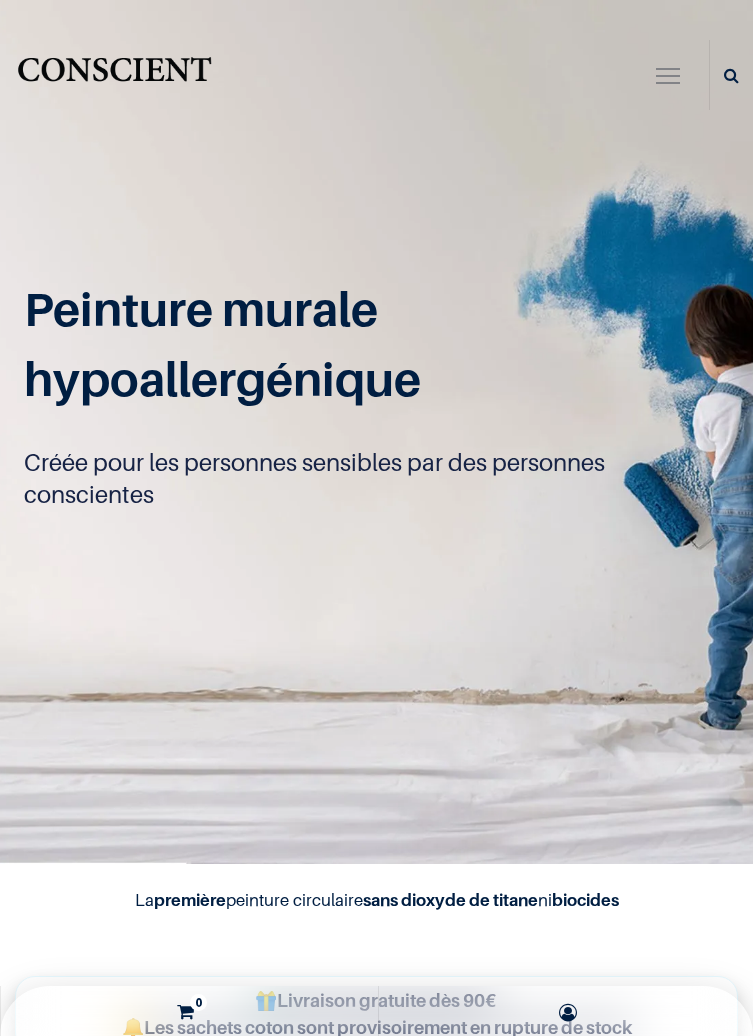 scroll, scrollTop: 0, scrollLeft: 0, axis: both 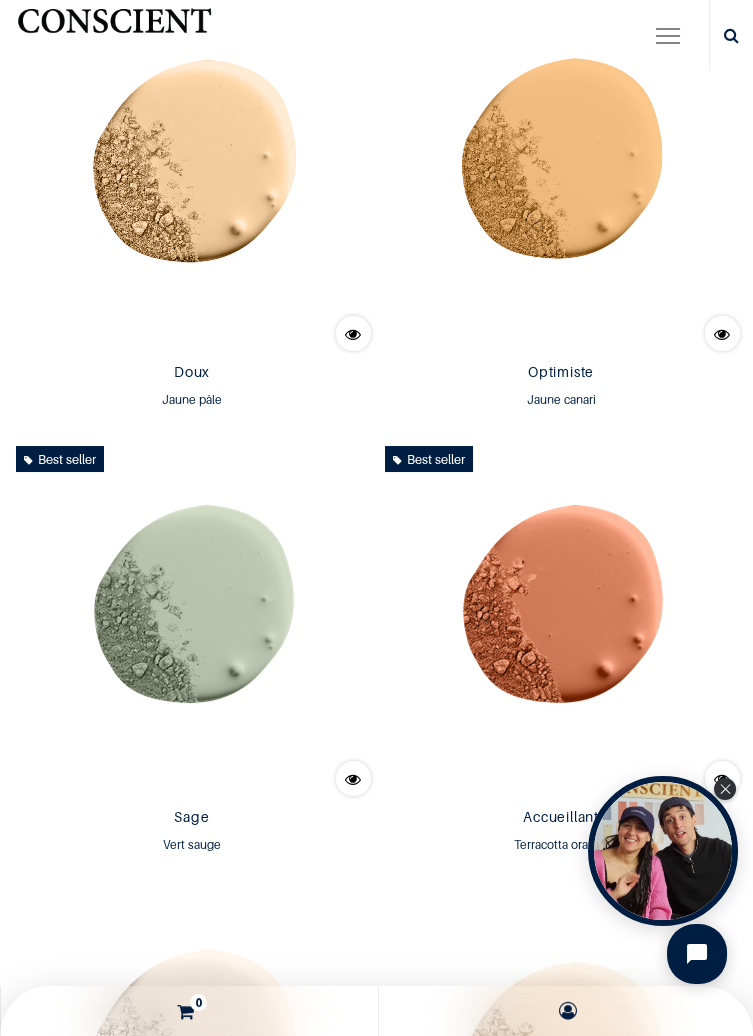 click at bounding box center [191, 174] 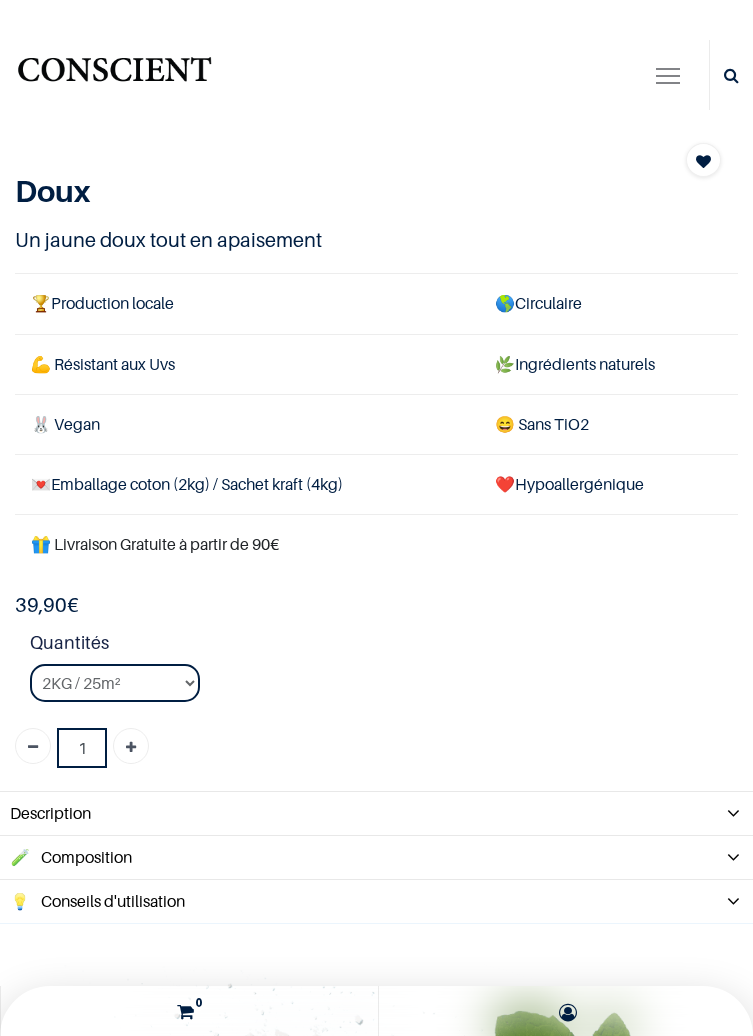 scroll, scrollTop: 0, scrollLeft: 0, axis: both 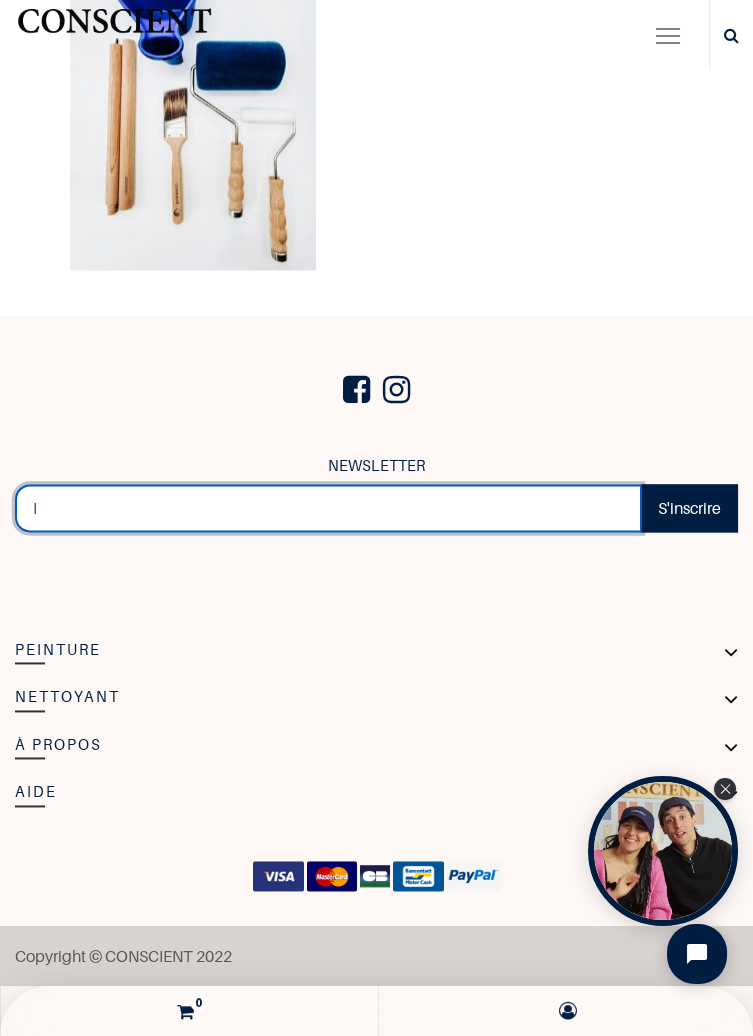type on "I" 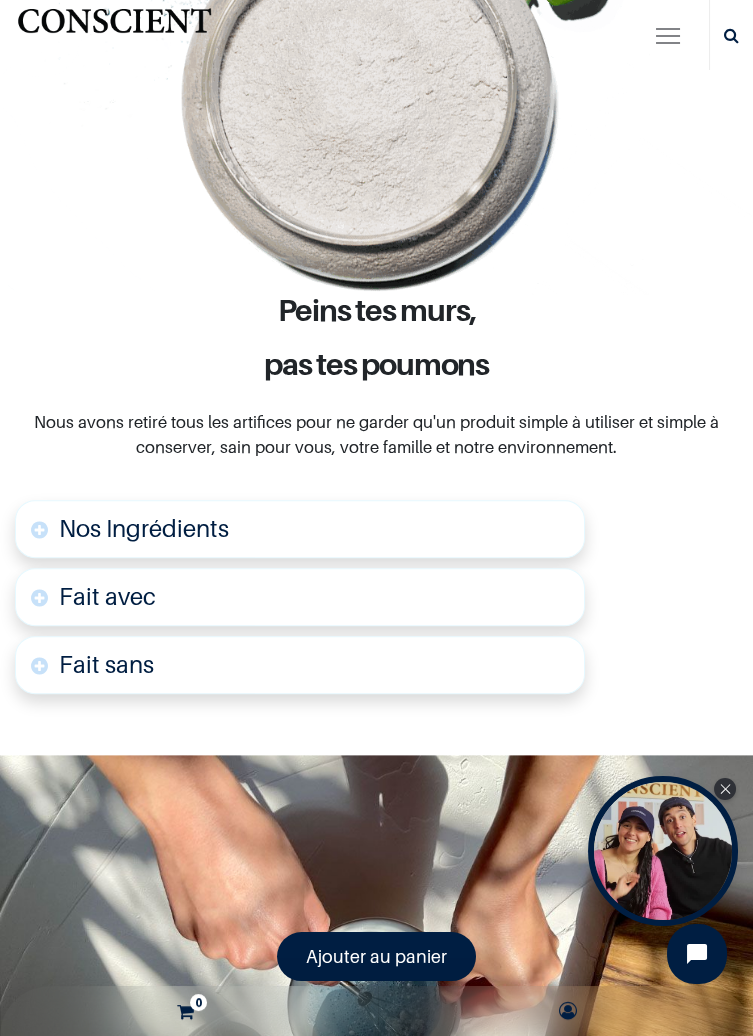 scroll, scrollTop: 1534, scrollLeft: 0, axis: vertical 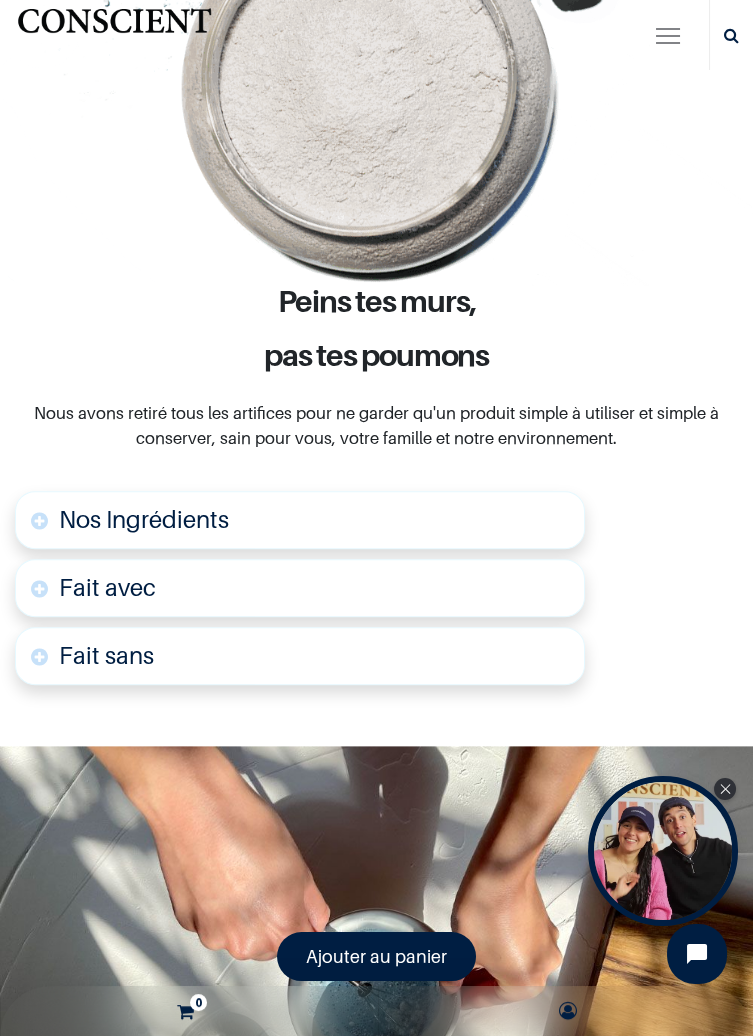 click on "Fait sans" at bounding box center [106, 655] 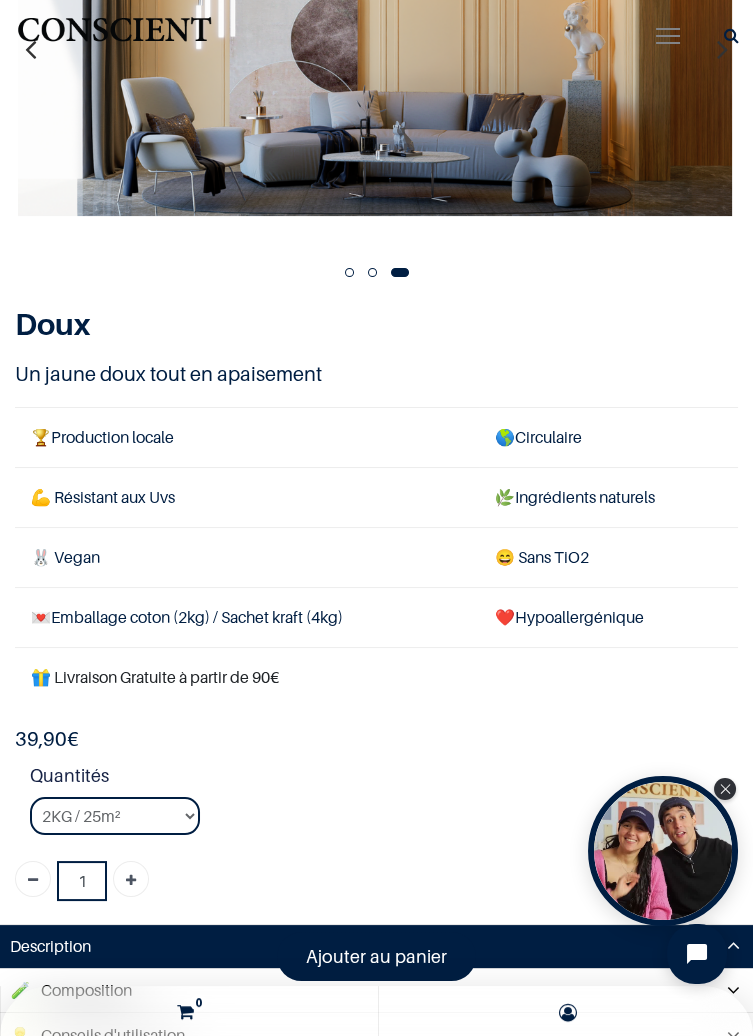scroll, scrollTop: 183, scrollLeft: 0, axis: vertical 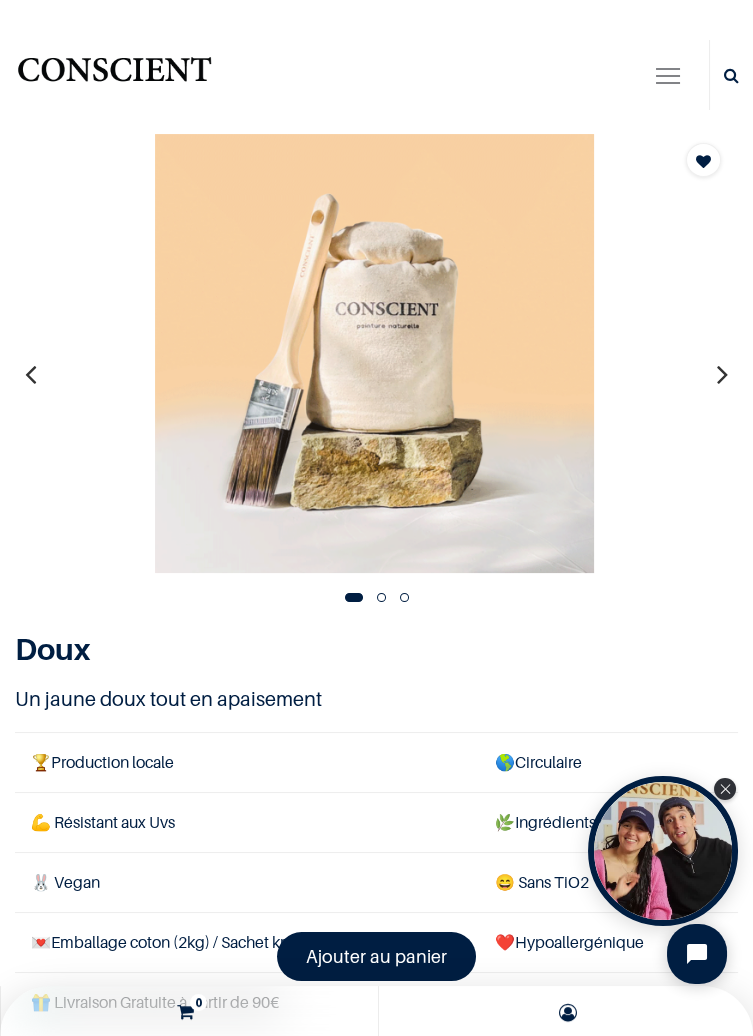 click on "Peinture
Shop
Inspiration
new Blog" at bounding box center (376, 75) 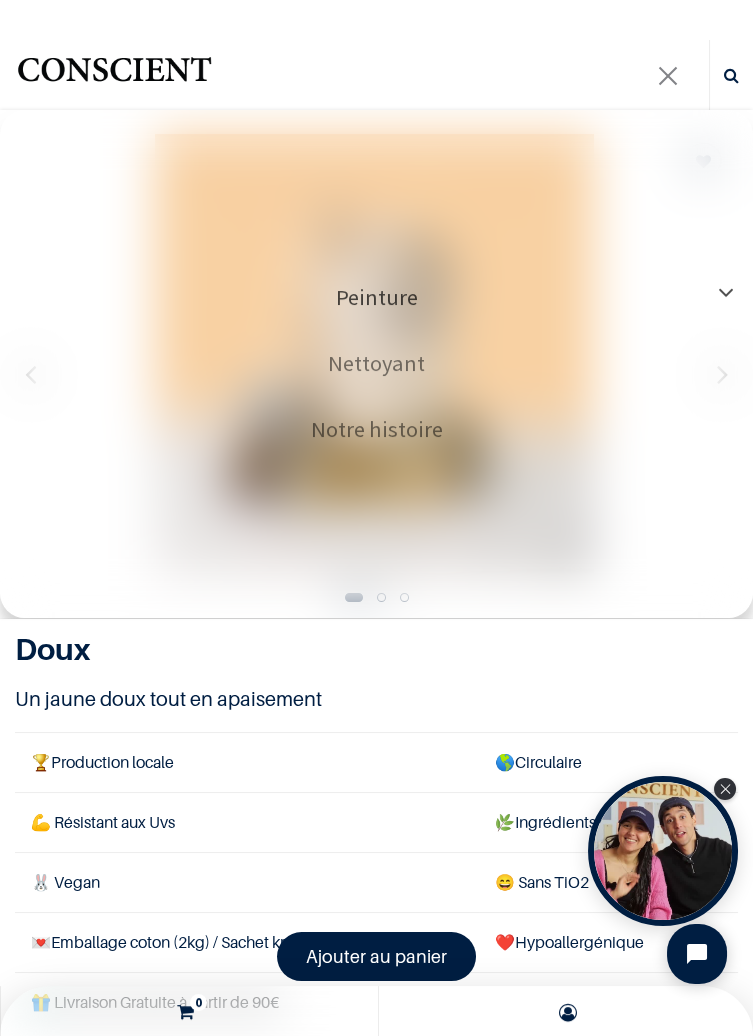 click on "Peinture" at bounding box center [377, 297] 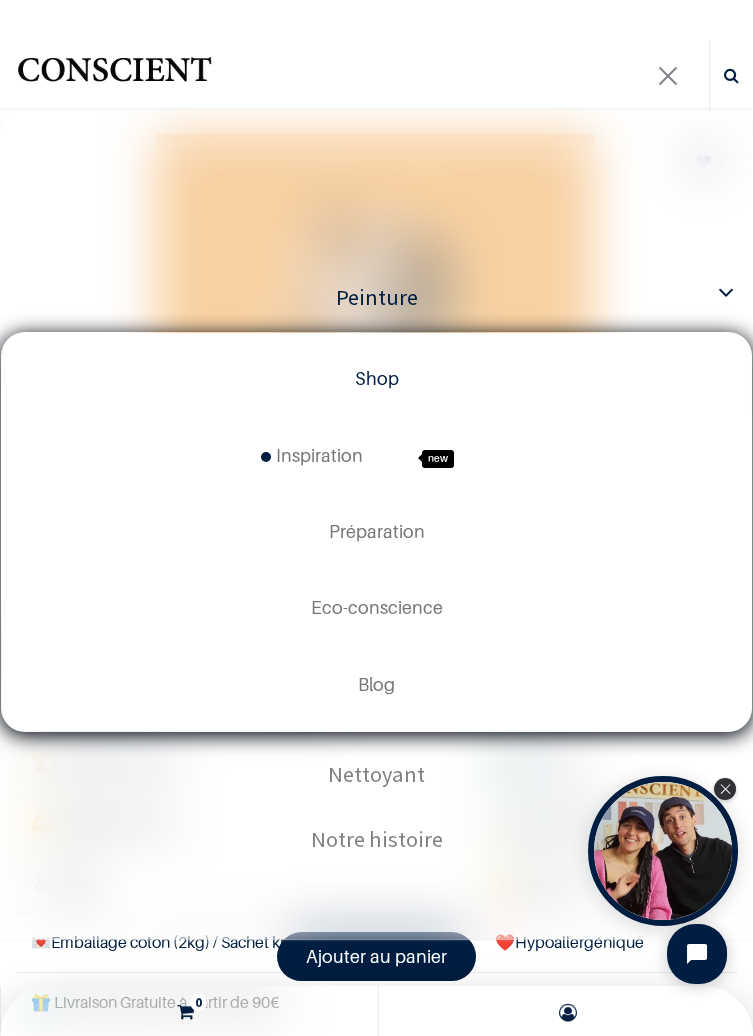 click on "Shop" at bounding box center (377, 378) 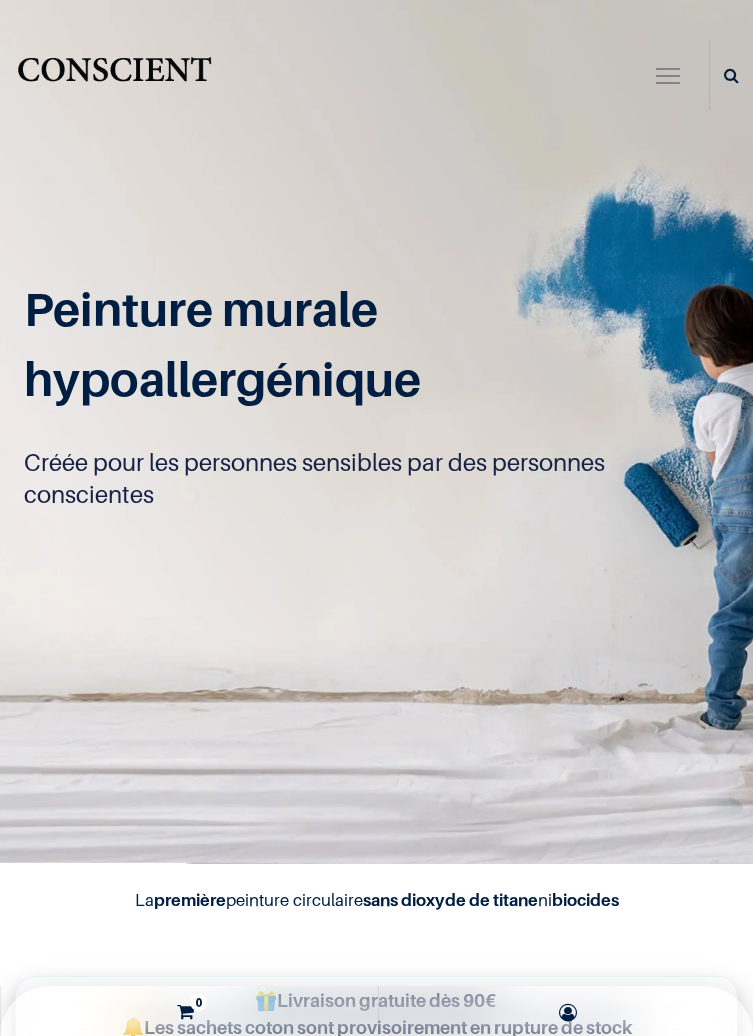 scroll, scrollTop: 0, scrollLeft: 0, axis: both 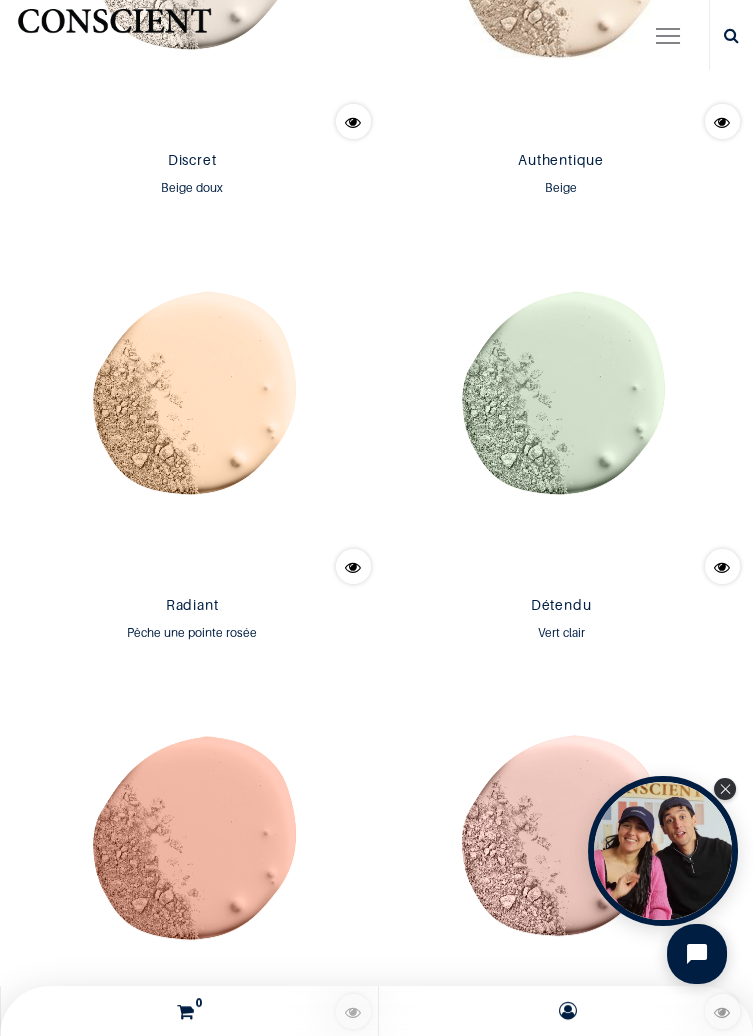 click at bounding box center [191, 407] 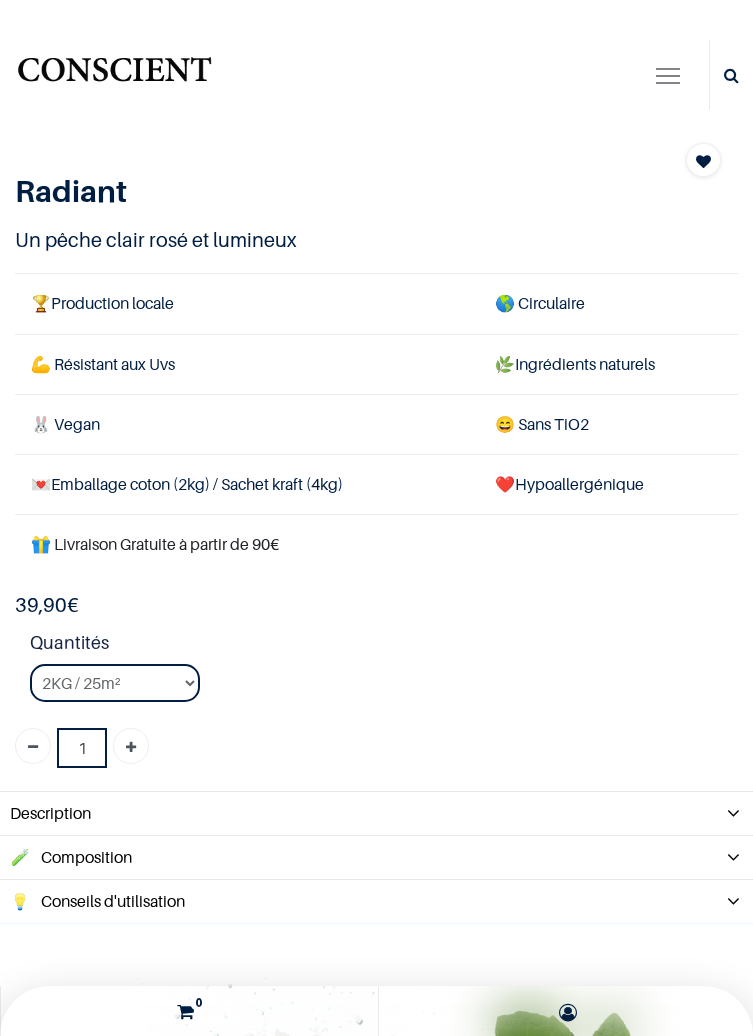 scroll, scrollTop: 0, scrollLeft: 0, axis: both 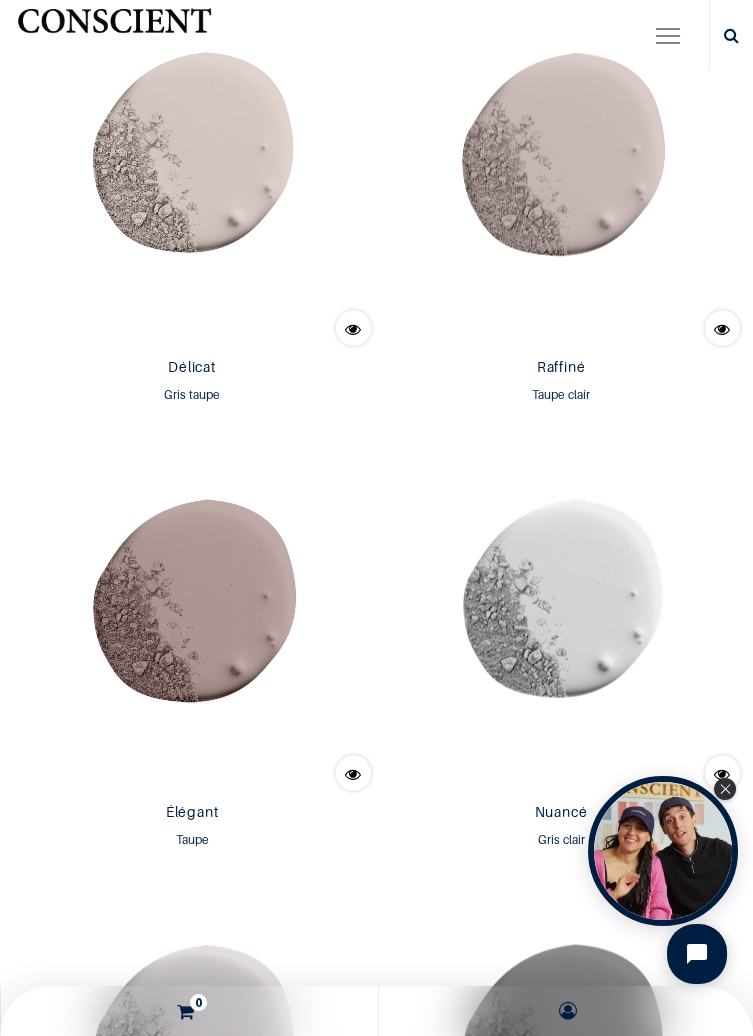 click at bounding box center [560, 169] 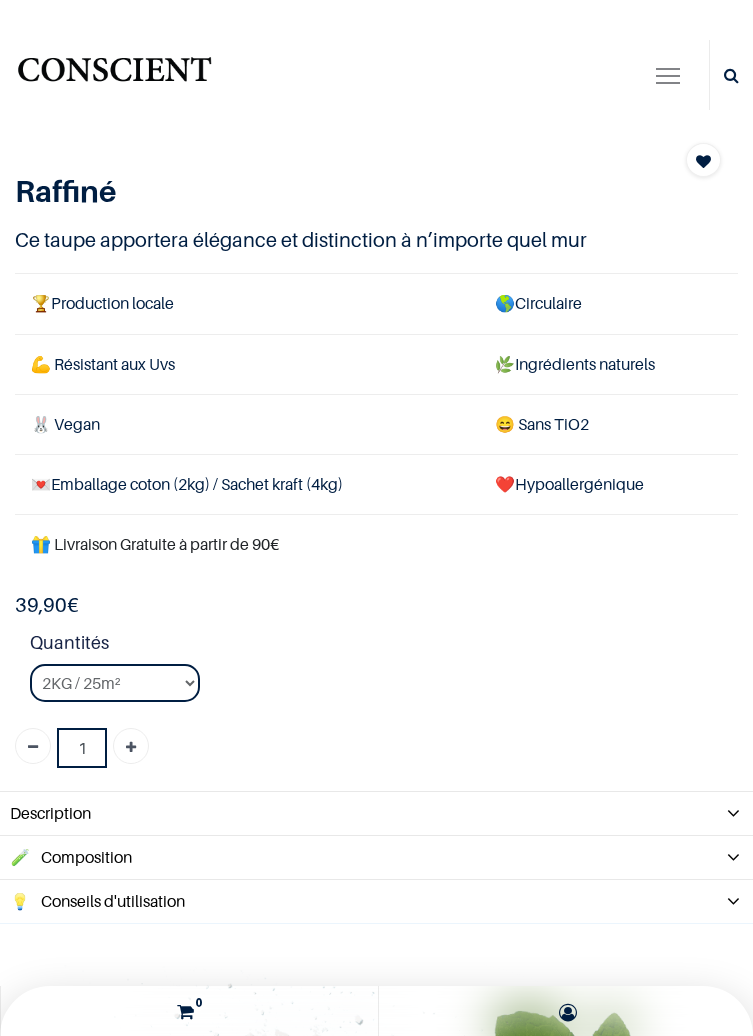 scroll, scrollTop: 0, scrollLeft: 0, axis: both 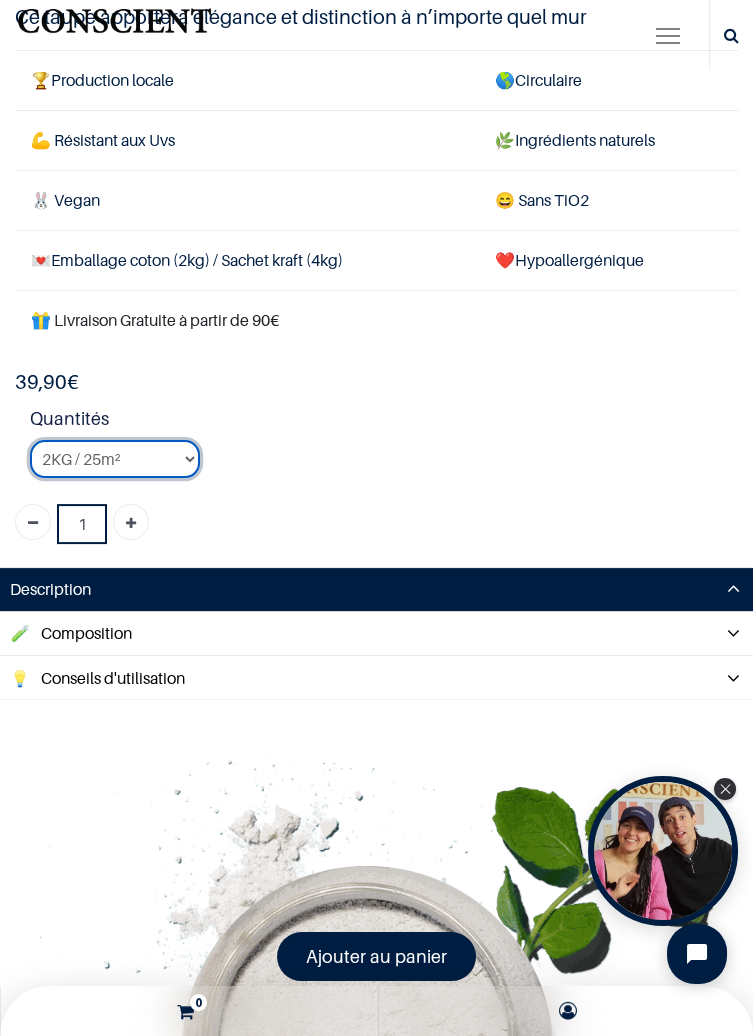 click on "2KG / 25m²
4KG / 50m²
8KG / 100m²
Testeur" at bounding box center (115, 459) 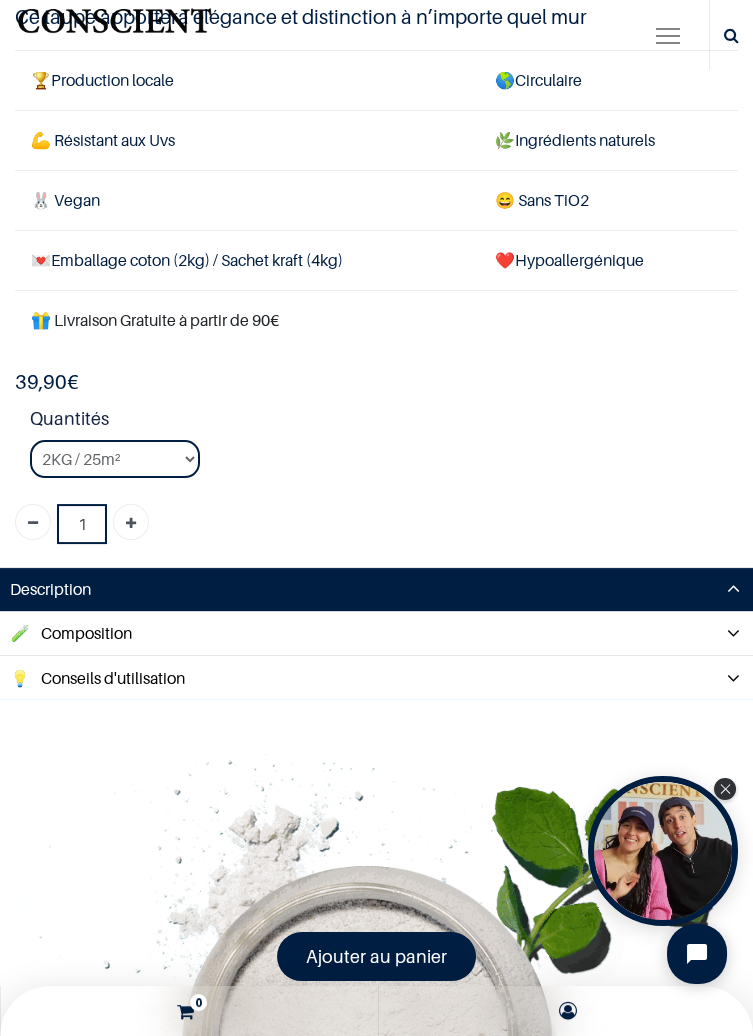 click on "Quantités
2KG / 25m²
4KG / 50m²
8KG / 100m²
Testeur" at bounding box center [384, 449] 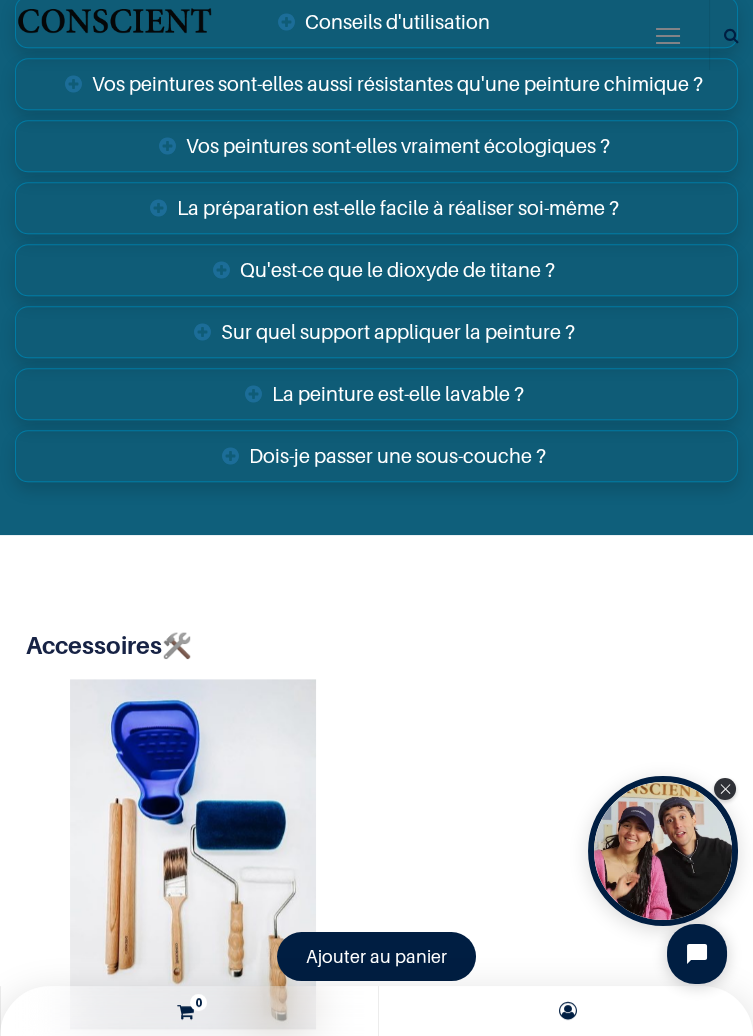 scroll, scrollTop: 3767, scrollLeft: 0, axis: vertical 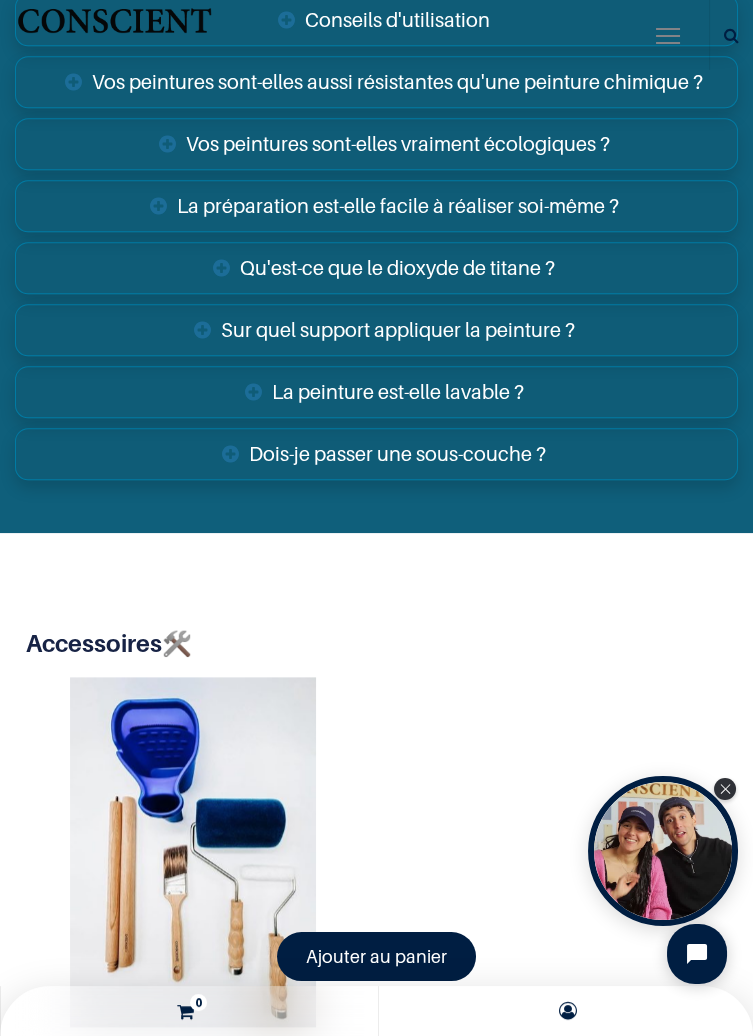click on "Sur quel support appliquer la peinture ?" at bounding box center (376, 330) 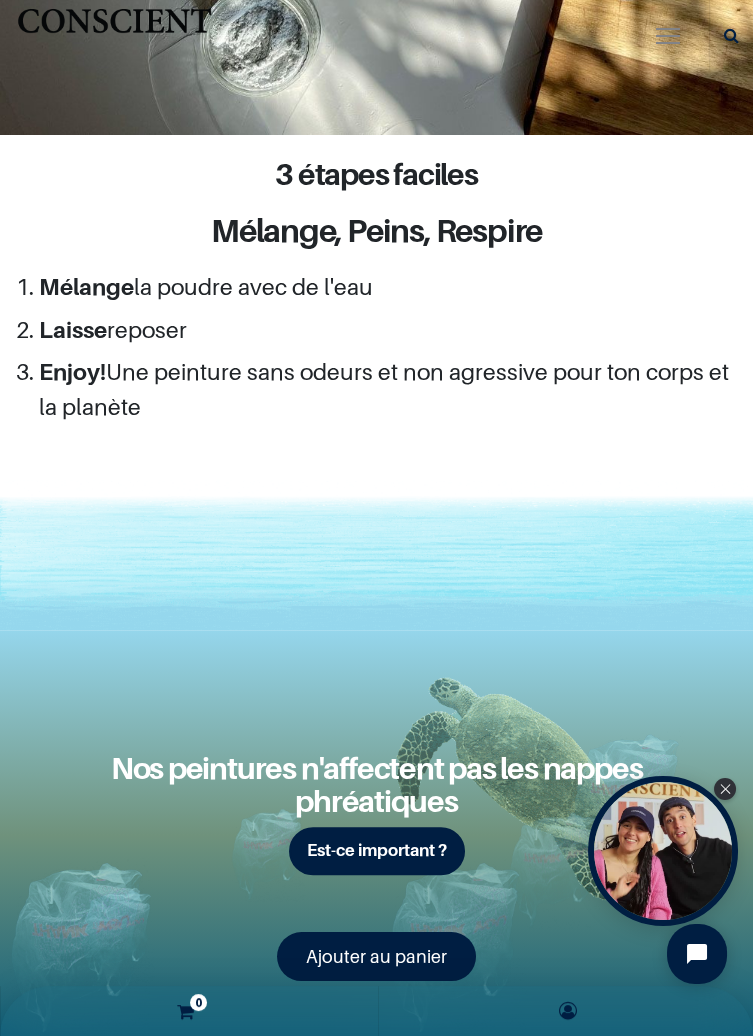 scroll, scrollTop: 2632, scrollLeft: 0, axis: vertical 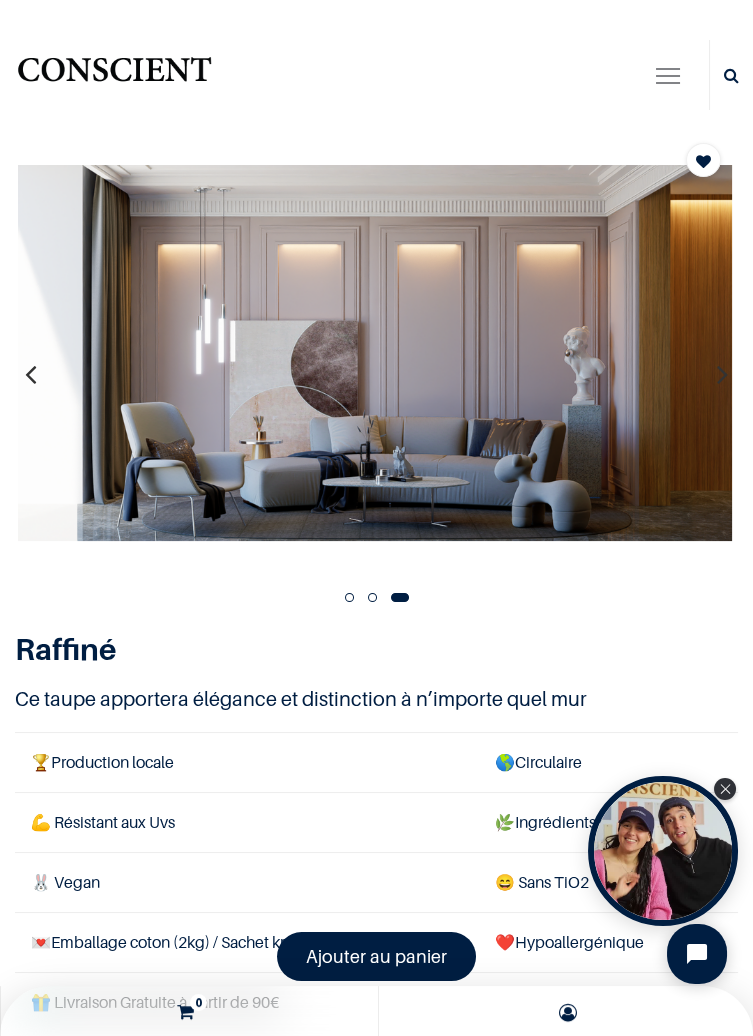 click at bounding box center (668, 78) 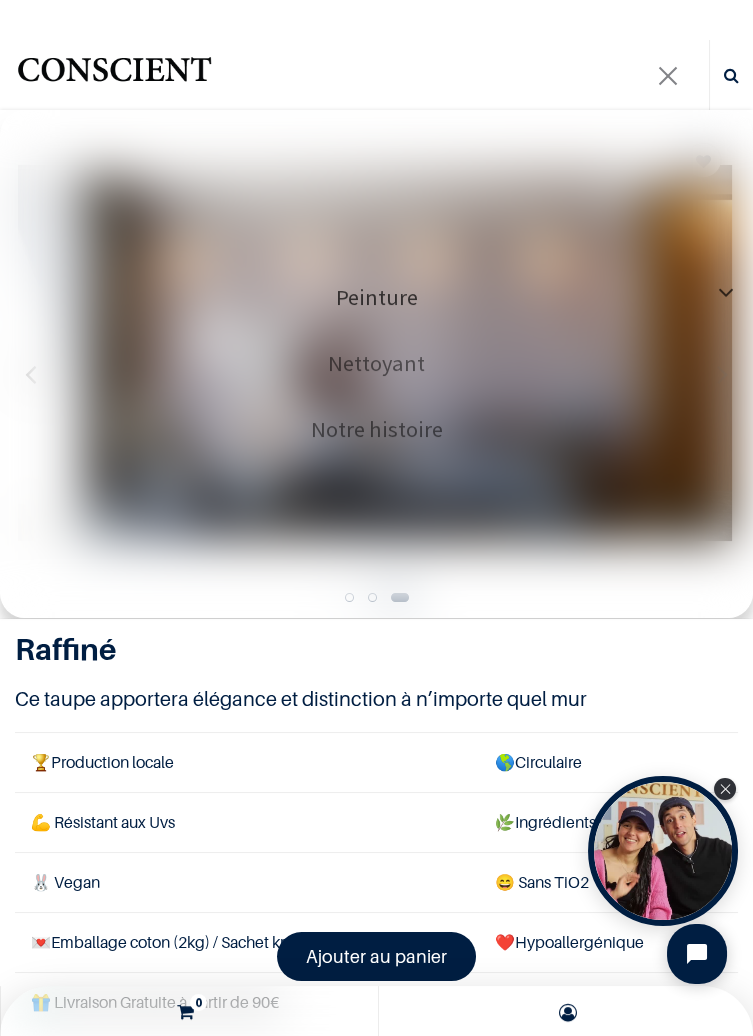 click on "Peinture" at bounding box center (377, 297) 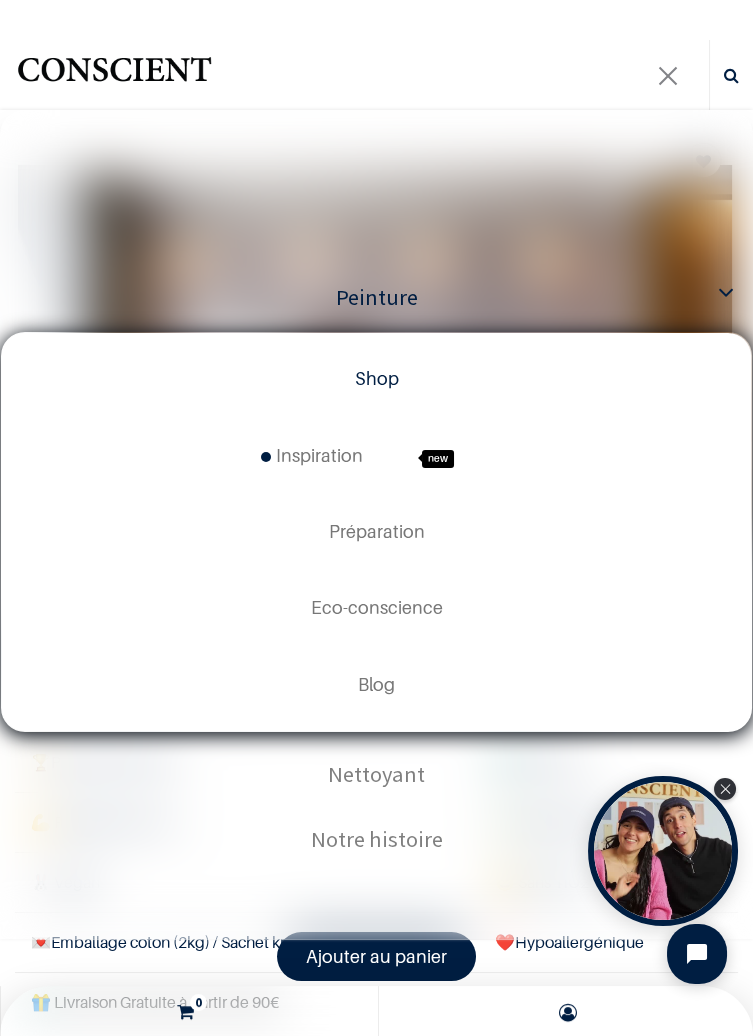 click on "Shop" at bounding box center [376, 379] 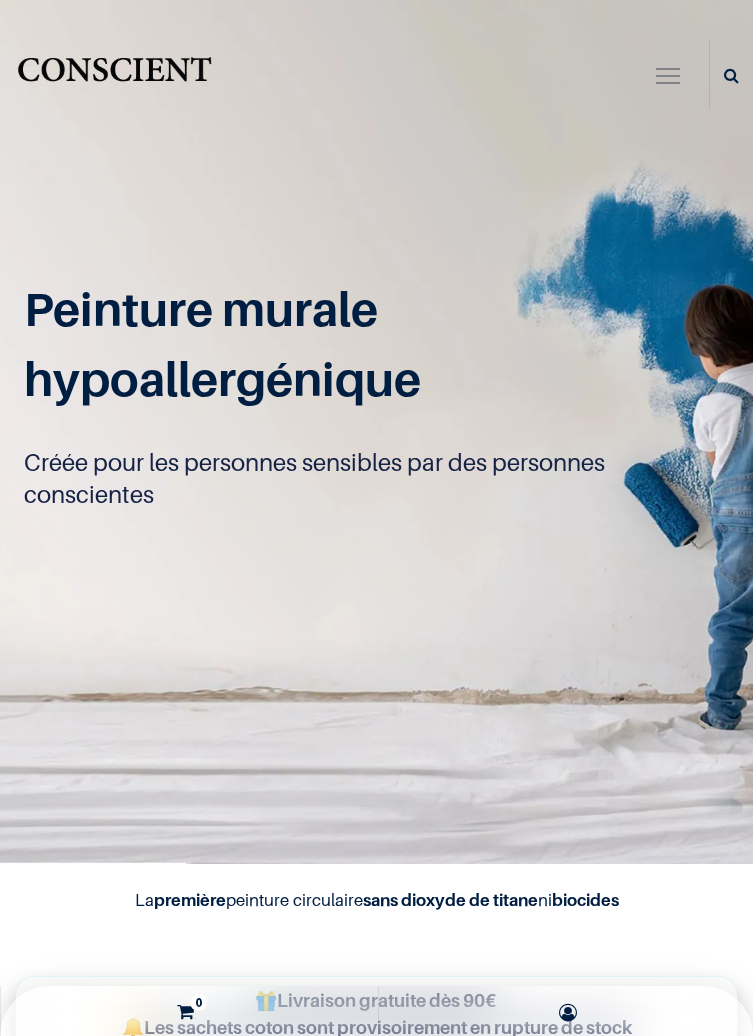 scroll, scrollTop: 0, scrollLeft: 0, axis: both 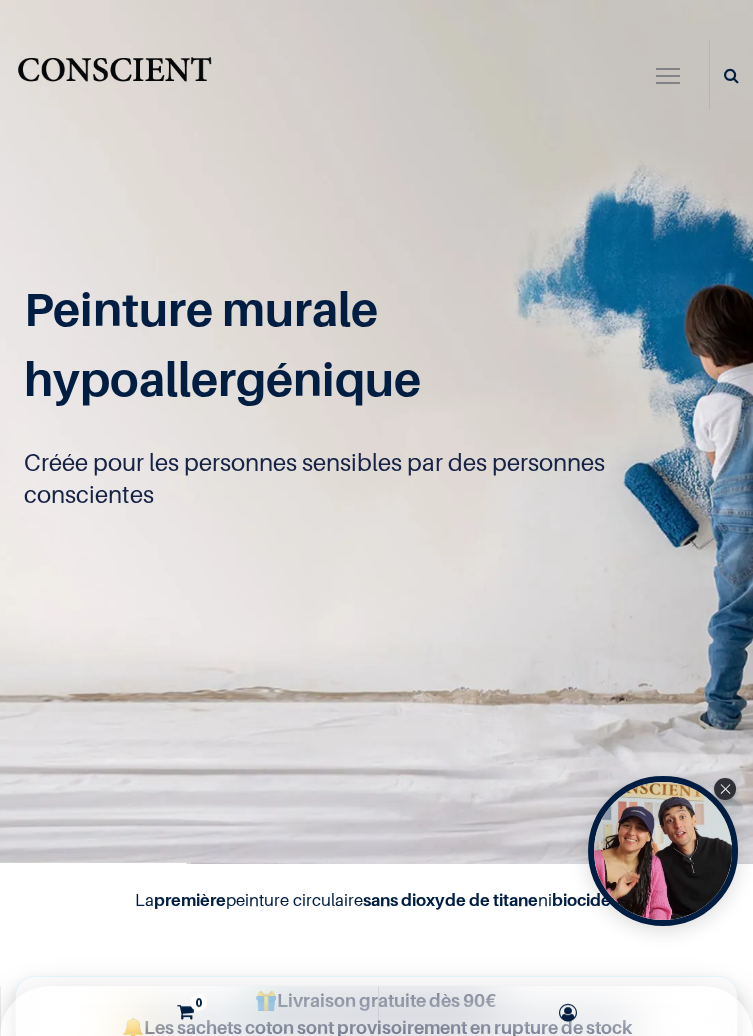 click at bounding box center [731, 75] 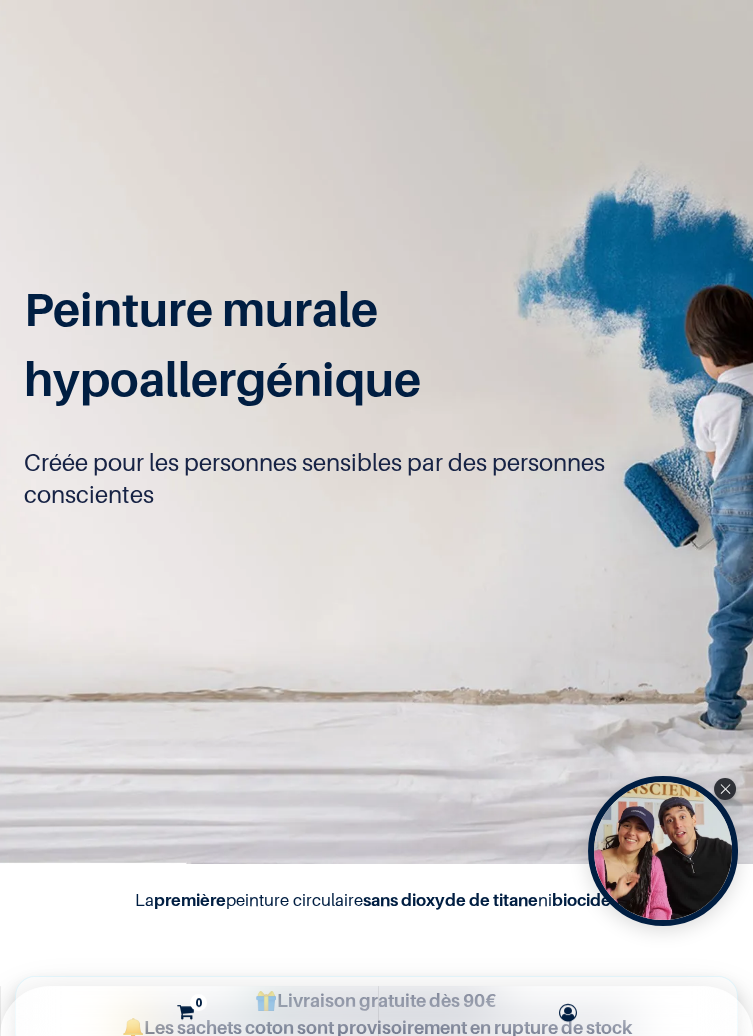 scroll, scrollTop: 0, scrollLeft: 0, axis: both 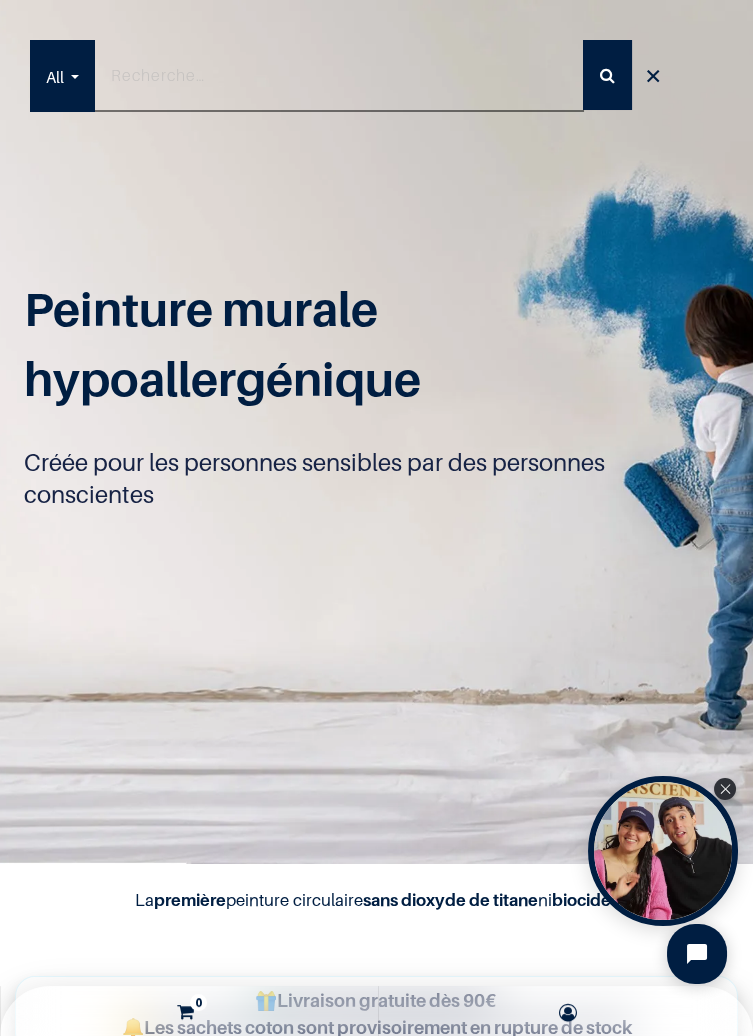 click at bounding box center (653, 76) 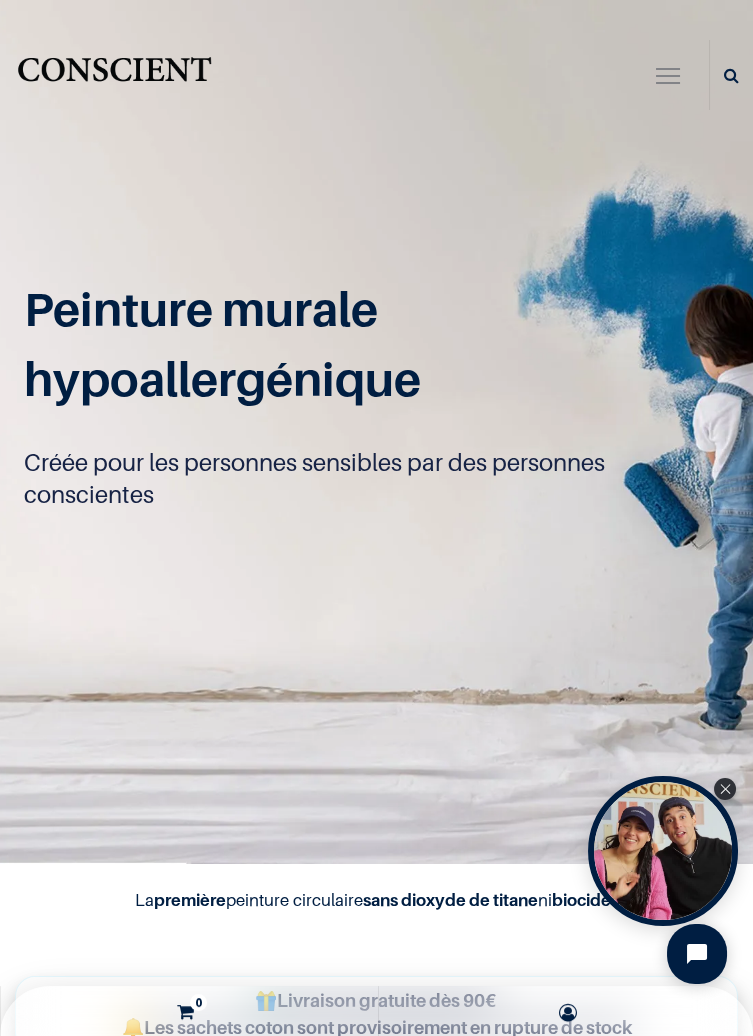 click at bounding box center [668, 78] 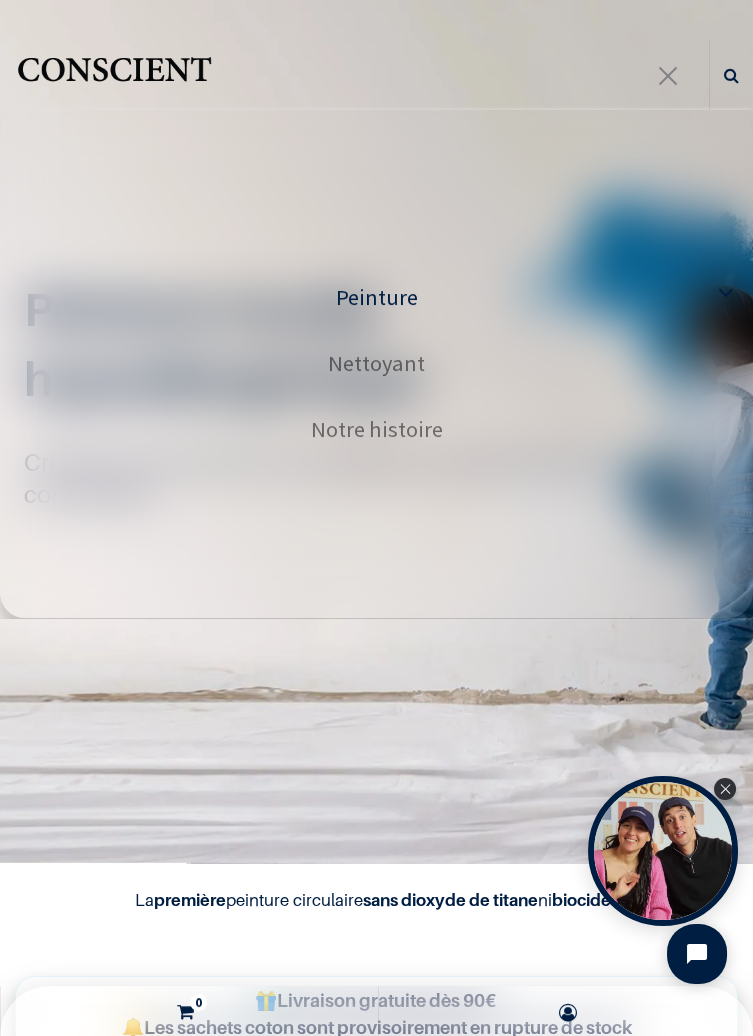 click on "Peinture" at bounding box center (377, 297) 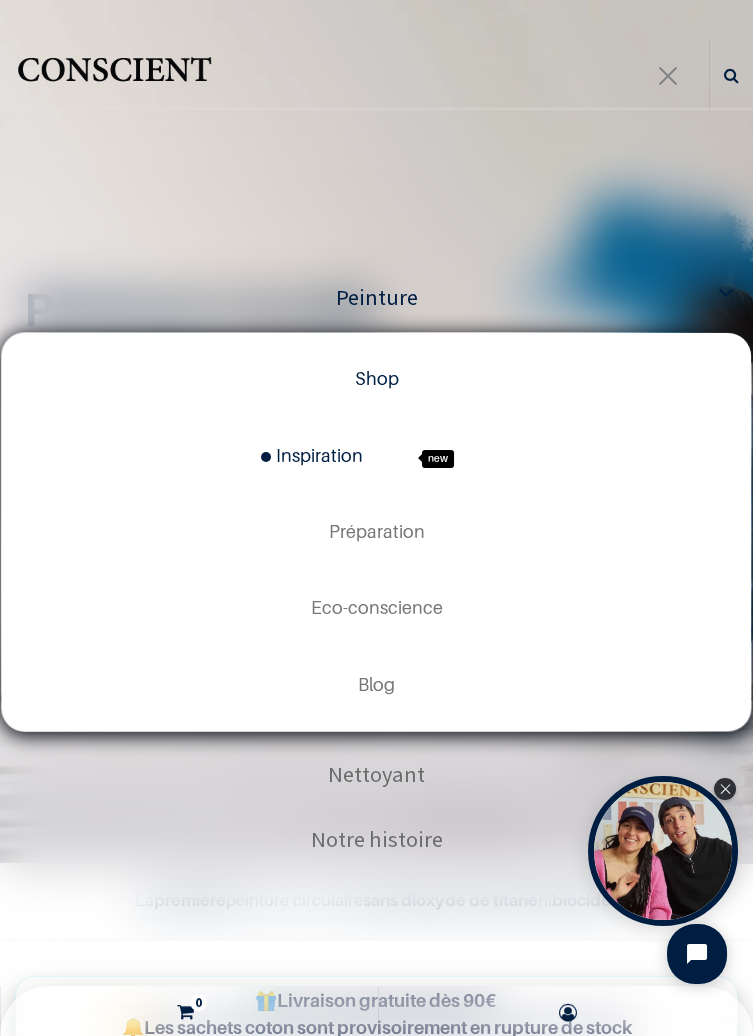 click on "Inspiration" at bounding box center [312, 455] 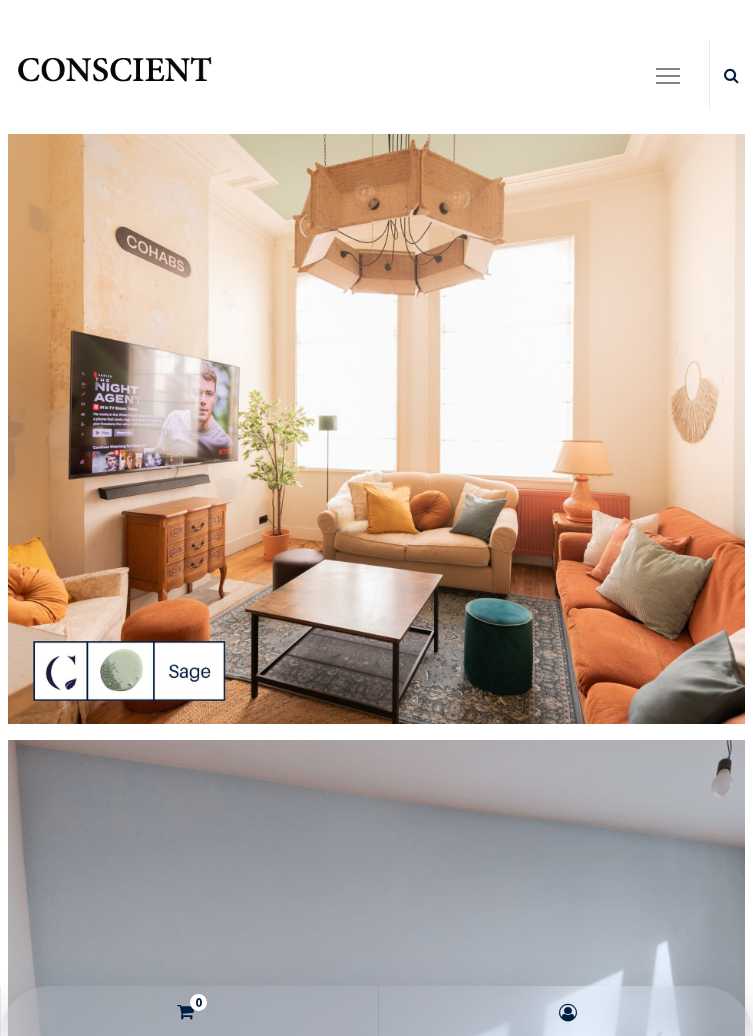 scroll, scrollTop: 0, scrollLeft: 0, axis: both 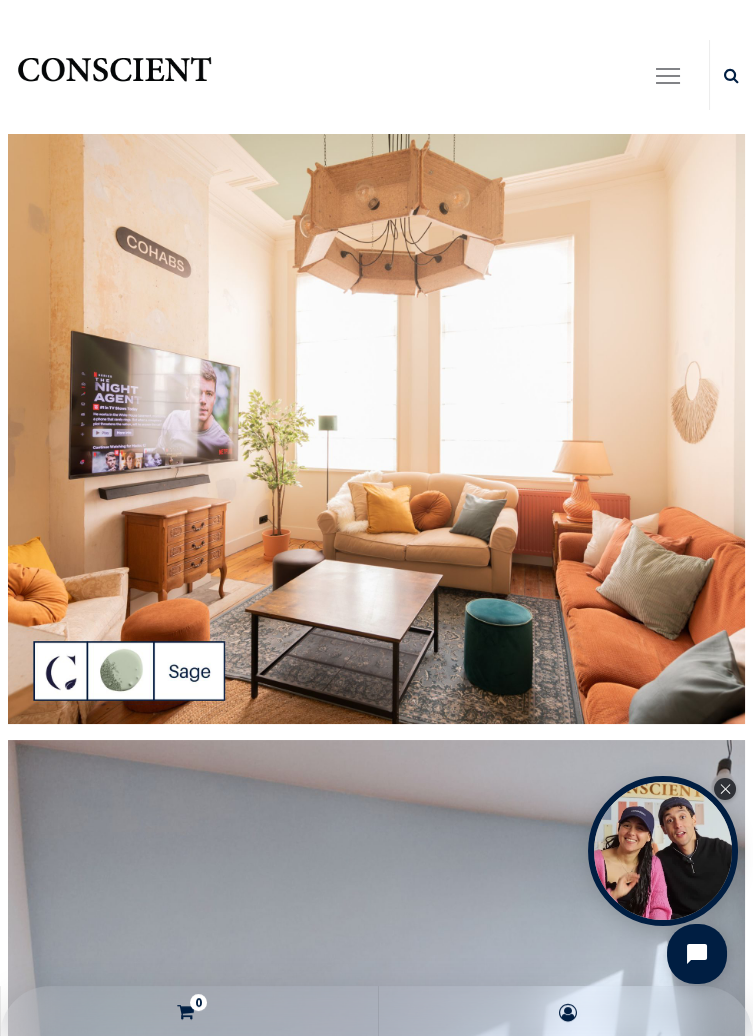 click at bounding box center [668, 78] 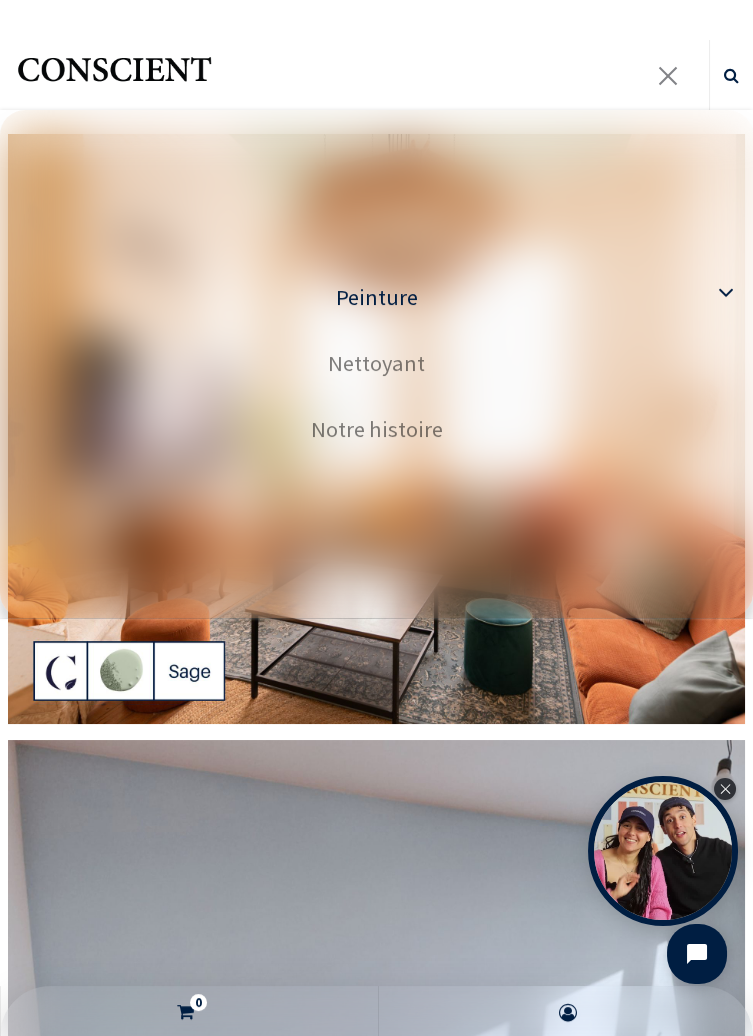 click on "Peinture" at bounding box center (376, 298) 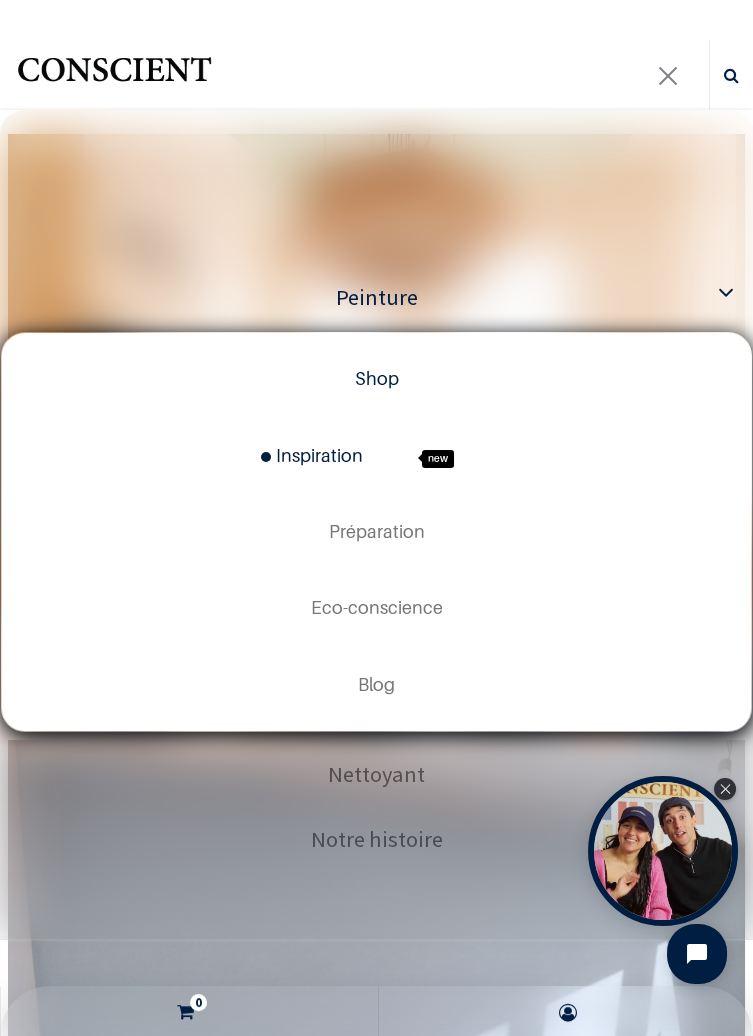 click on "Shop" at bounding box center (377, 378) 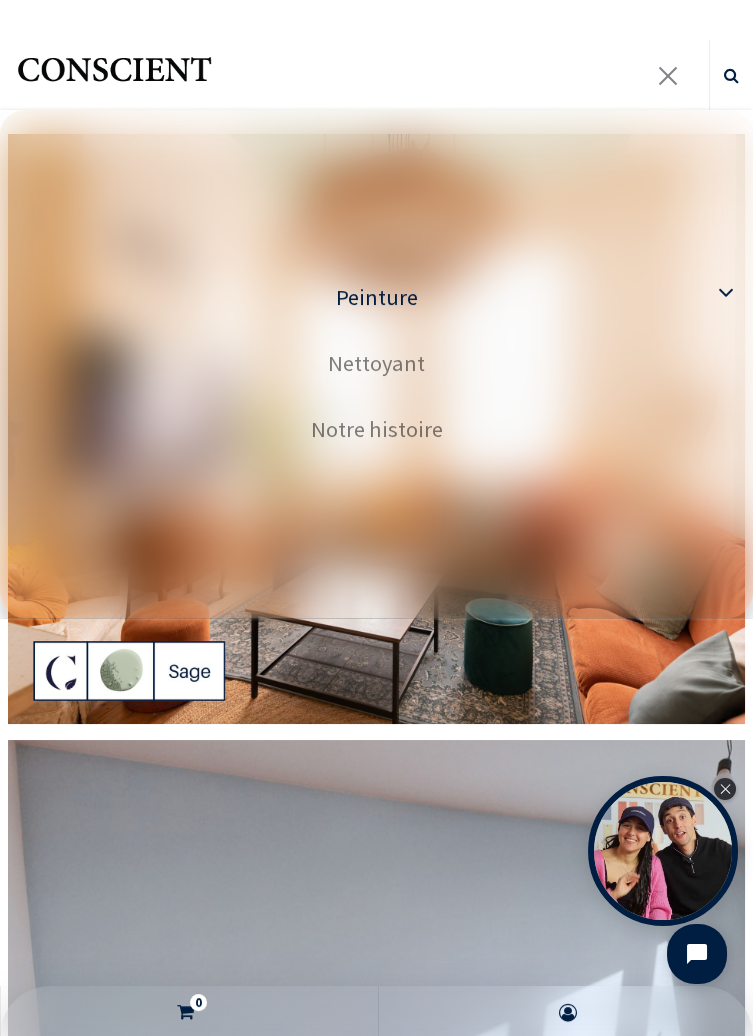 click on "Peinture" at bounding box center (376, 298) 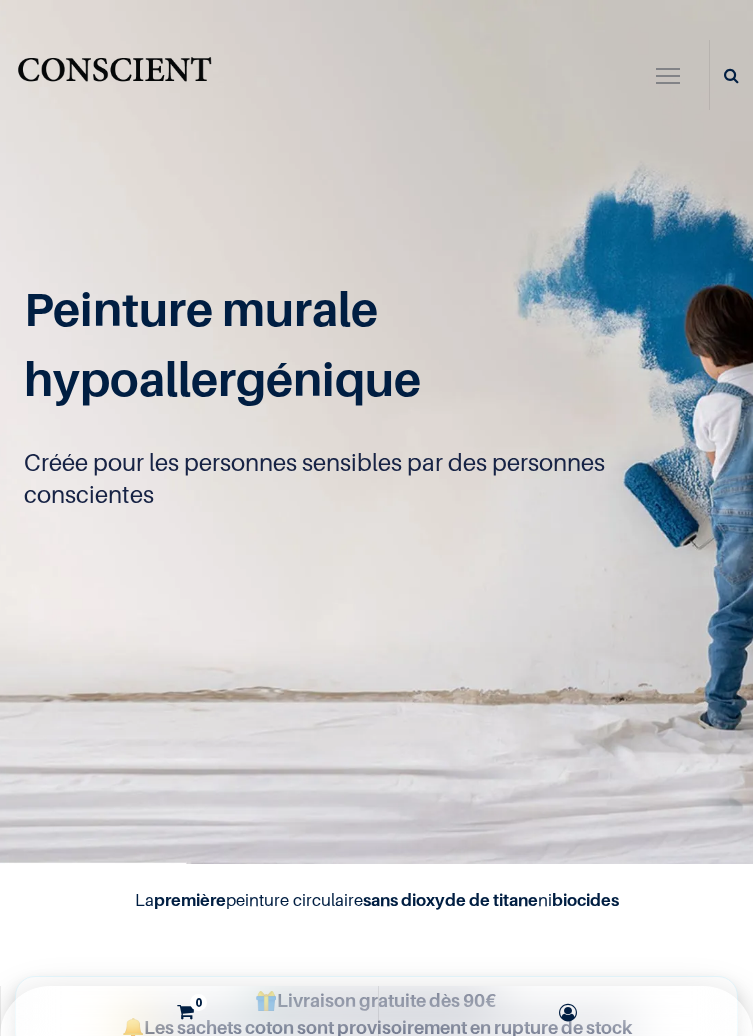 scroll, scrollTop: 0, scrollLeft: 0, axis: both 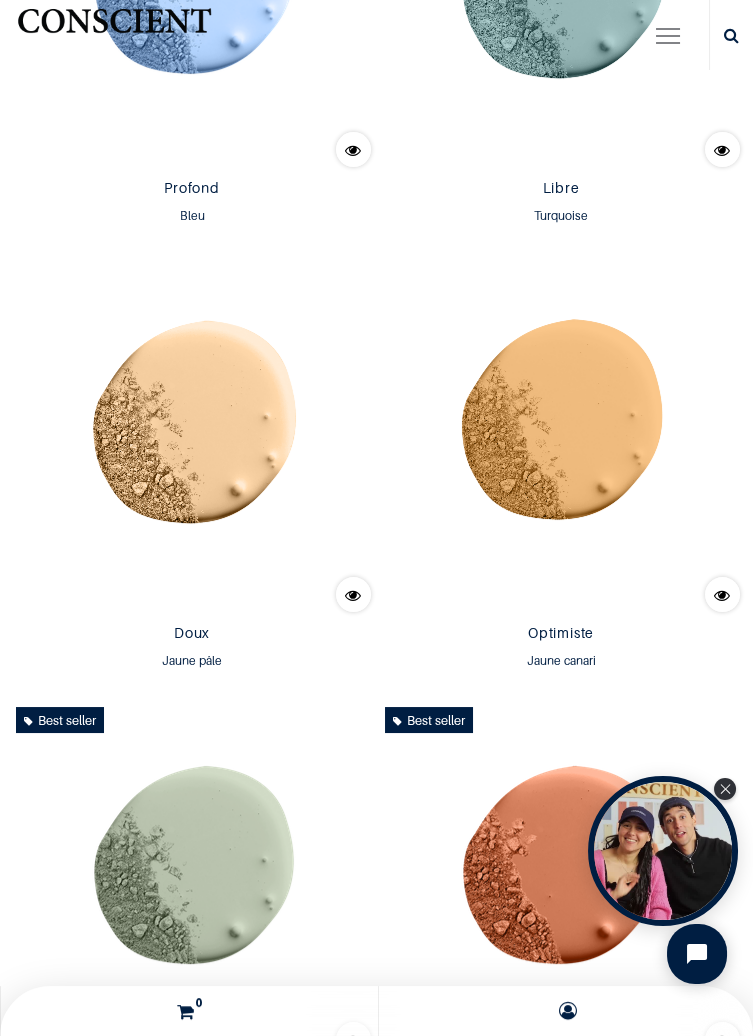 click at bounding box center (353, 595) 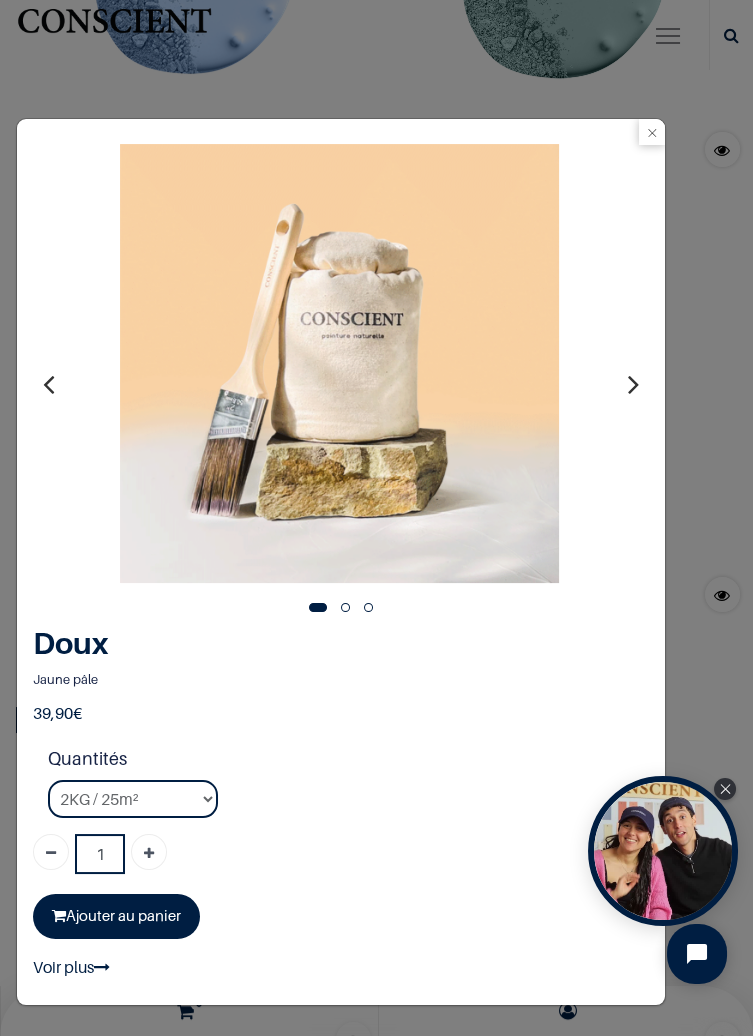 click at bounding box center (633, 384) 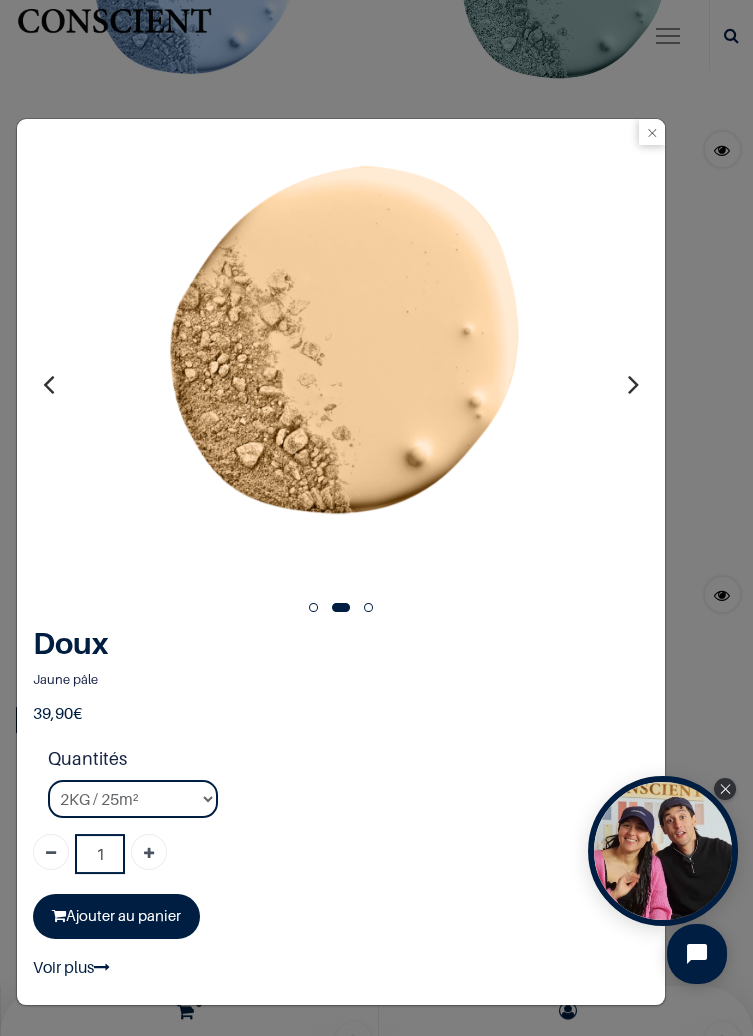 click at bounding box center [633, 384] 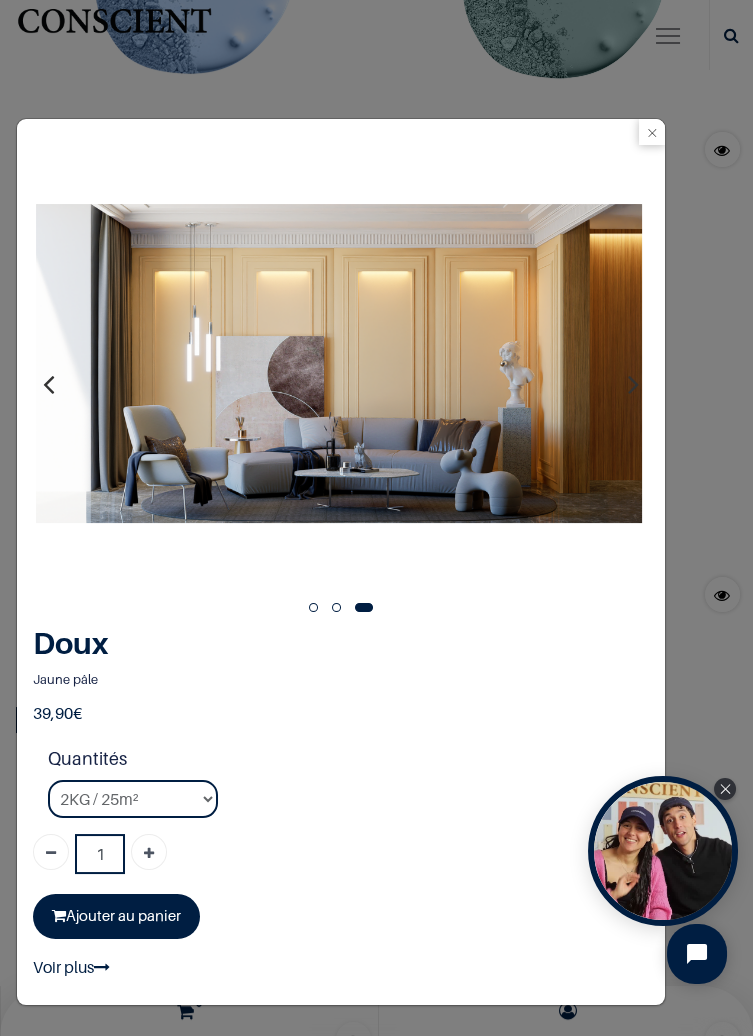 click at bounding box center (633, 384) 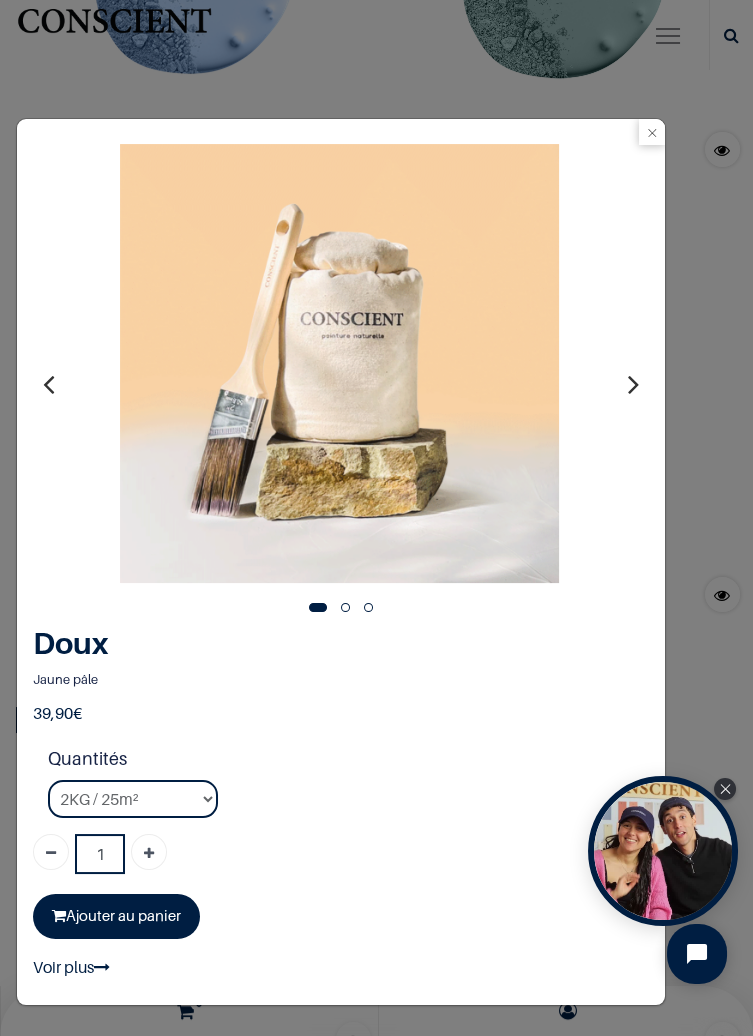 click at bounding box center (48, 384) 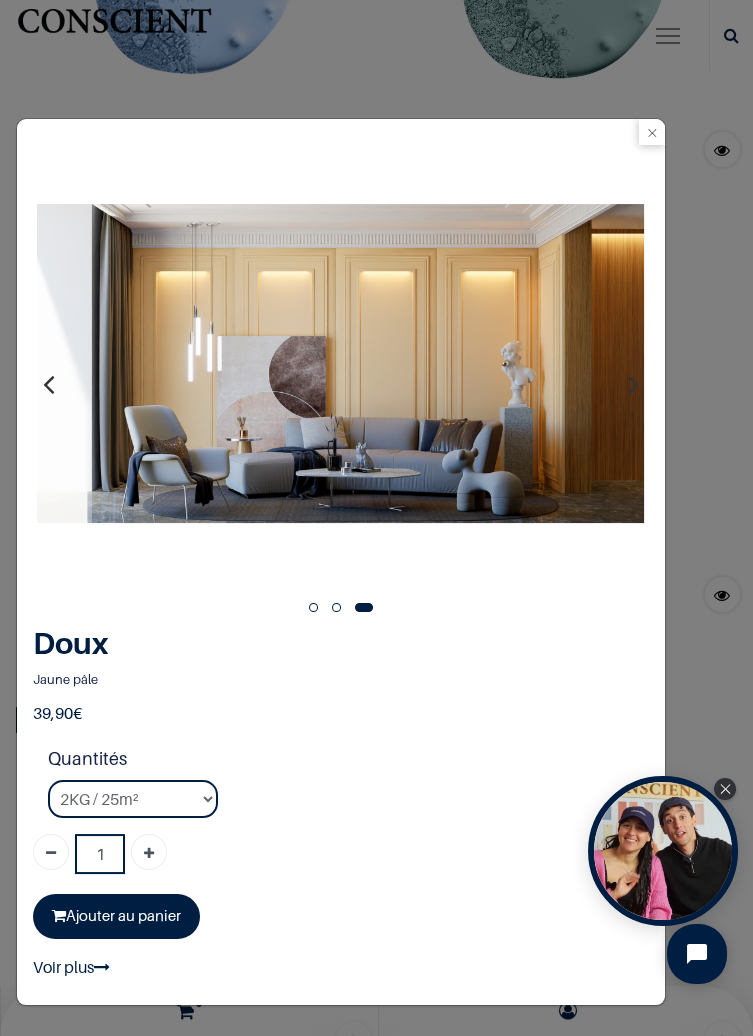 click at bounding box center (652, 132) 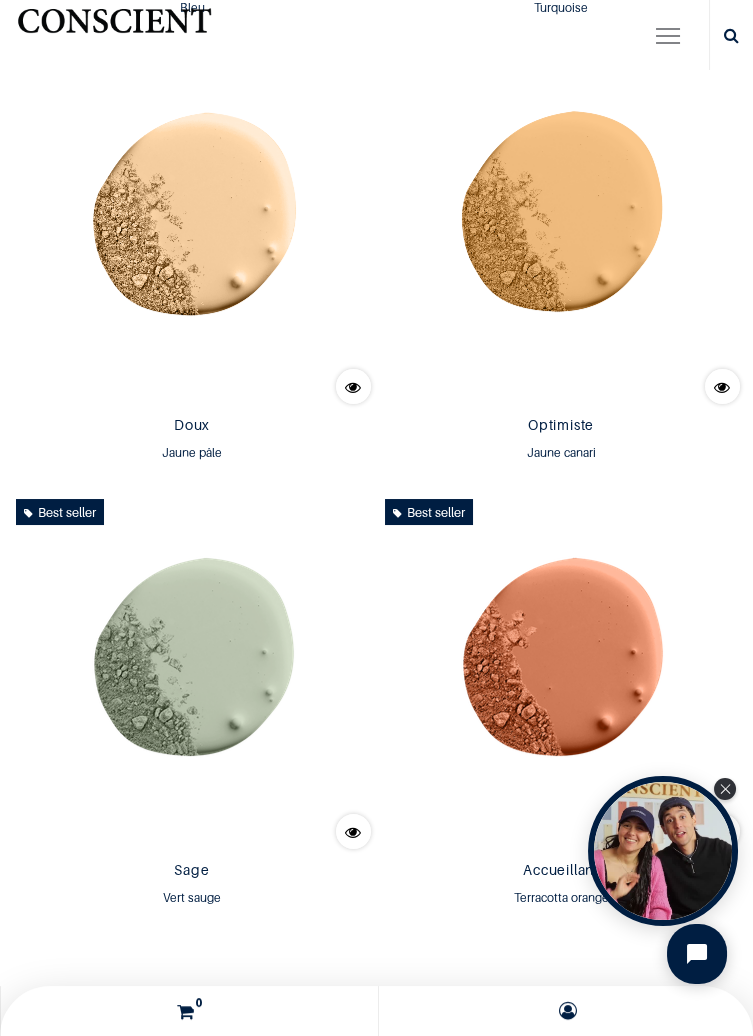 scroll, scrollTop: 2668, scrollLeft: 0, axis: vertical 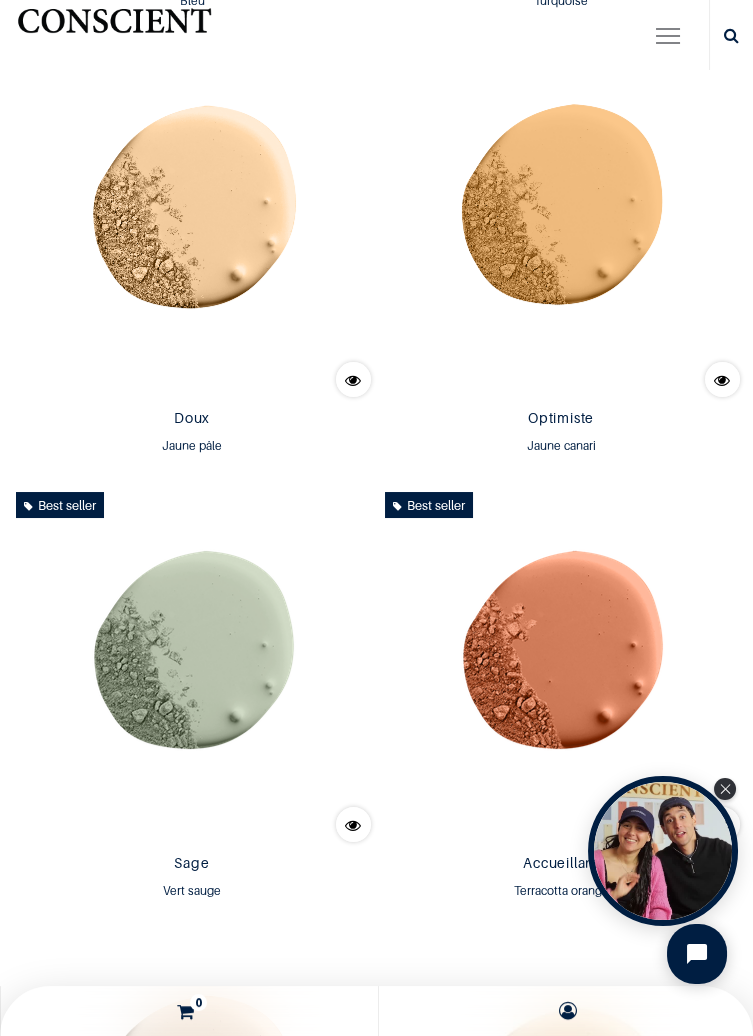 click at bounding box center (722, 380) 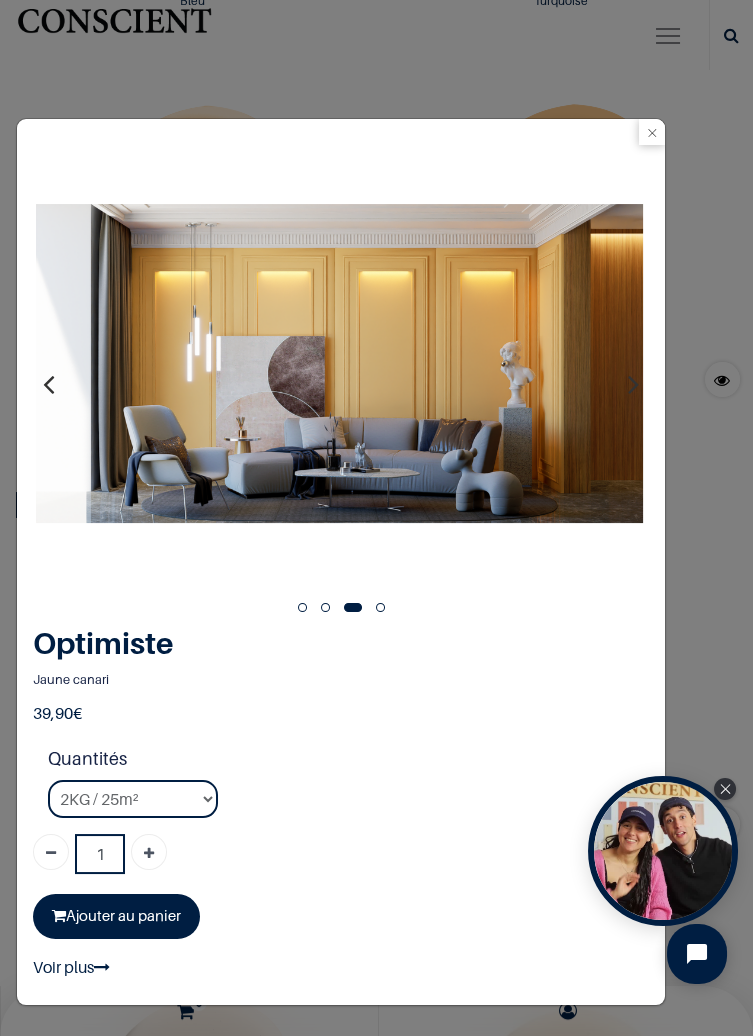 click at bounding box center [652, 132] 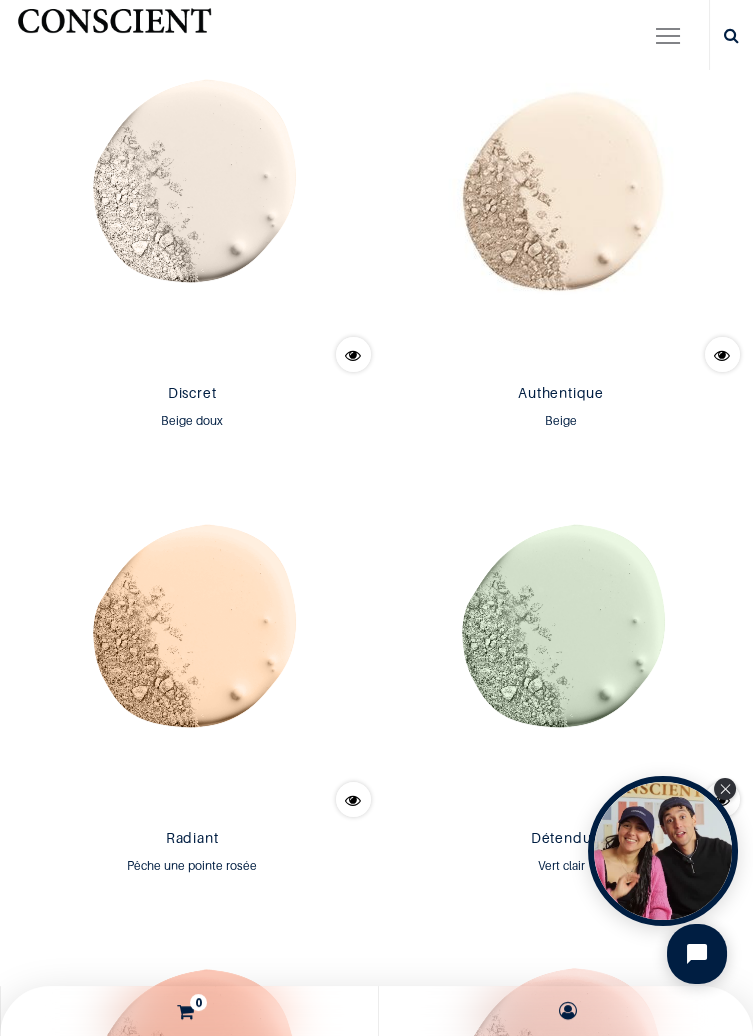 scroll, scrollTop: 3581, scrollLeft: 0, axis: vertical 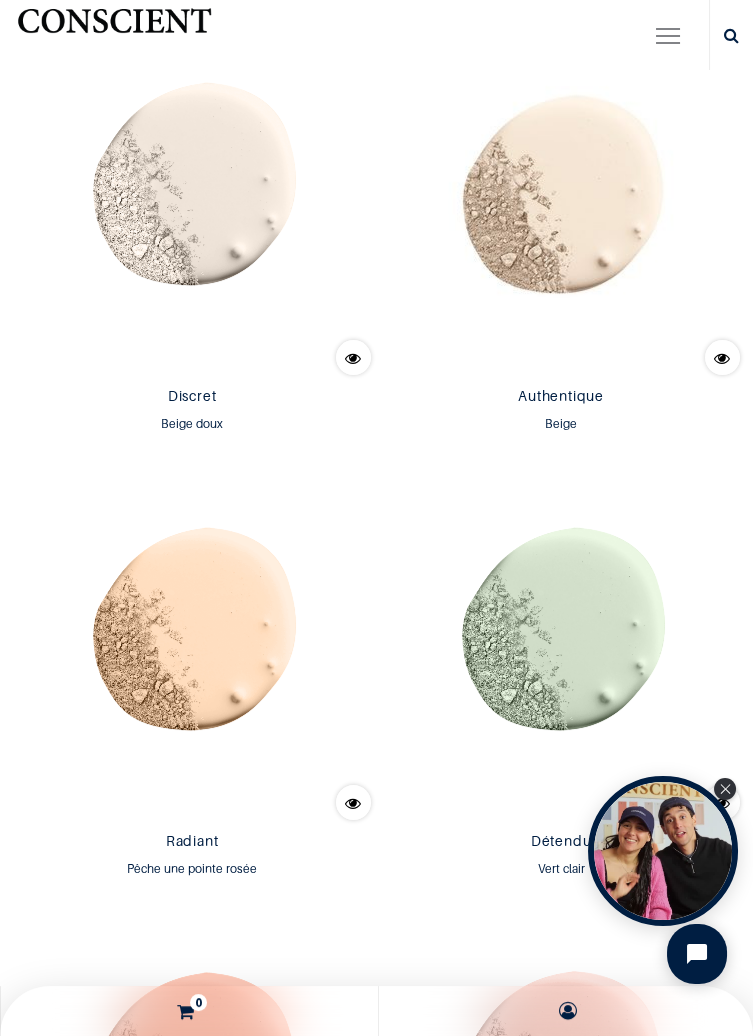 click at bounding box center (722, 358) 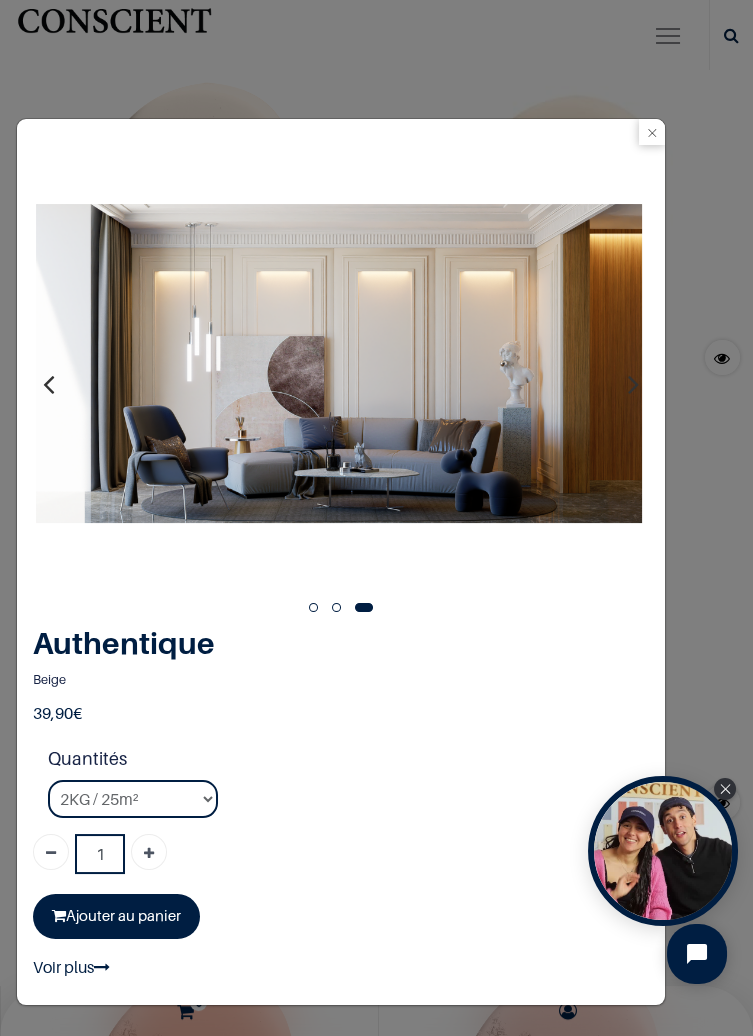 click at bounding box center (652, 132) 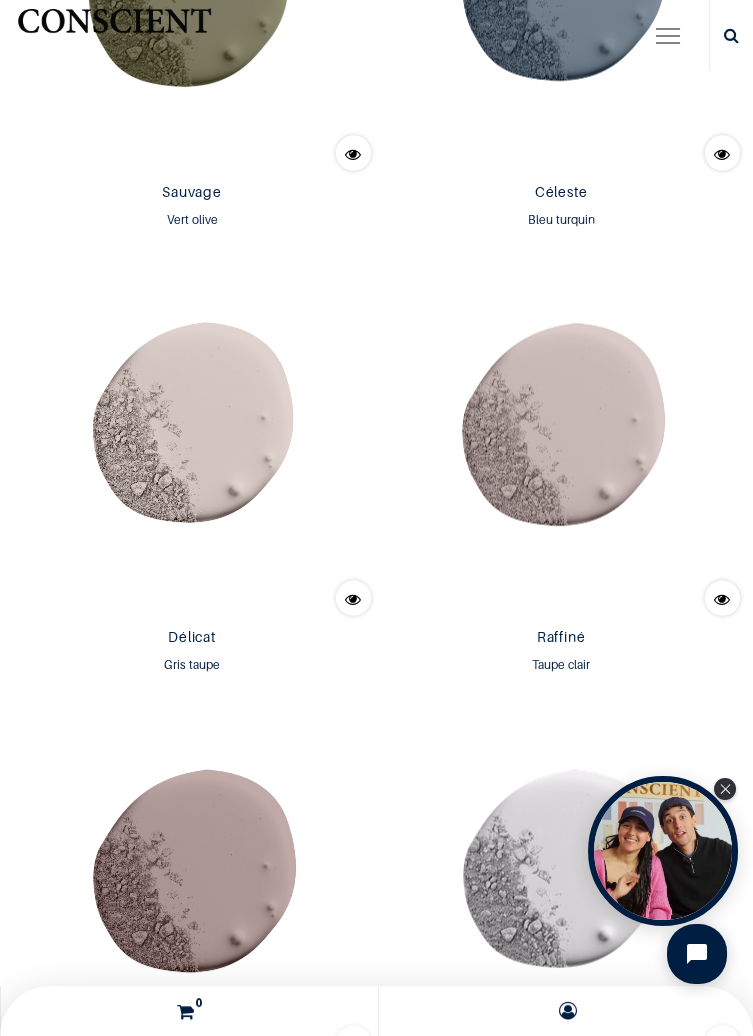 scroll, scrollTop: 6568, scrollLeft: 0, axis: vertical 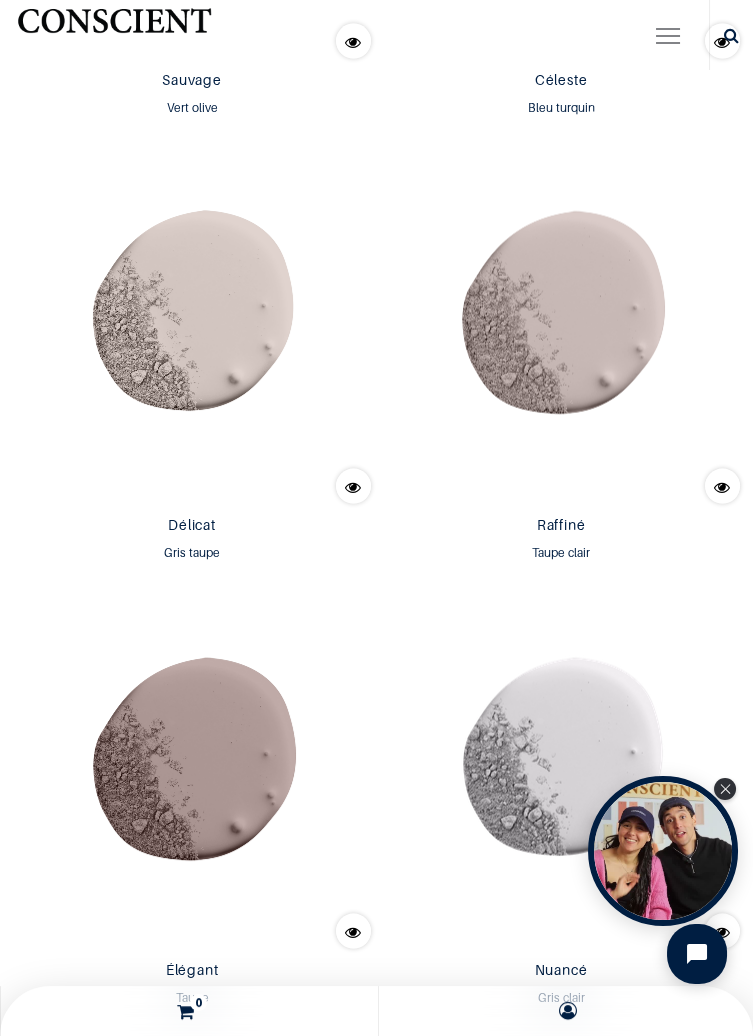 click at bounding box center [353, 487] 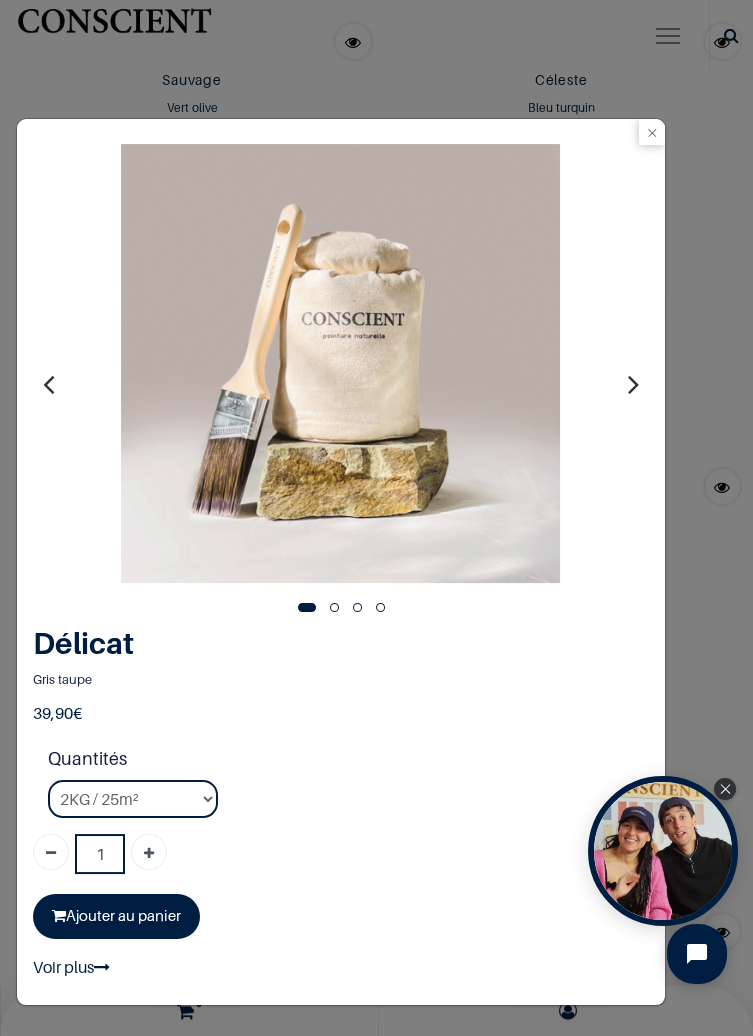 click at bounding box center [340, 363] 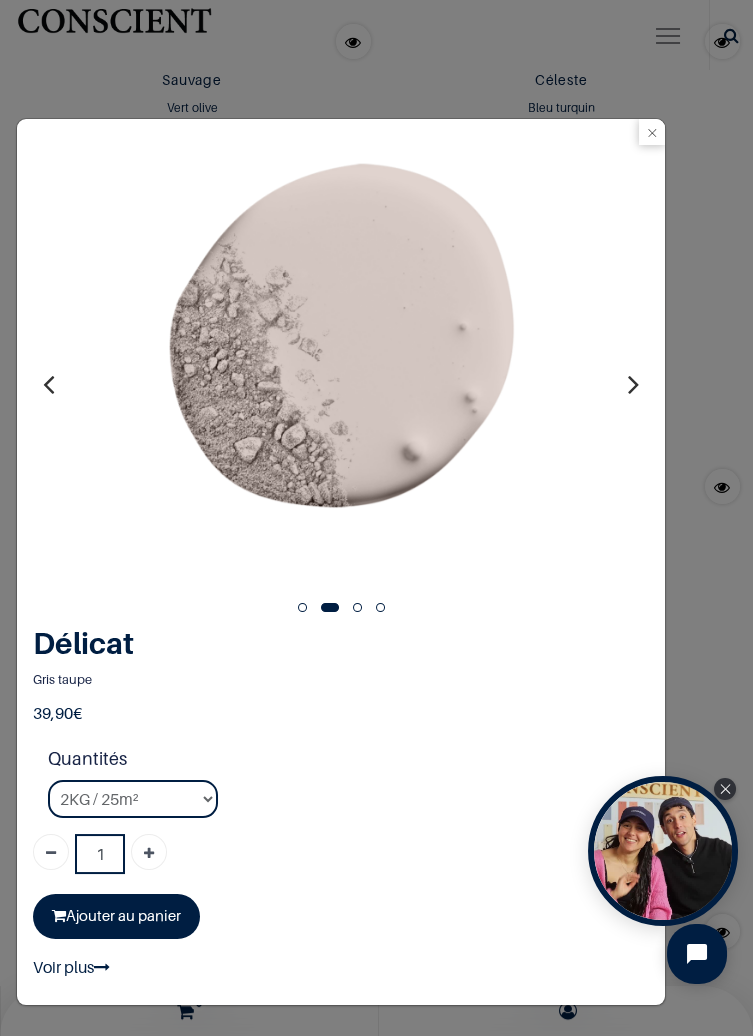 click at bounding box center (633, 384) 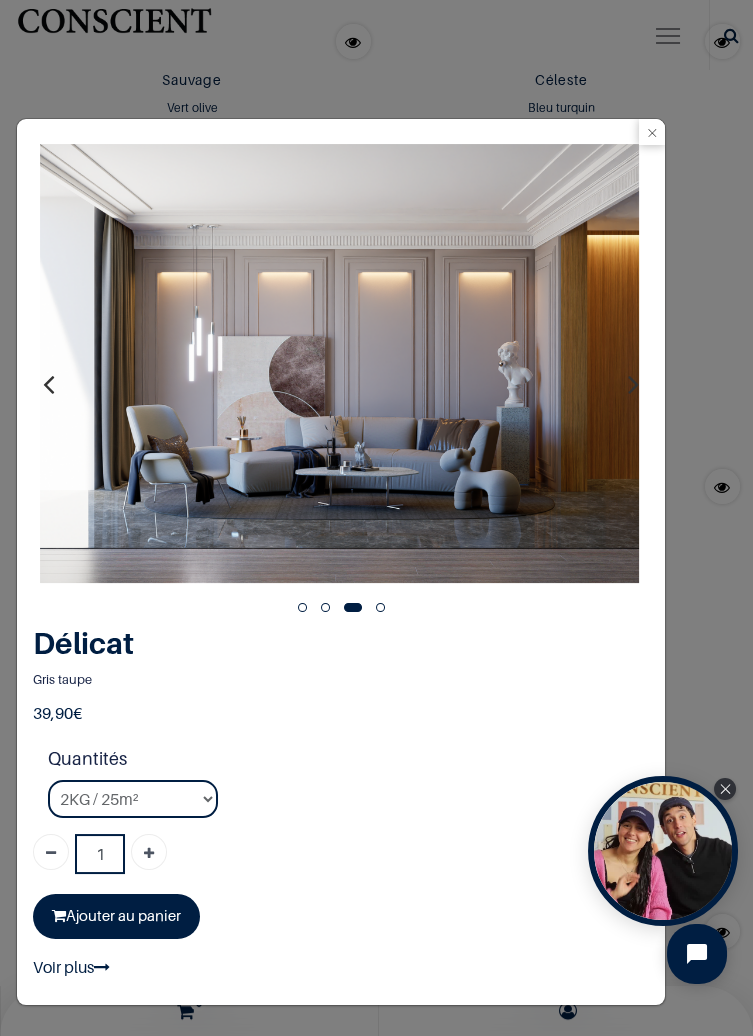 click at bounding box center (652, 132) 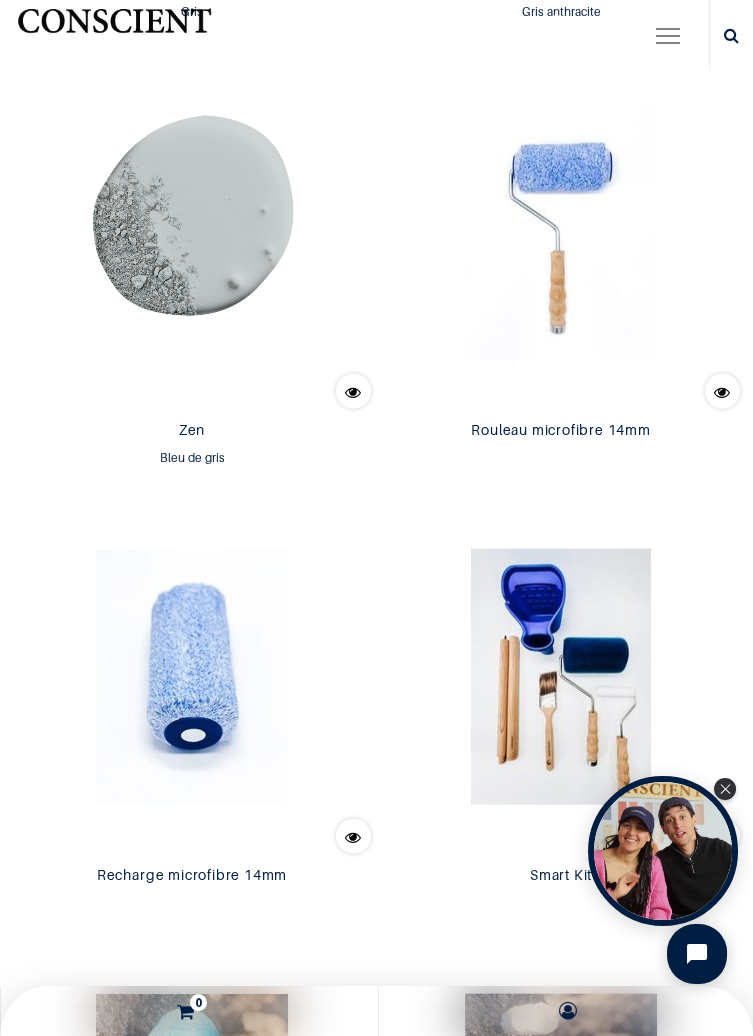 scroll, scrollTop: 8001, scrollLeft: 0, axis: vertical 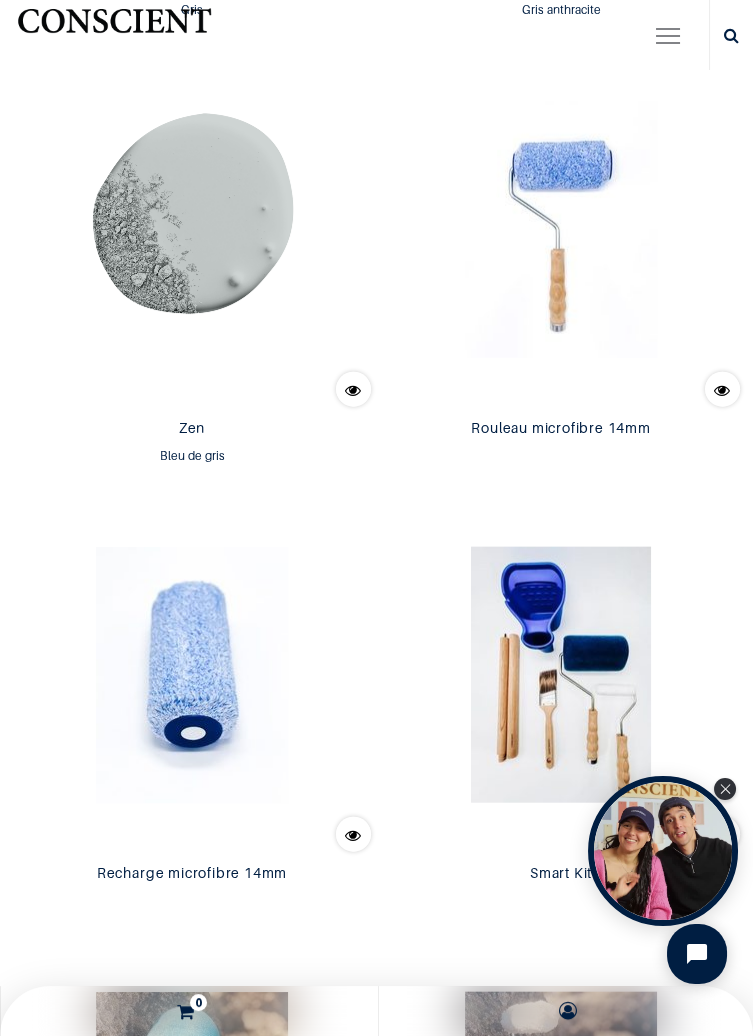 click at bounding box center [353, 390] 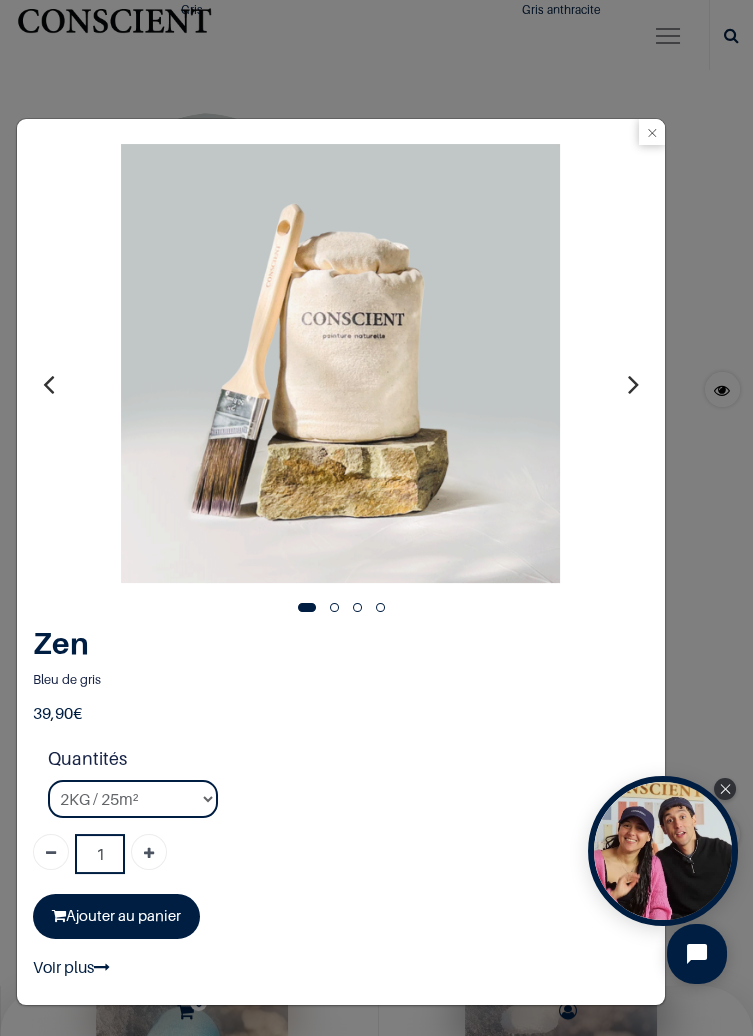 click at bounding box center (633, 384) 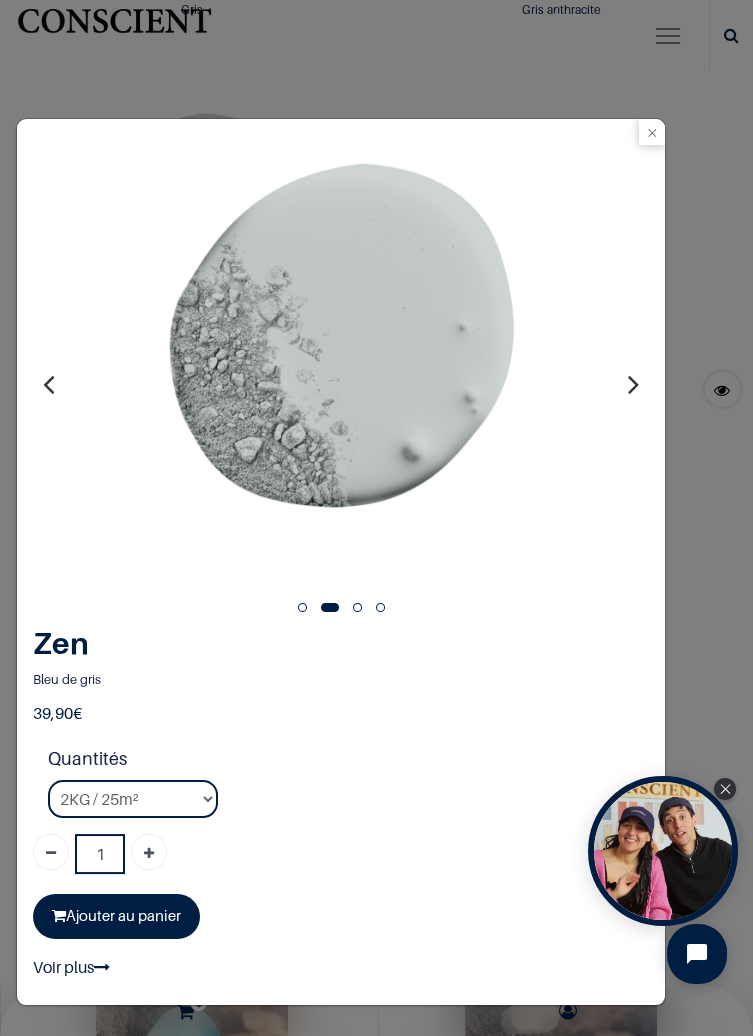 click at bounding box center [340, 363] 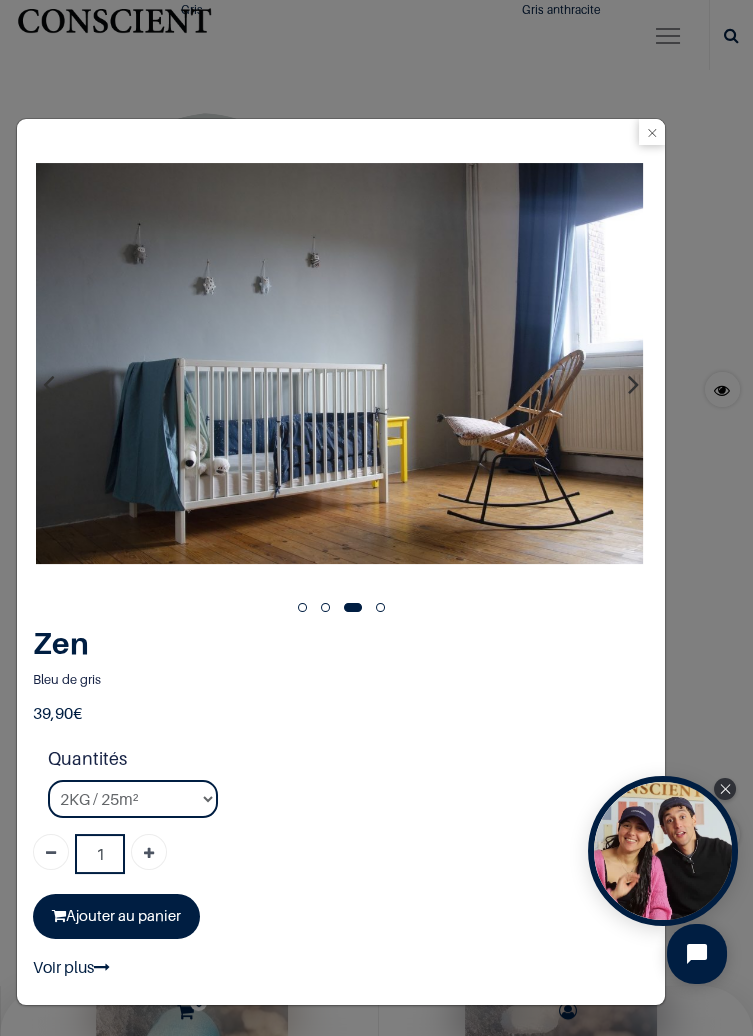click at bounding box center (633, 384) 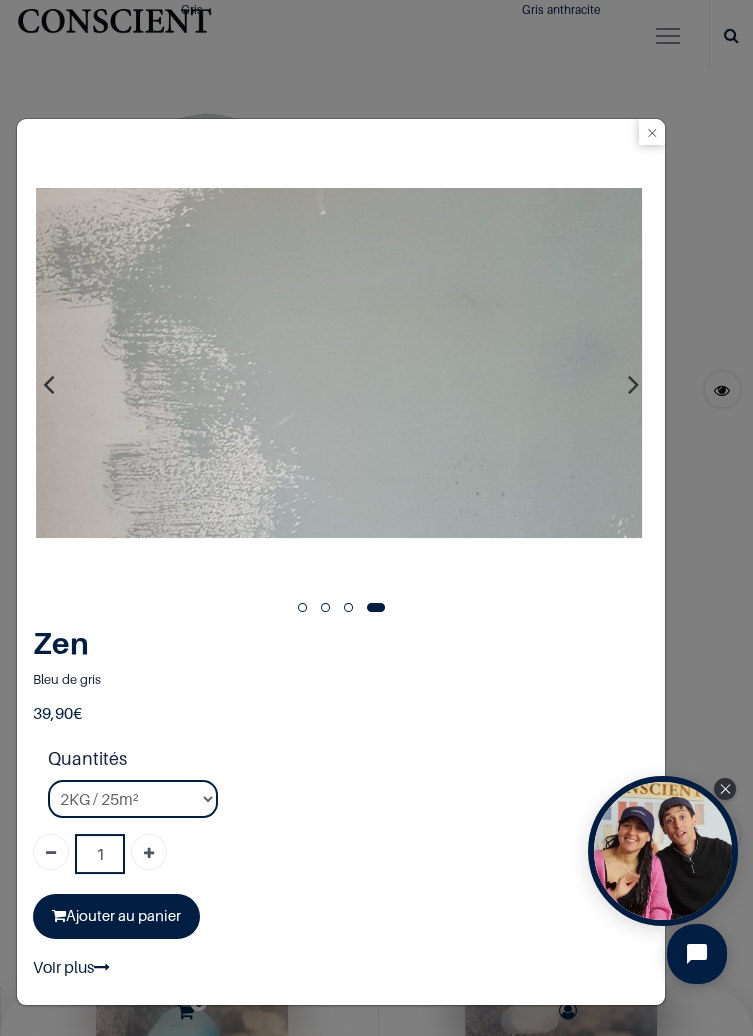 click at bounding box center [633, 384] 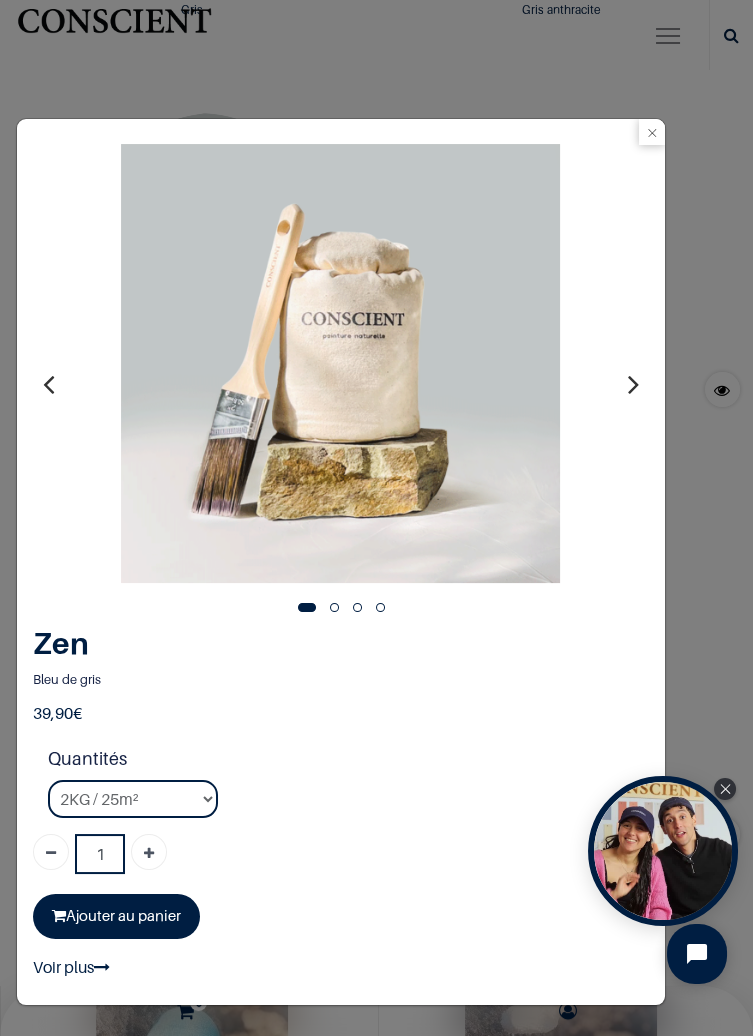 click at bounding box center (652, 132) 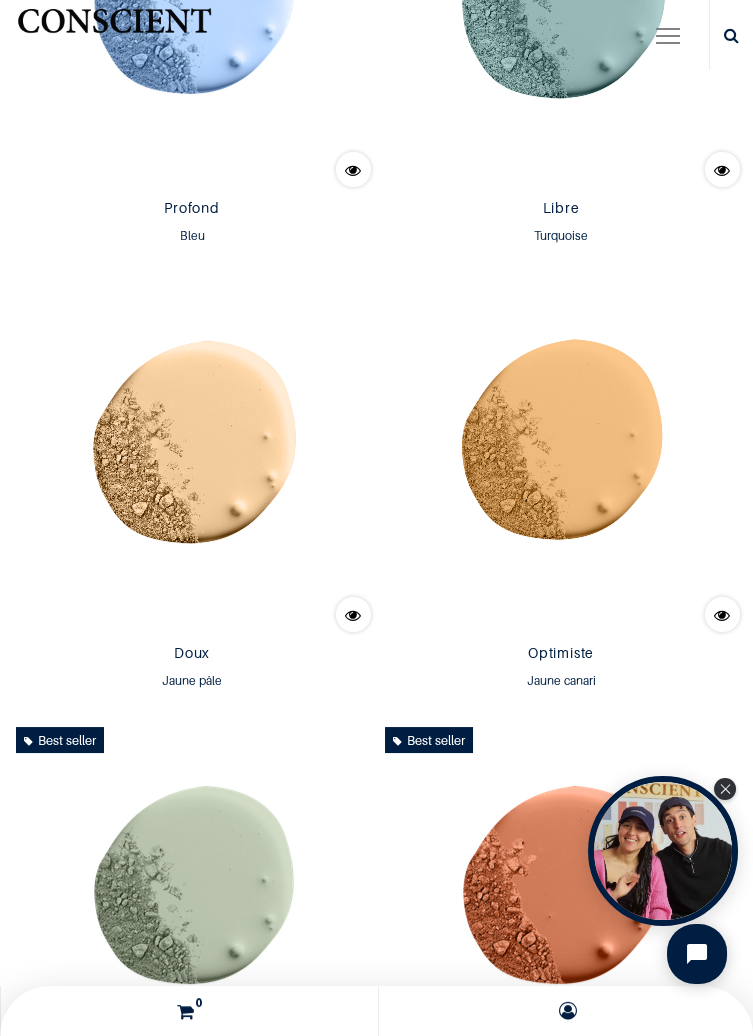 scroll, scrollTop: 2487, scrollLeft: 0, axis: vertical 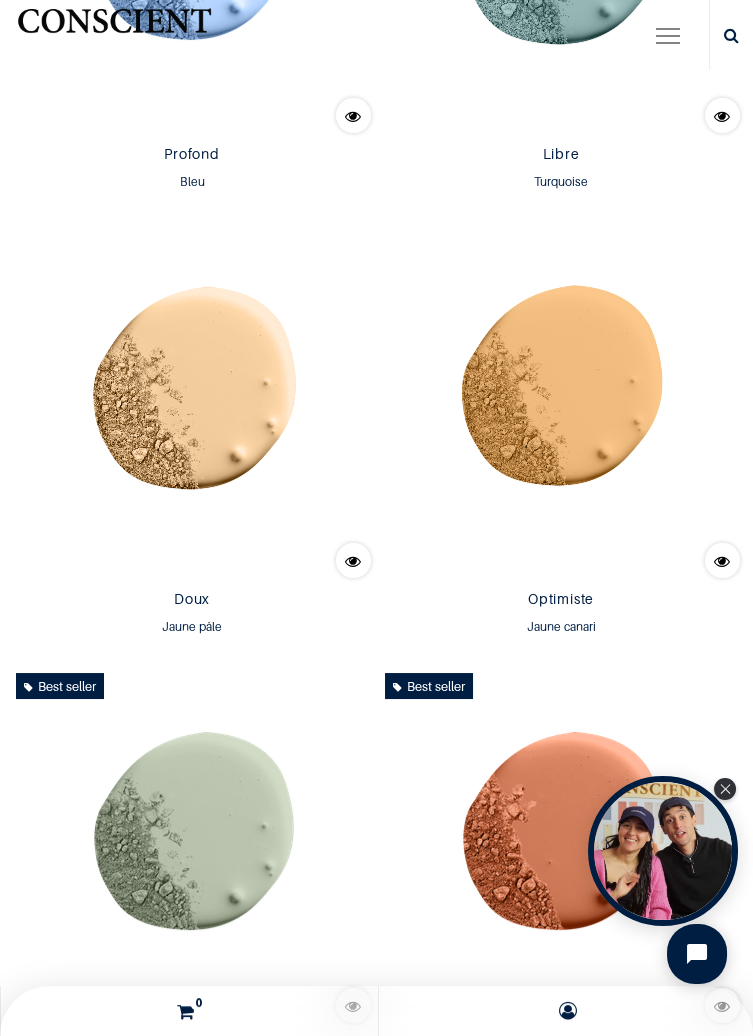 click at bounding box center [353, 561] 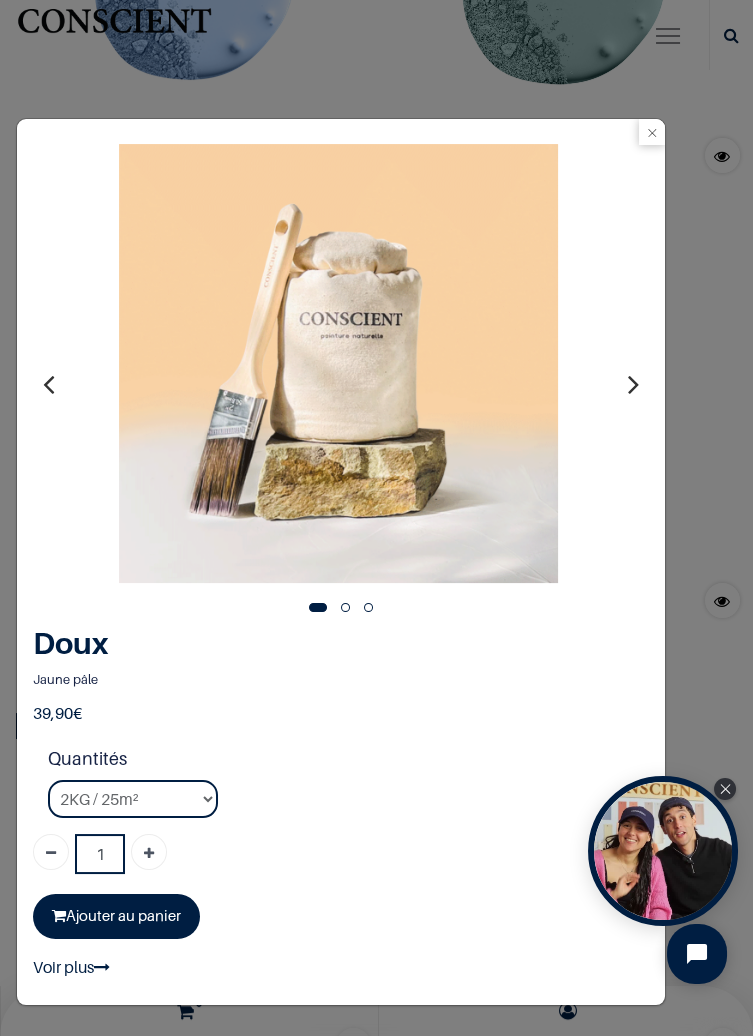 click on "1" at bounding box center (376, 518) 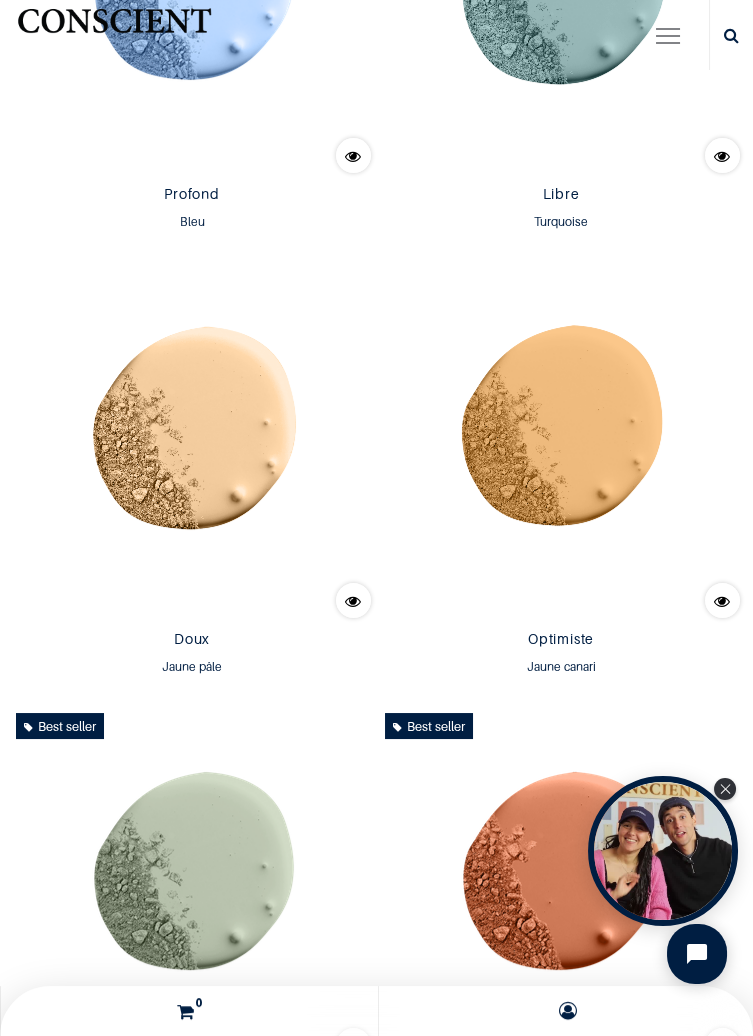 click at bounding box center [560, -4] 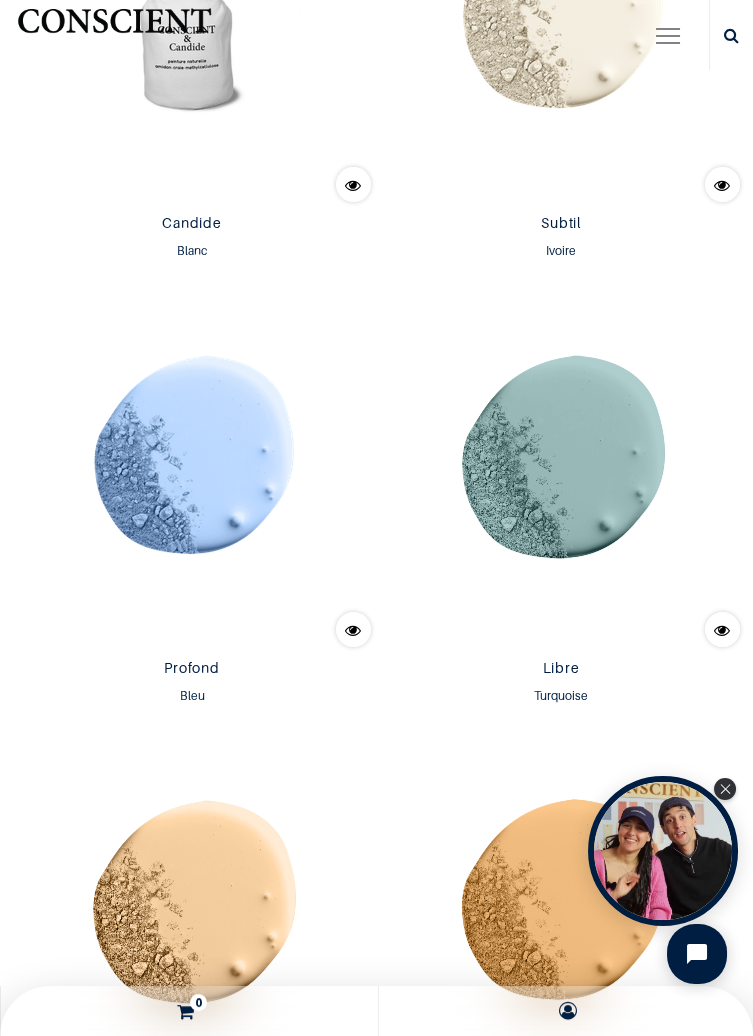 scroll, scrollTop: 1927, scrollLeft: 0, axis: vertical 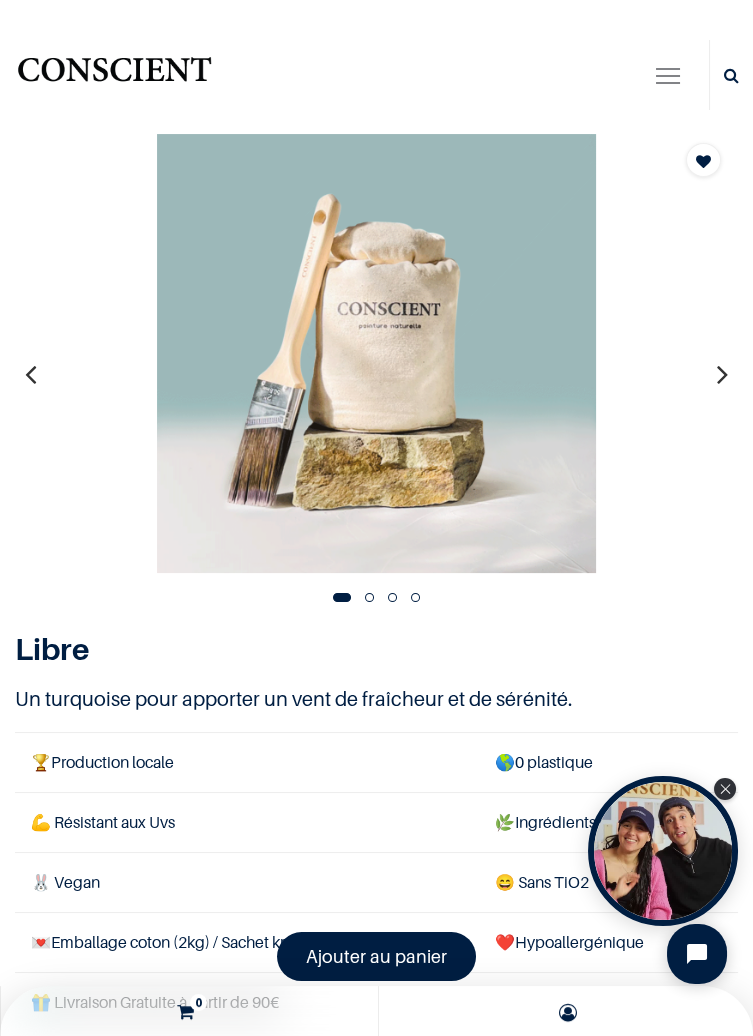 click at bounding box center [376, 353] 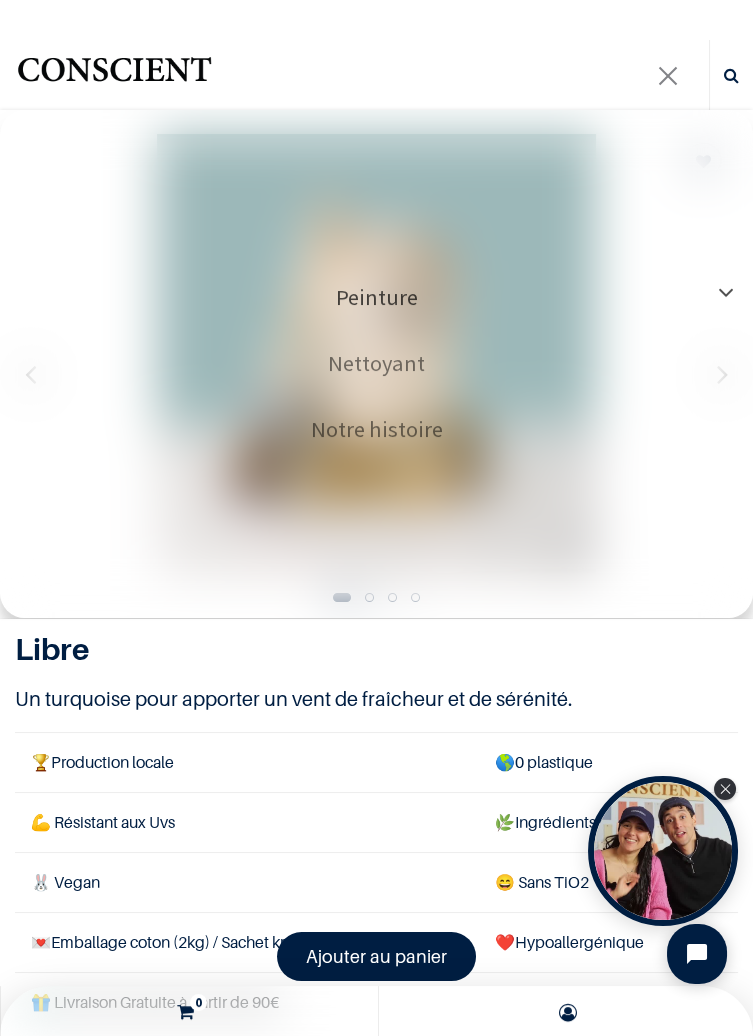 click on "Peinture" at bounding box center (377, 297) 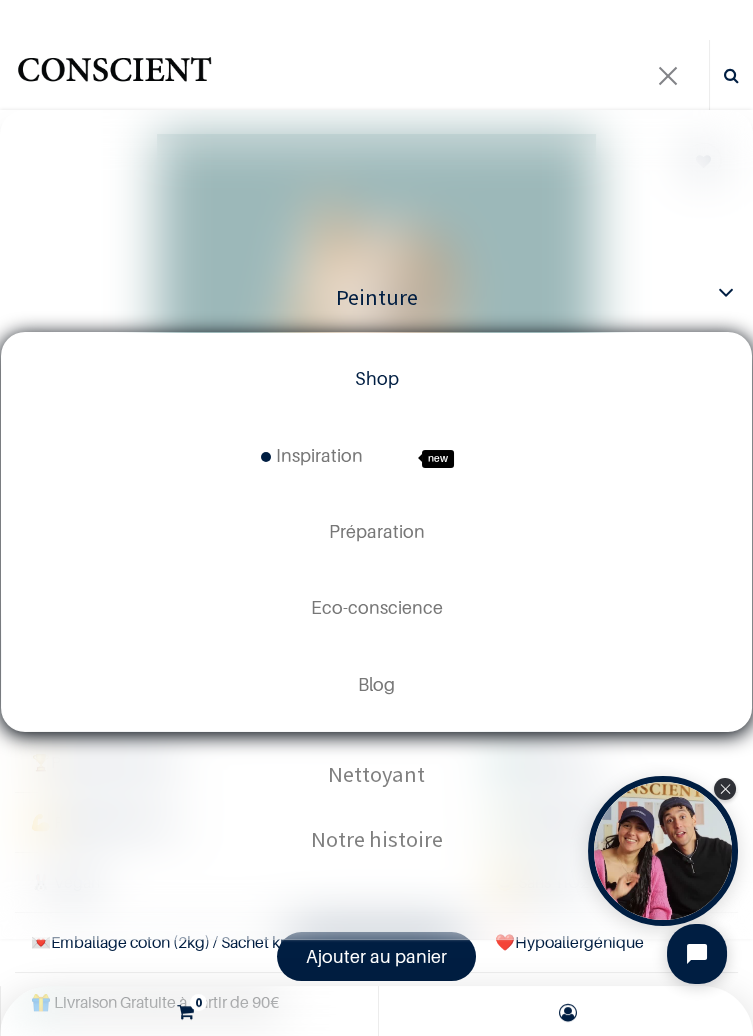 click on "Shop" at bounding box center [377, 378] 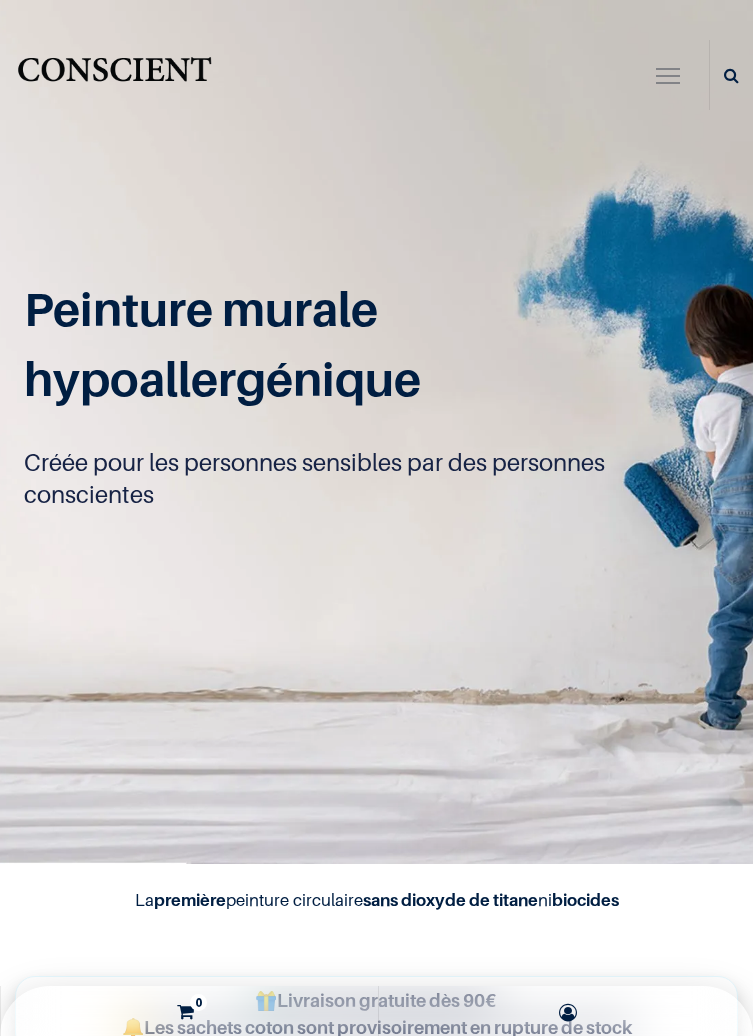 scroll, scrollTop: 0, scrollLeft: 0, axis: both 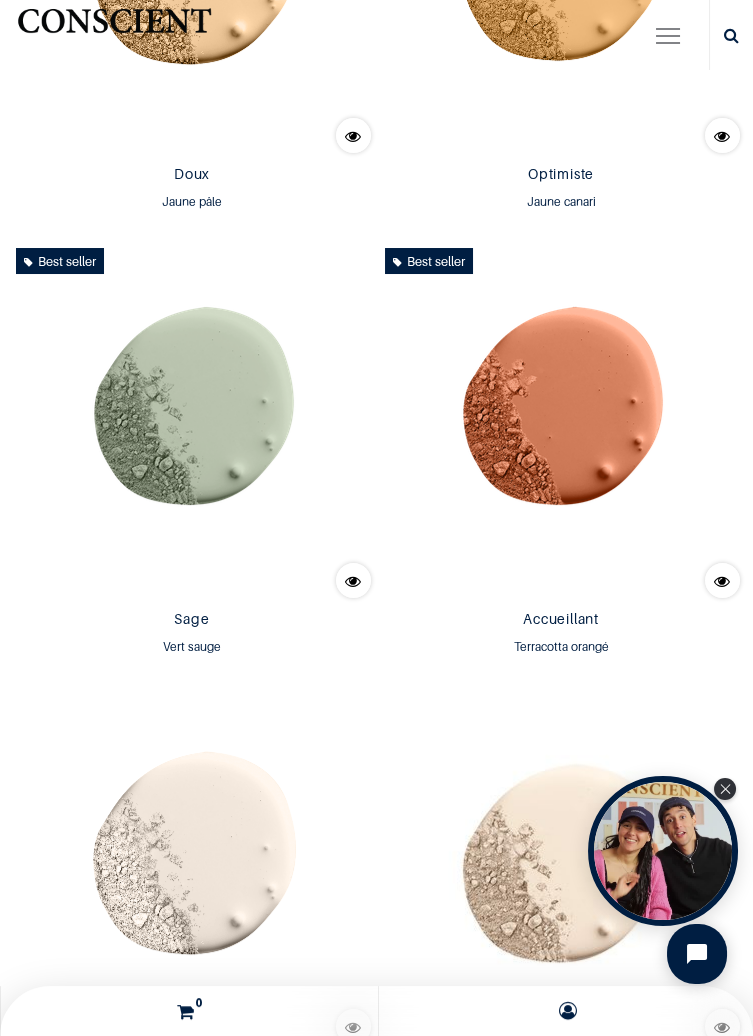 click at bounding box center (353, 581) 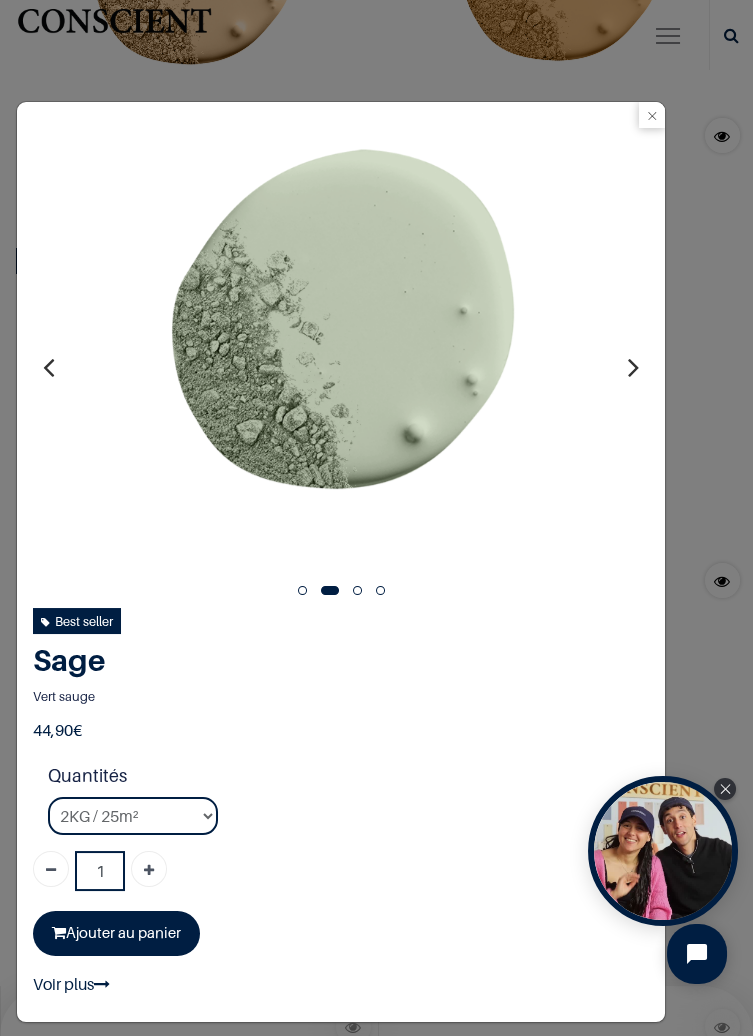 click at bounding box center (652, 115) 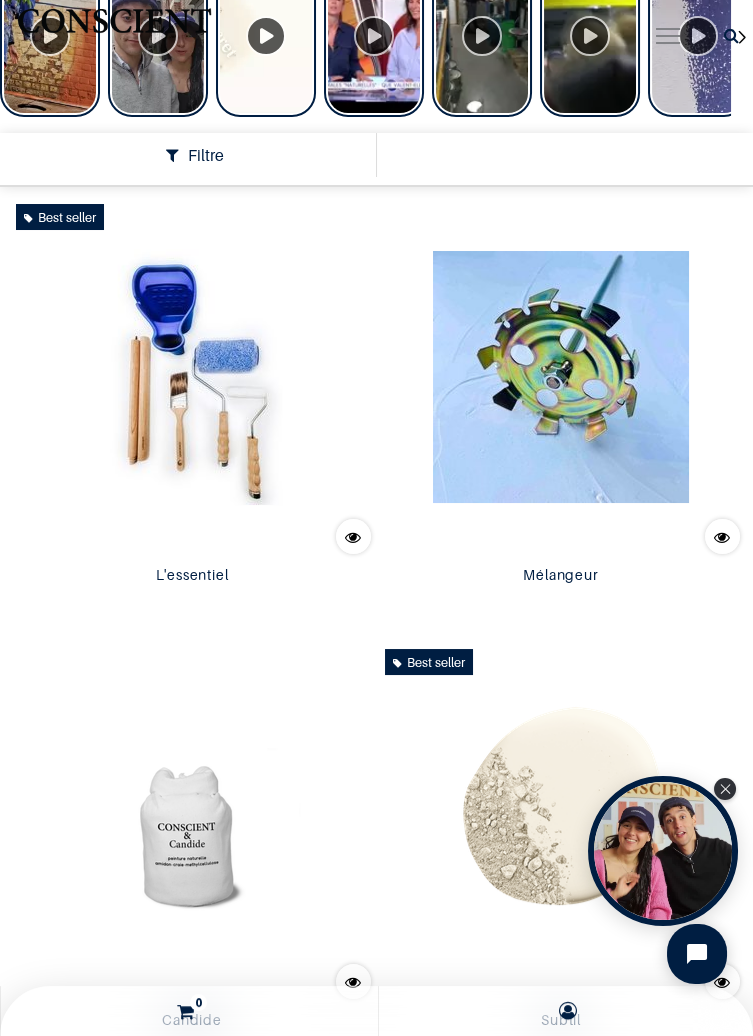 scroll, scrollTop: 25, scrollLeft: 0, axis: vertical 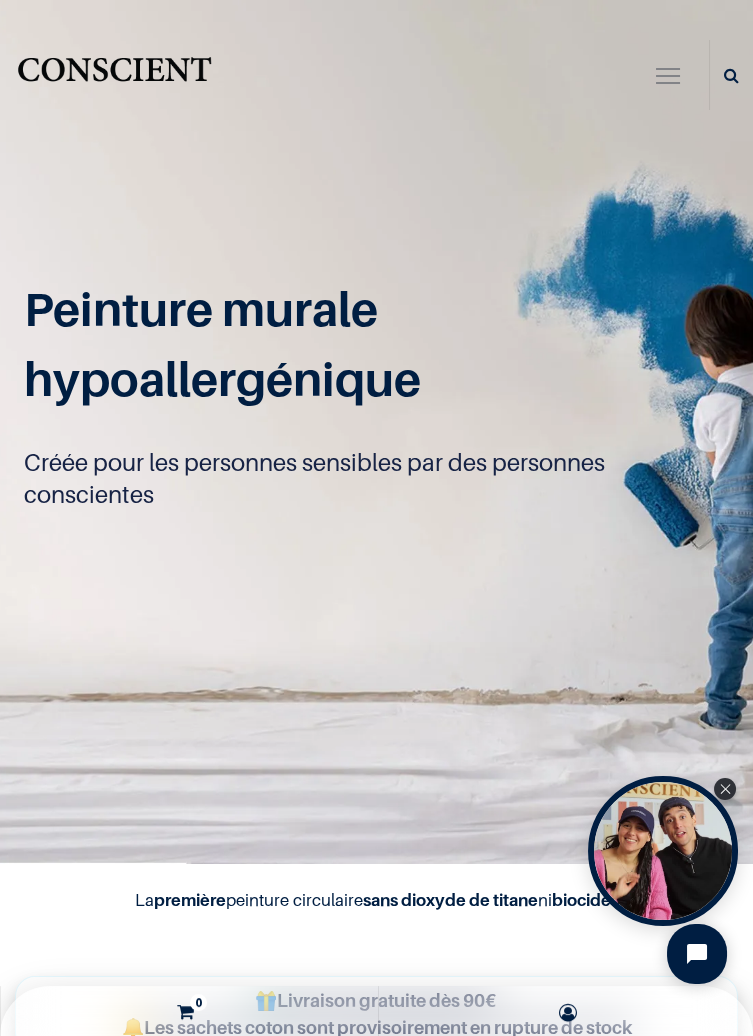 click at bounding box center (668, 78) 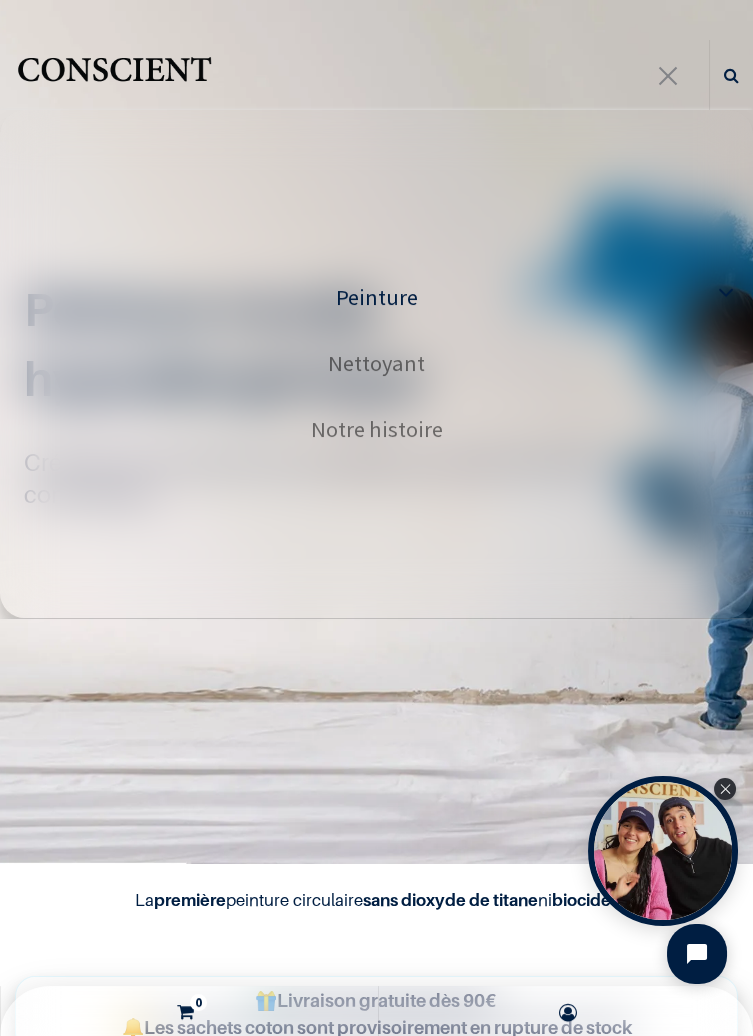 click on "Peinture" at bounding box center (377, 297) 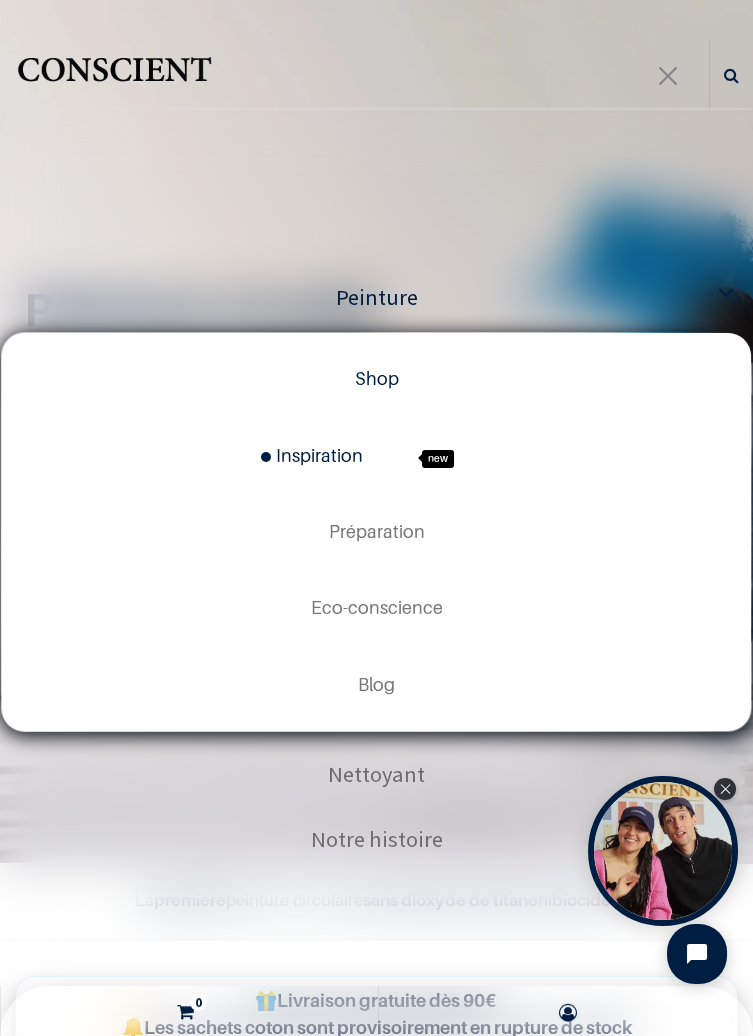 click on "Inspiration" at bounding box center [312, 455] 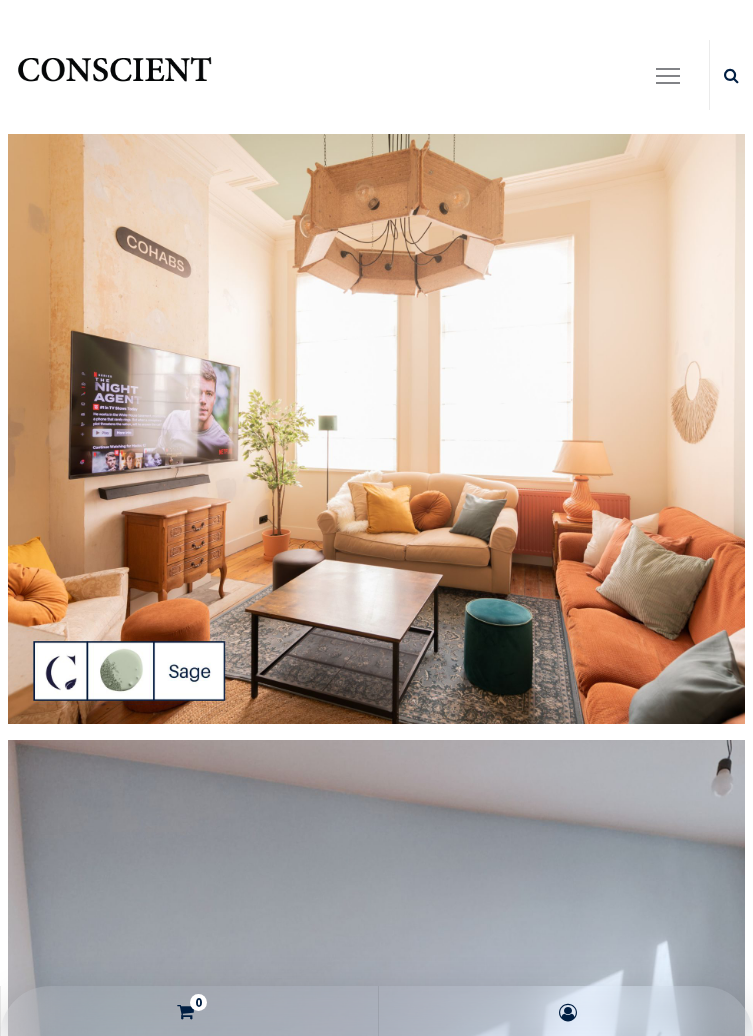 scroll, scrollTop: 0, scrollLeft: 0, axis: both 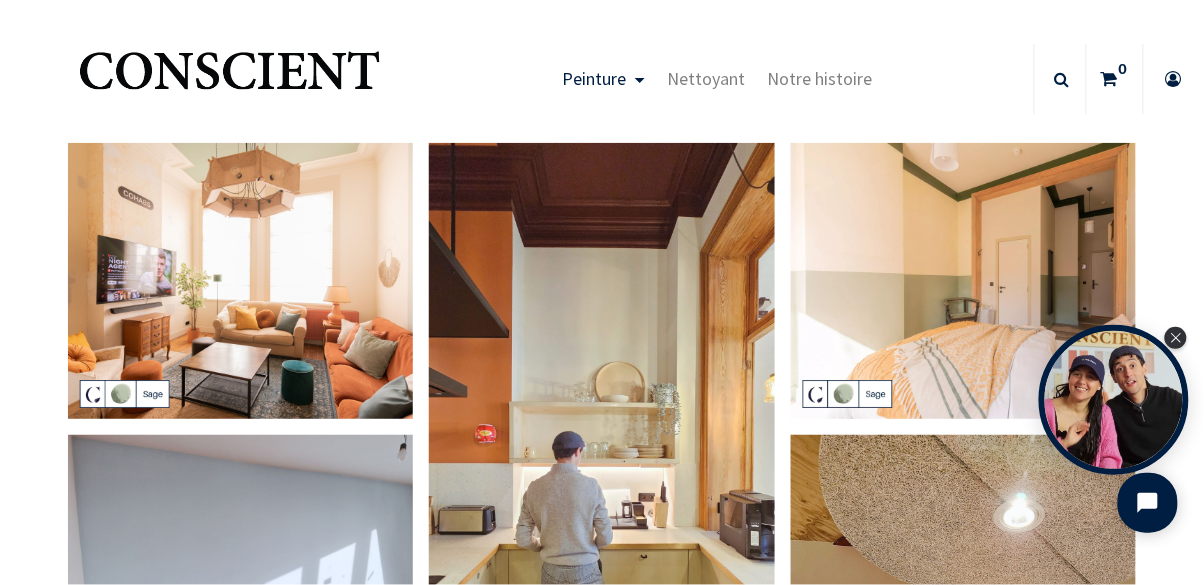 click at bounding box center (1176, 338) 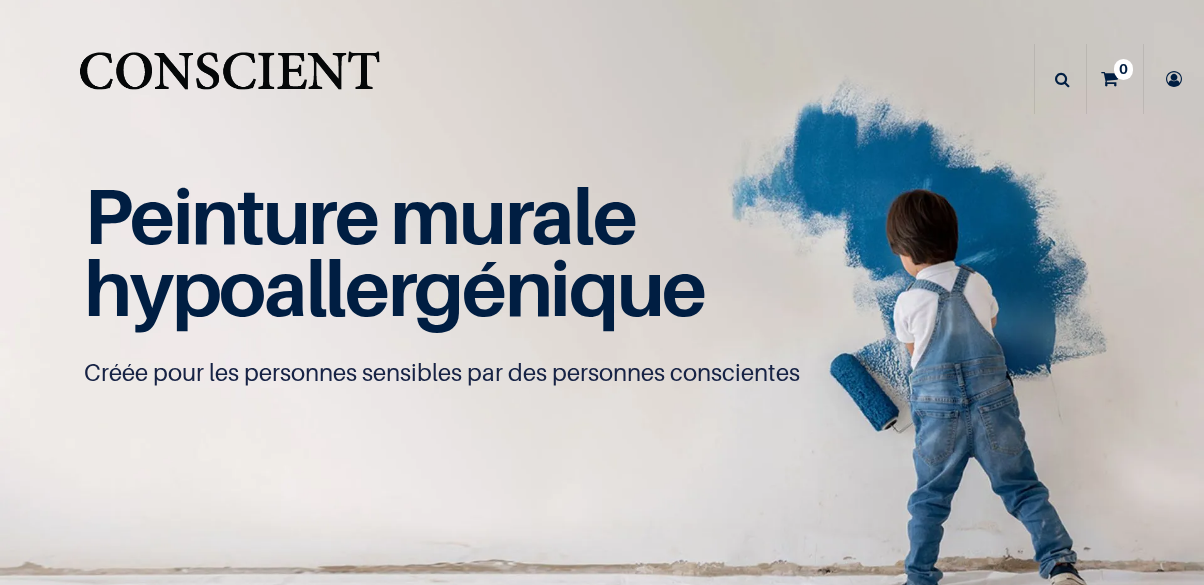 scroll, scrollTop: 0, scrollLeft: 0, axis: both 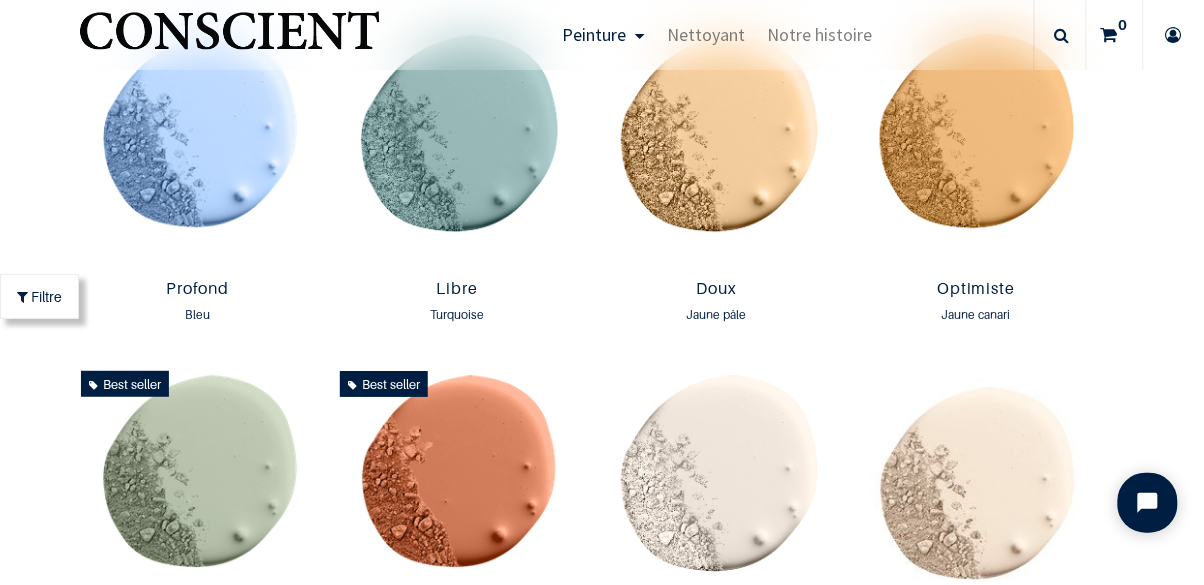 click at bounding box center [457, 147] 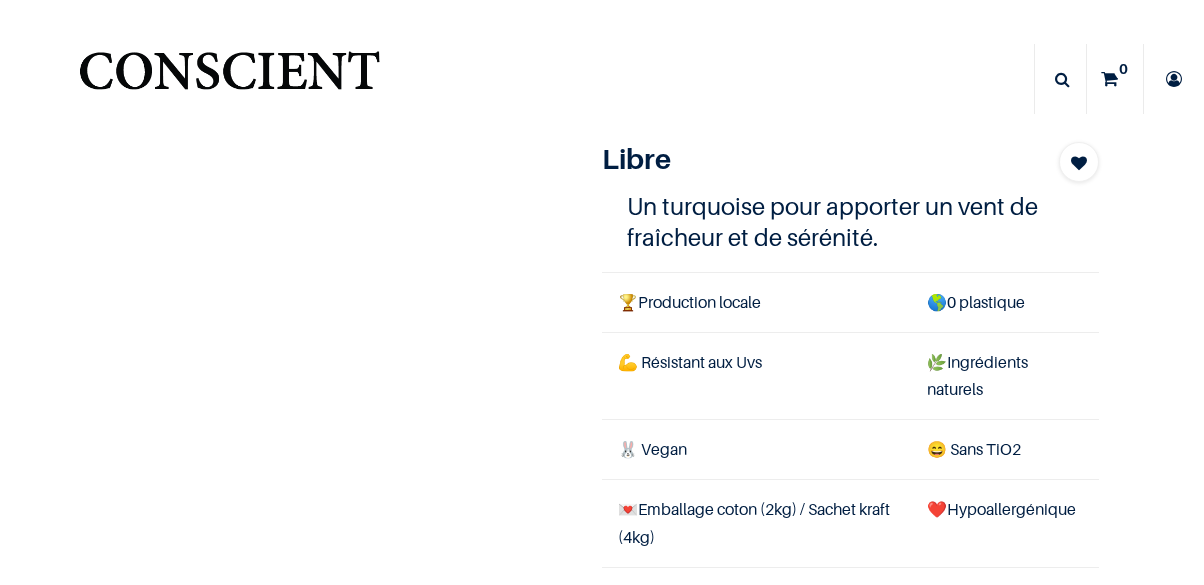 scroll, scrollTop: 0, scrollLeft: 0, axis: both 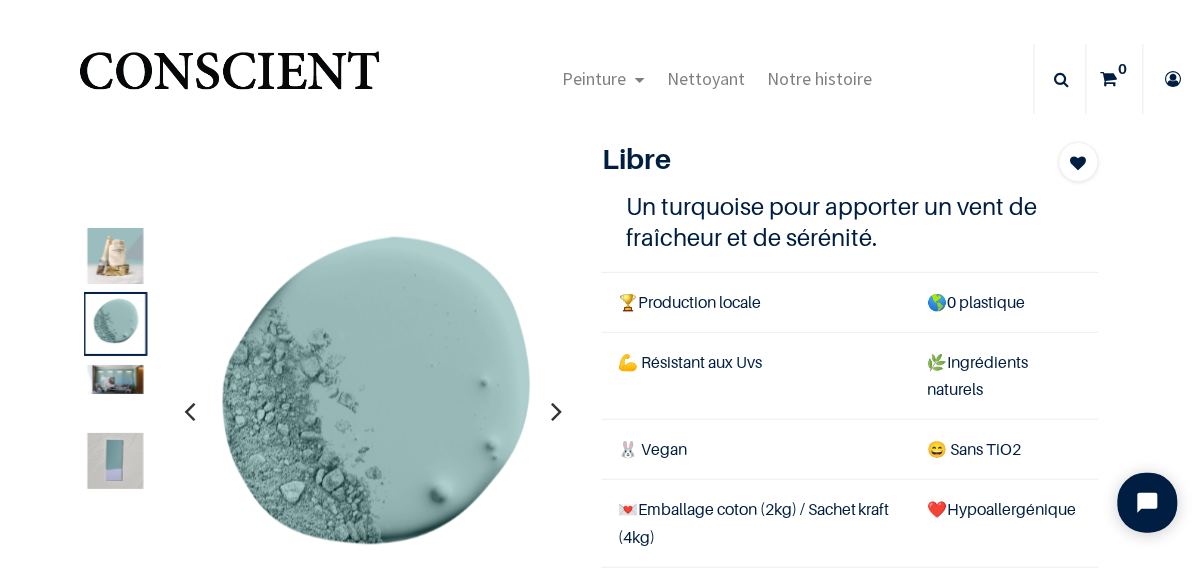 click at bounding box center [371, 411] 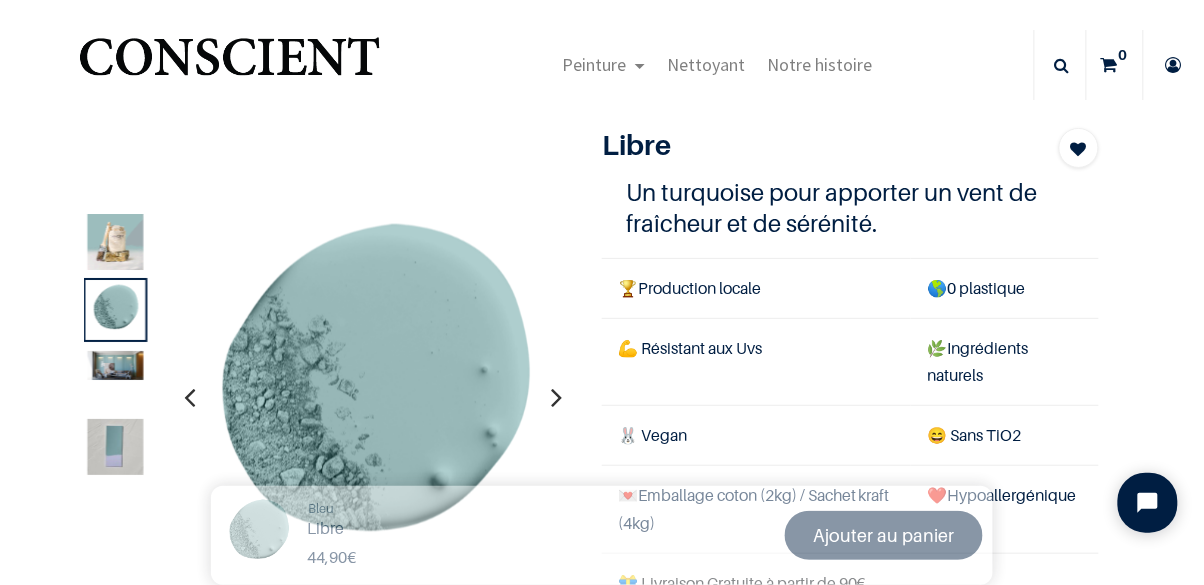 scroll, scrollTop: 0, scrollLeft: 0, axis: both 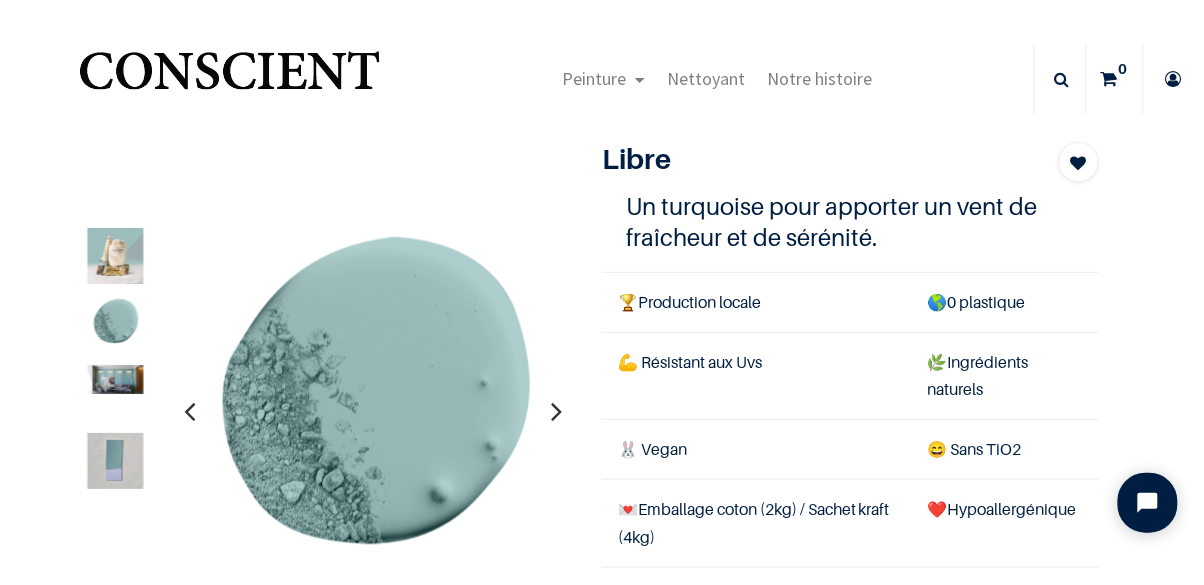click at bounding box center [116, 378] 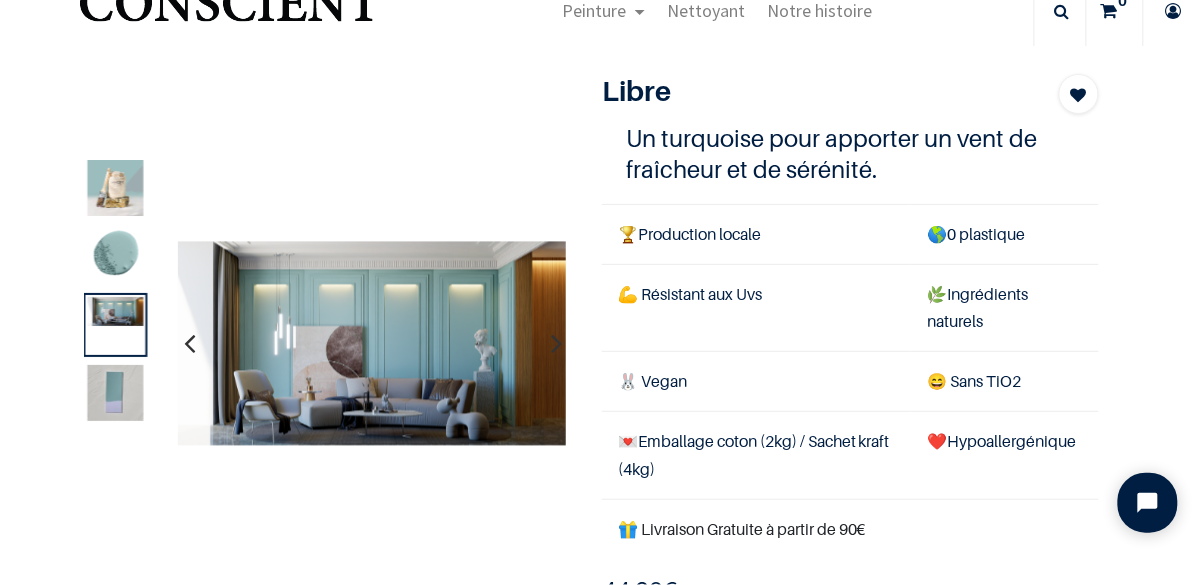 scroll, scrollTop: 72, scrollLeft: 0, axis: vertical 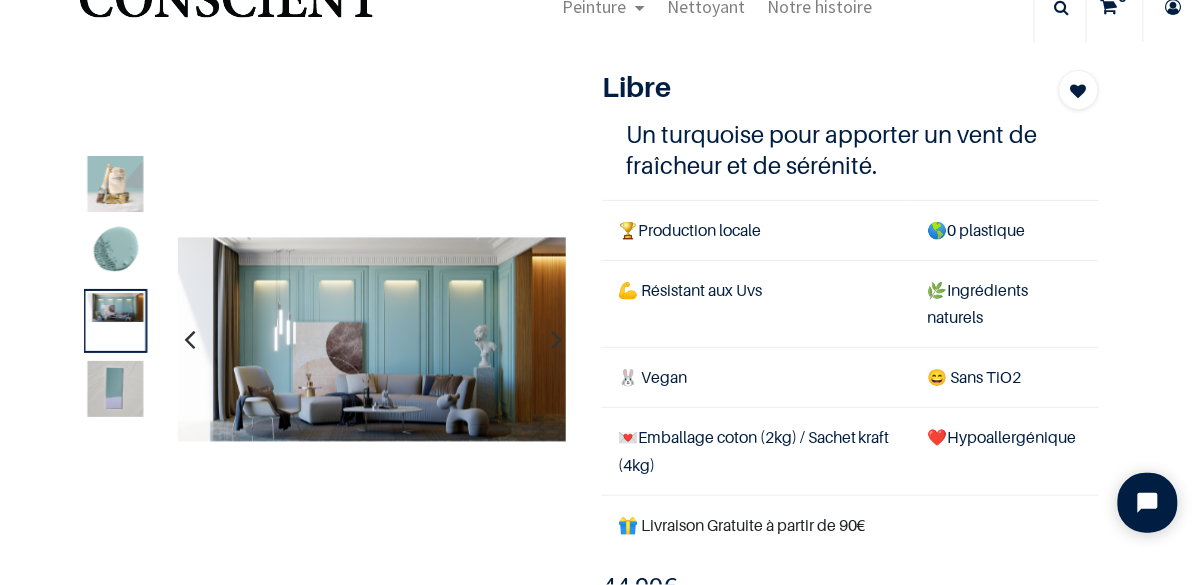 click at bounding box center (116, 389) 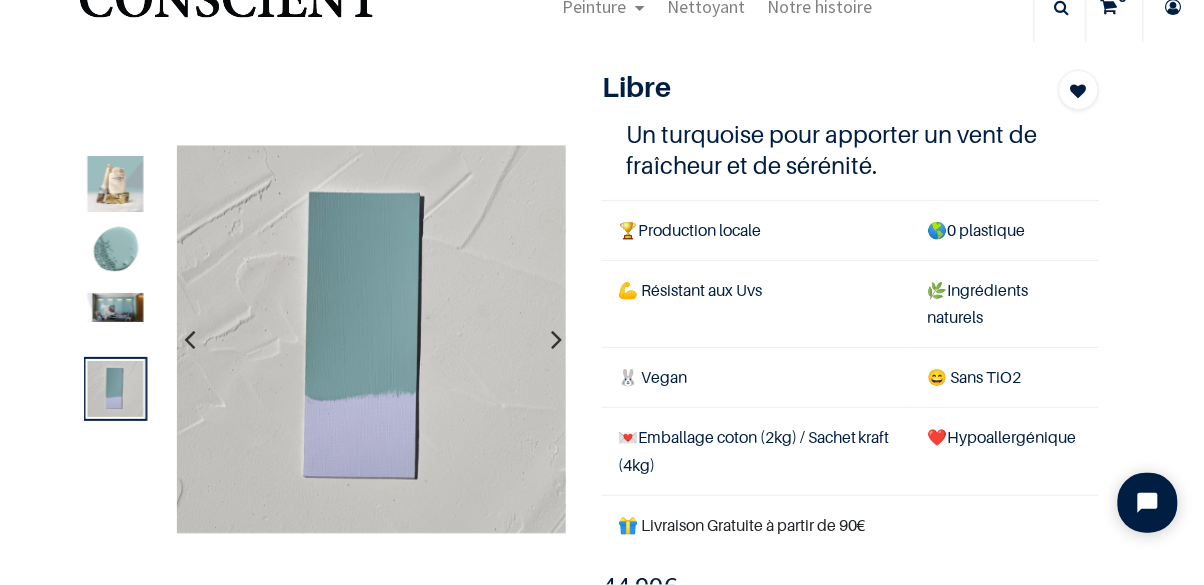 click at bounding box center [116, 306] 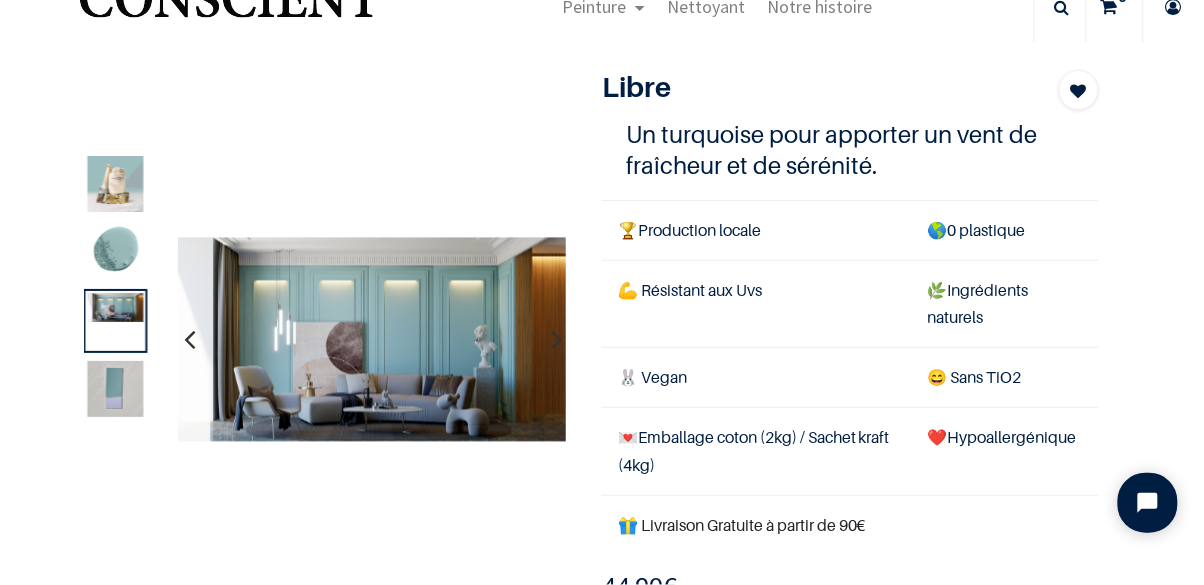 click at bounding box center [116, 184] 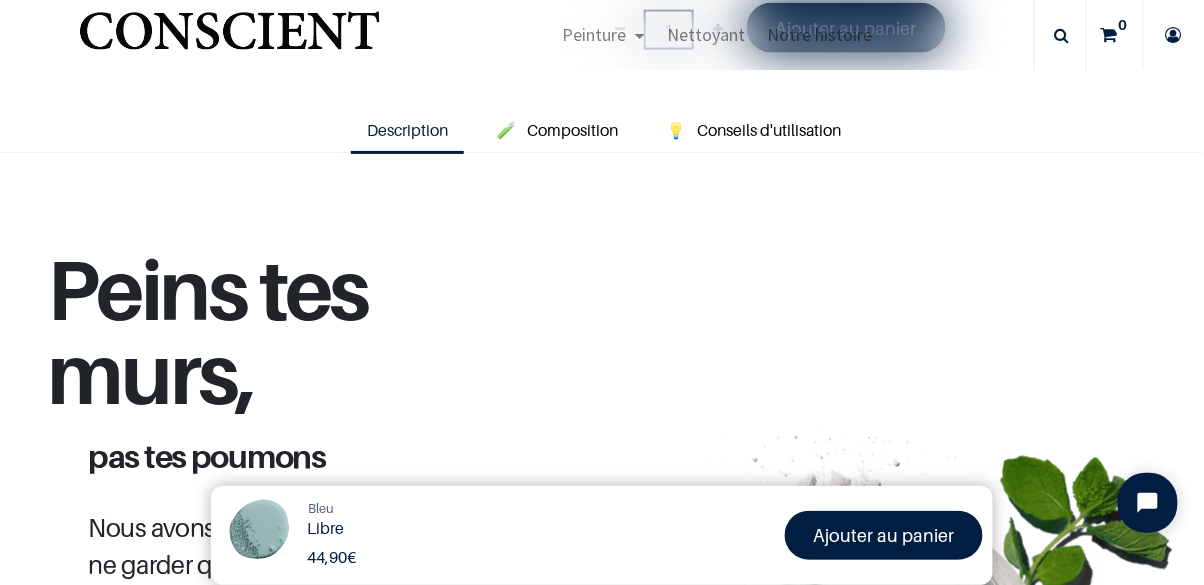 scroll, scrollTop: 313, scrollLeft: 0, axis: vertical 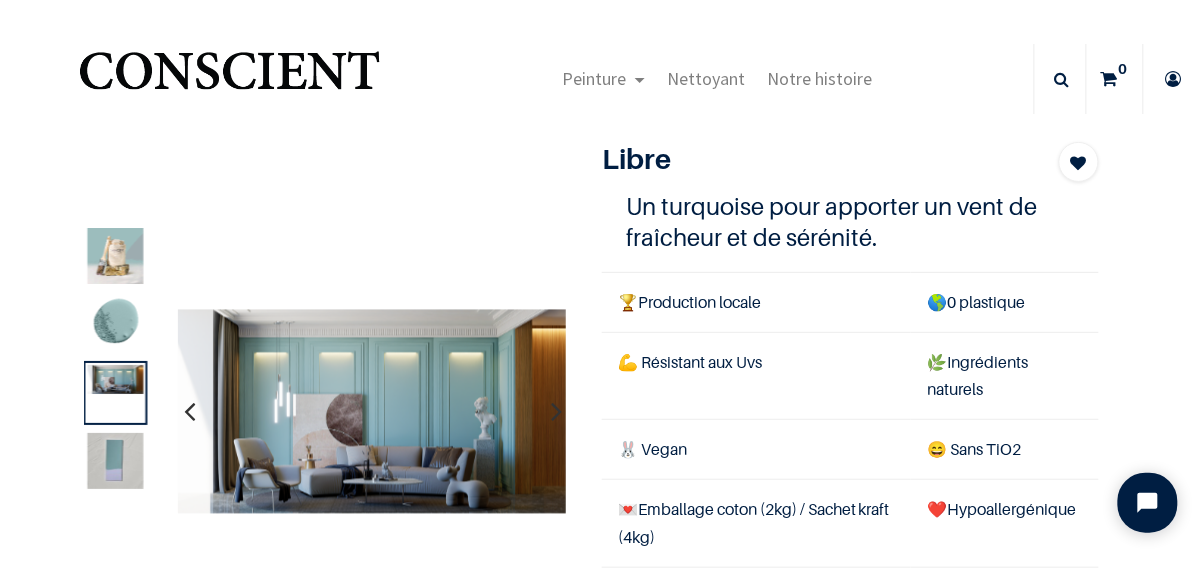 click at bounding box center (116, 461) 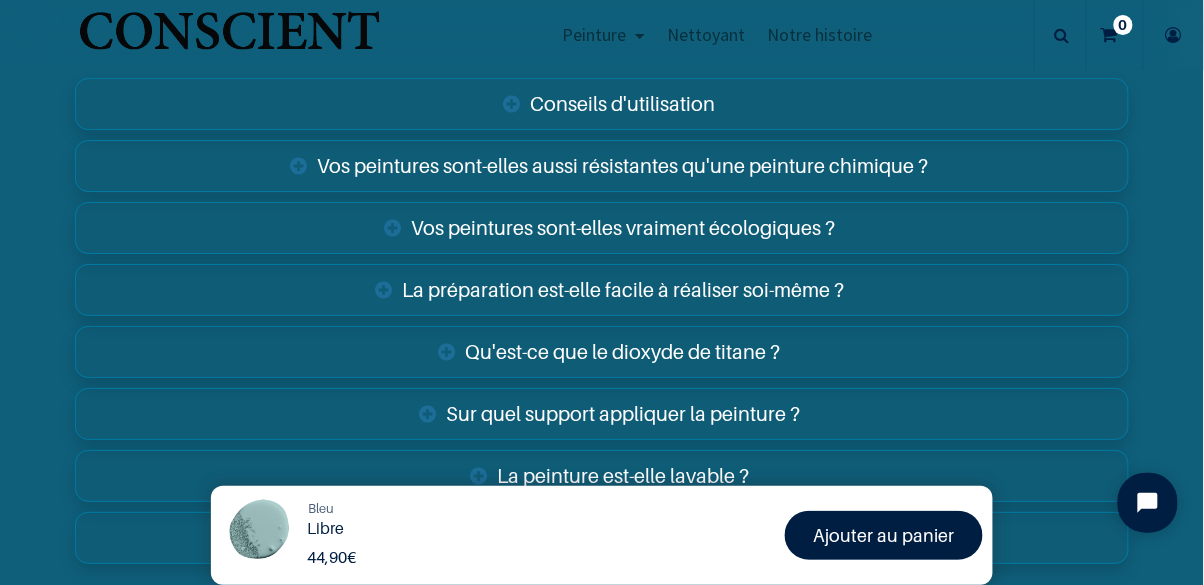 scroll, scrollTop: 3159, scrollLeft: 0, axis: vertical 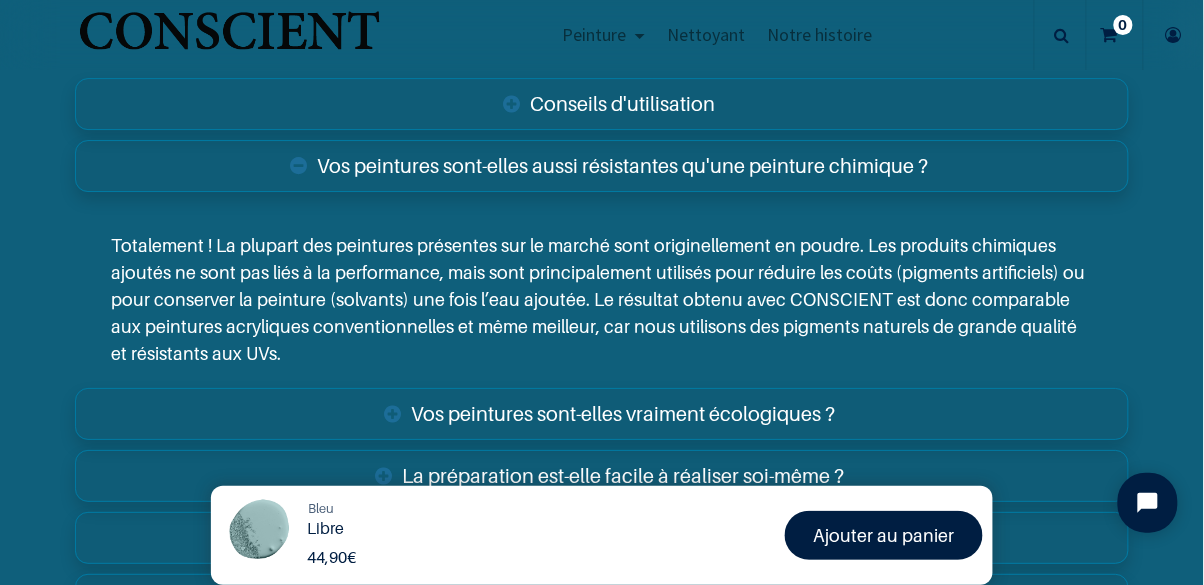 click on "Conseils d'utilisation" at bounding box center [602, 104] 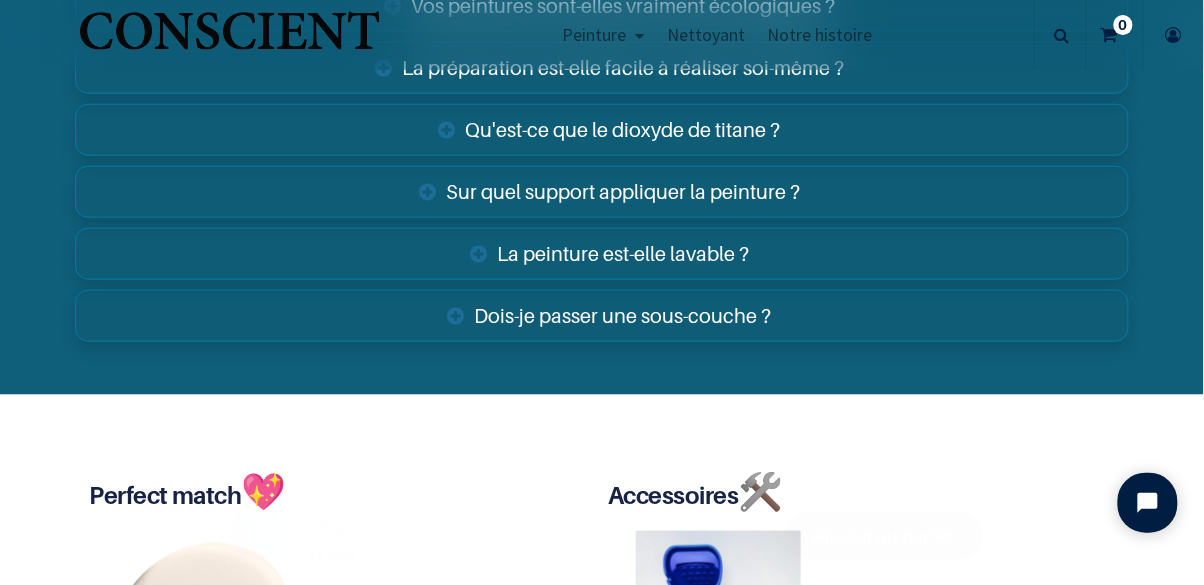 scroll, scrollTop: 3722, scrollLeft: 0, axis: vertical 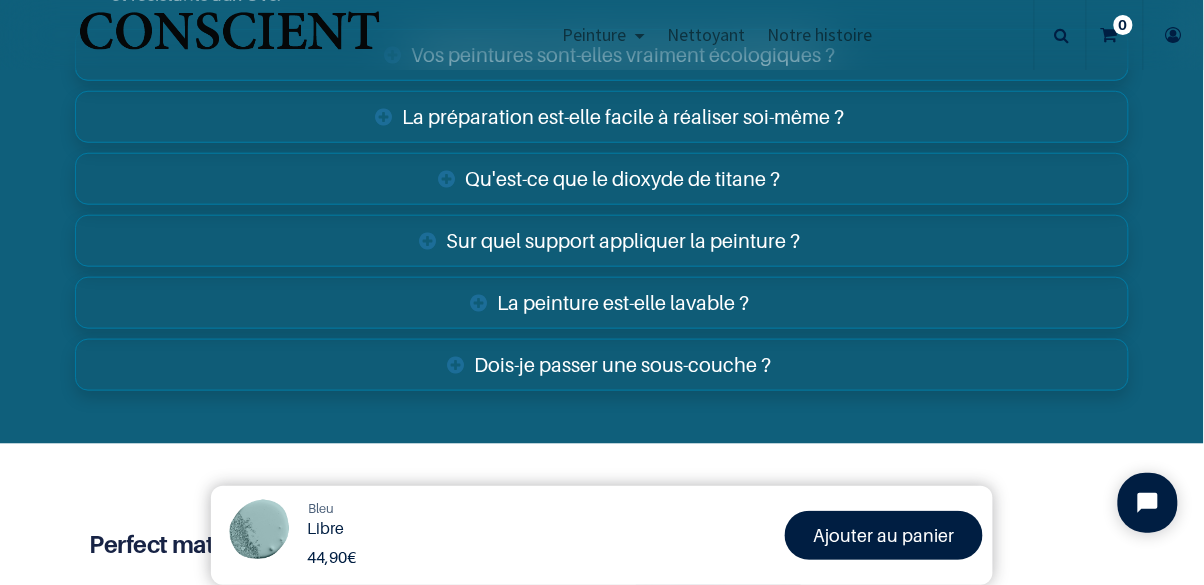 click on "Dois-je passer une sous-couche ?" at bounding box center [602, 365] 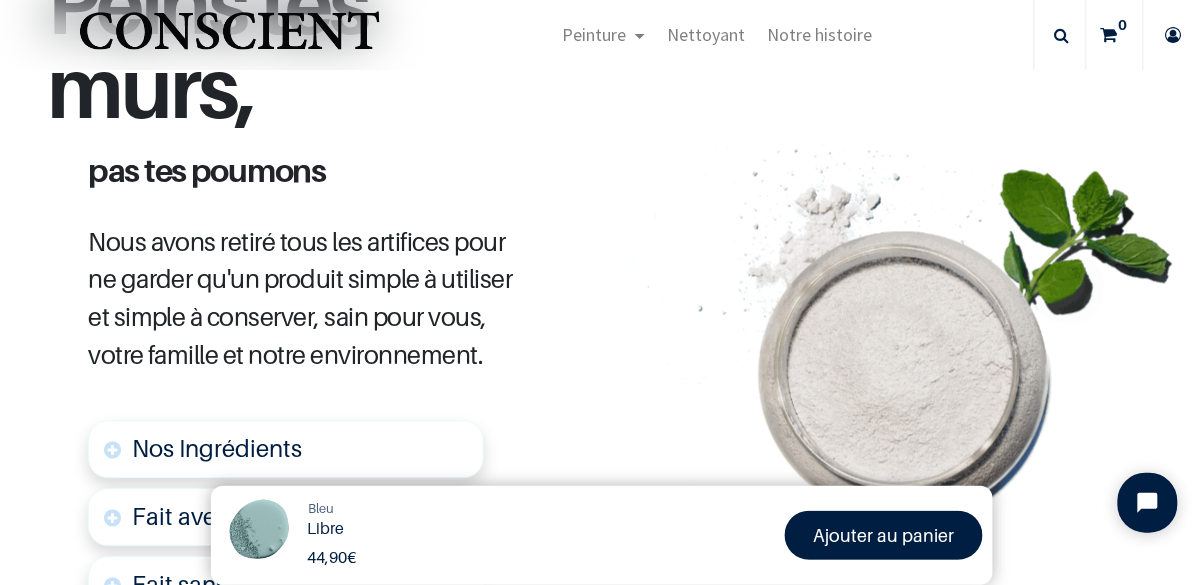 scroll, scrollTop: 297, scrollLeft: 0, axis: vertical 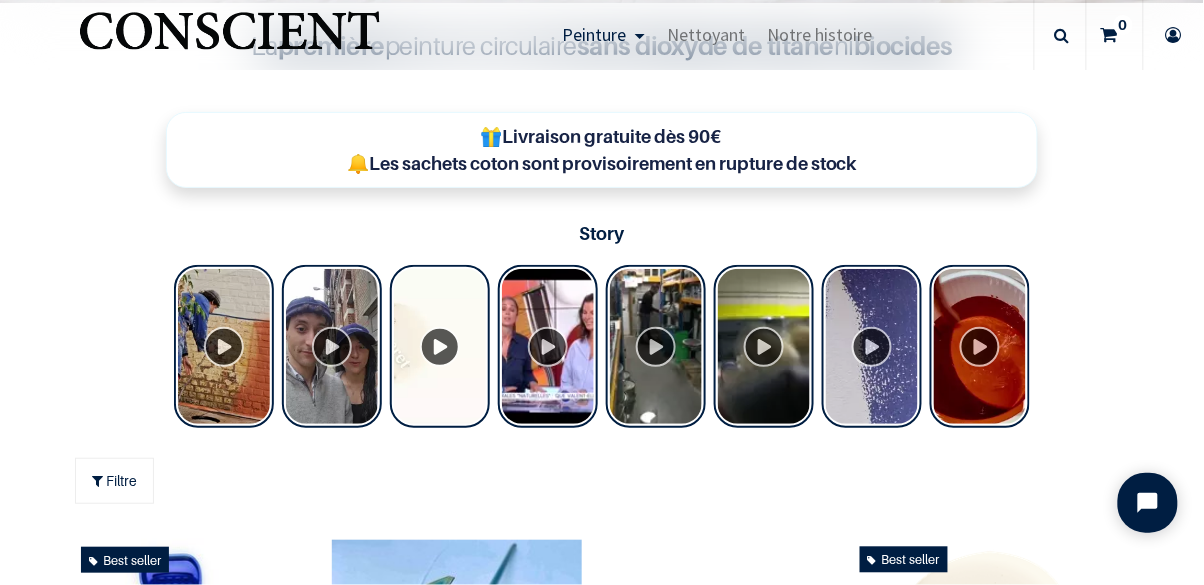 click at bounding box center (656, 346) 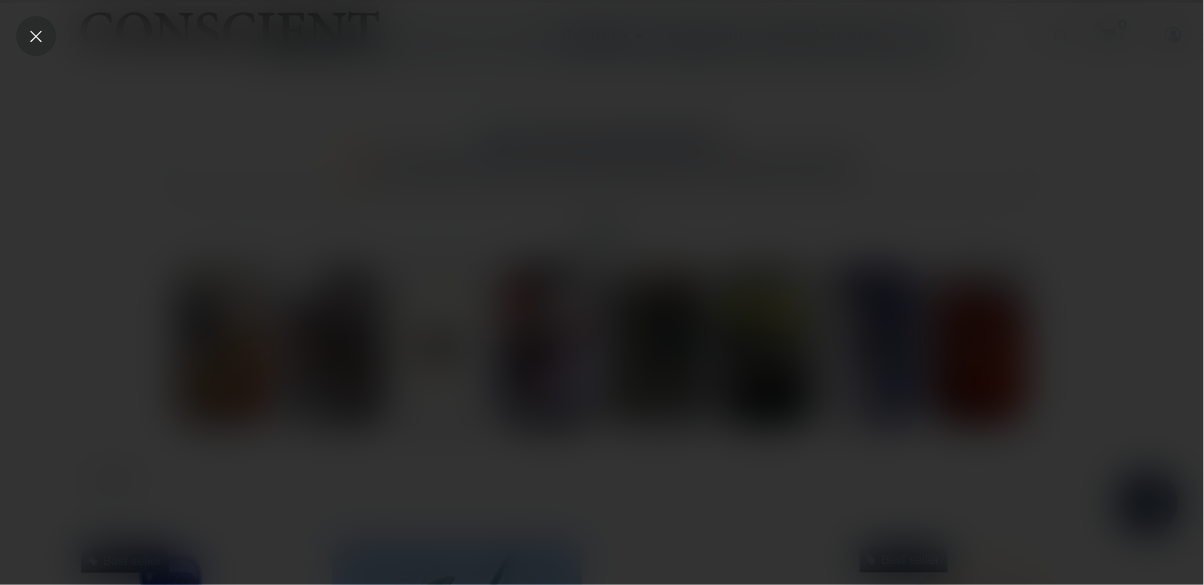 click at bounding box center (36, 36) 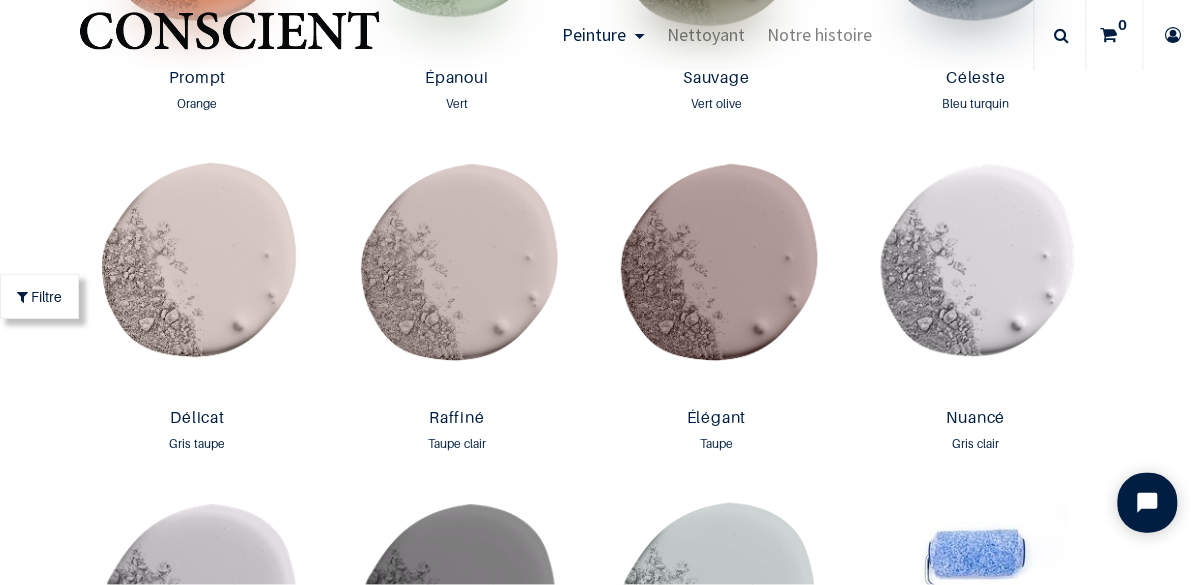 scroll, scrollTop: 3061, scrollLeft: 0, axis: vertical 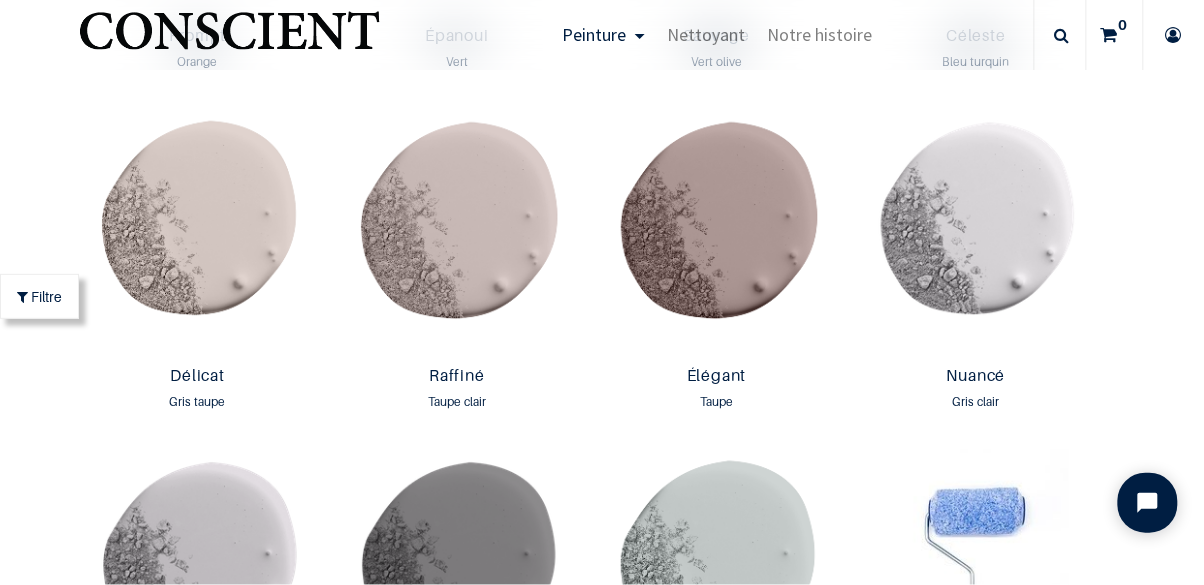 click at bounding box center (808, 155) 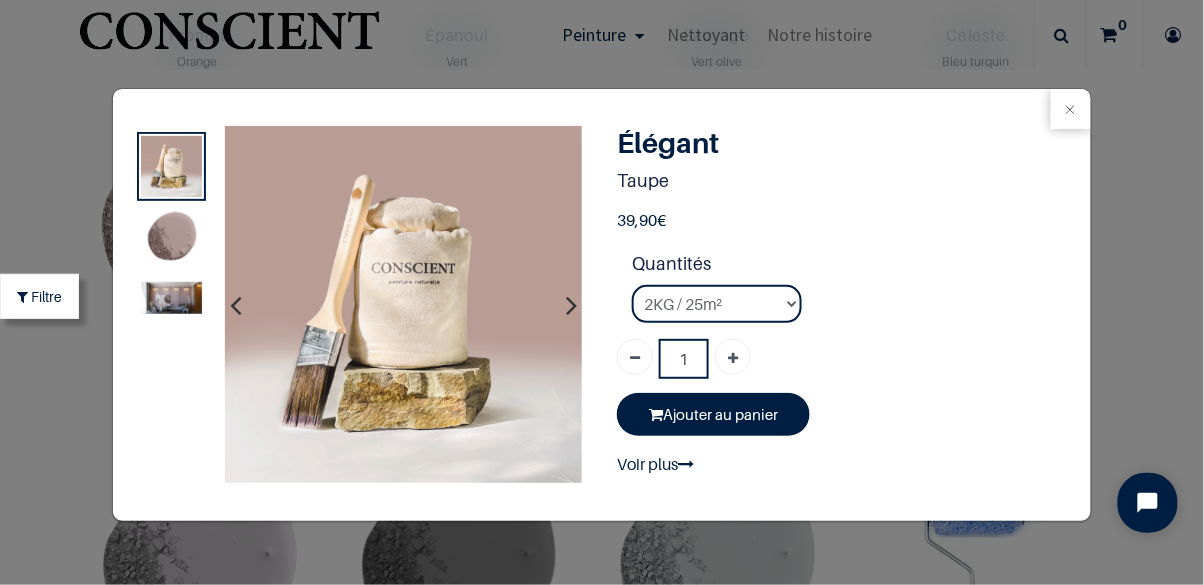 click at bounding box center [172, 298] 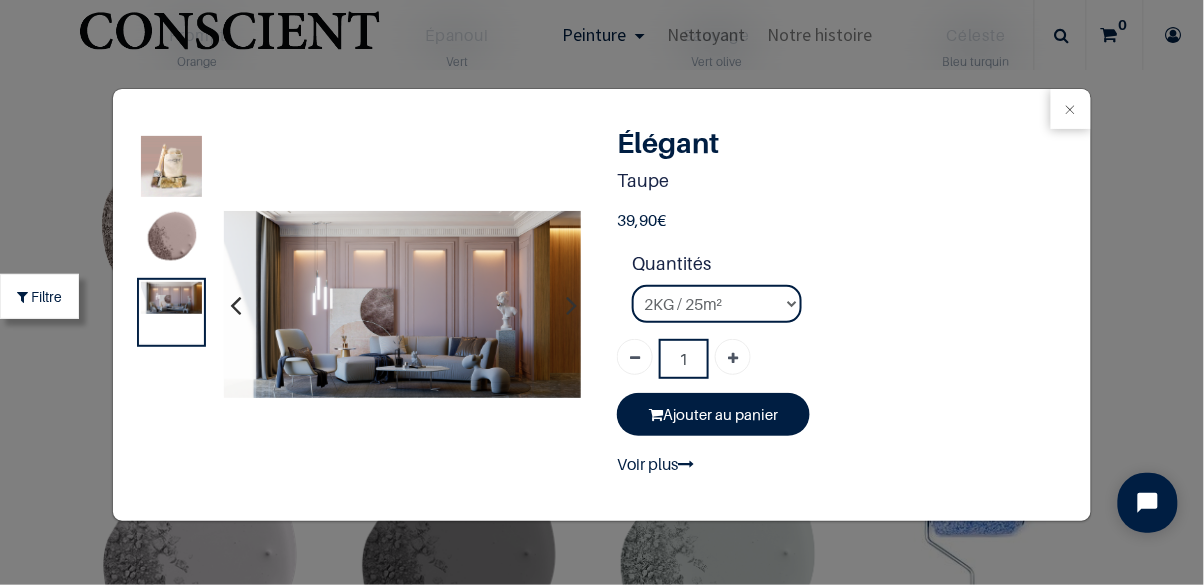 click at bounding box center [172, 166] 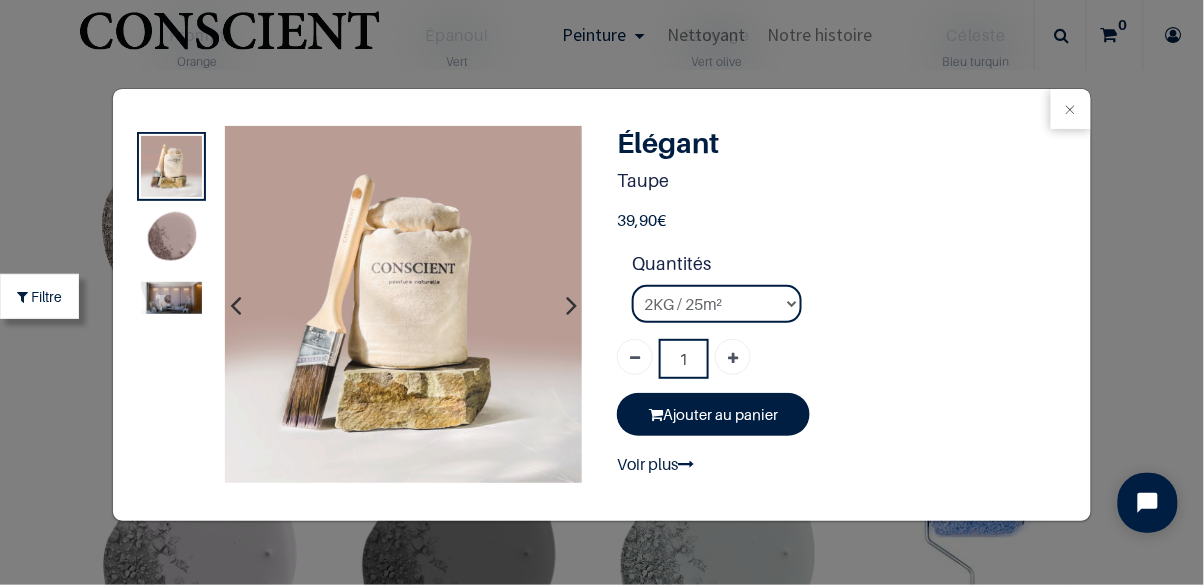 click at bounding box center (172, 239) 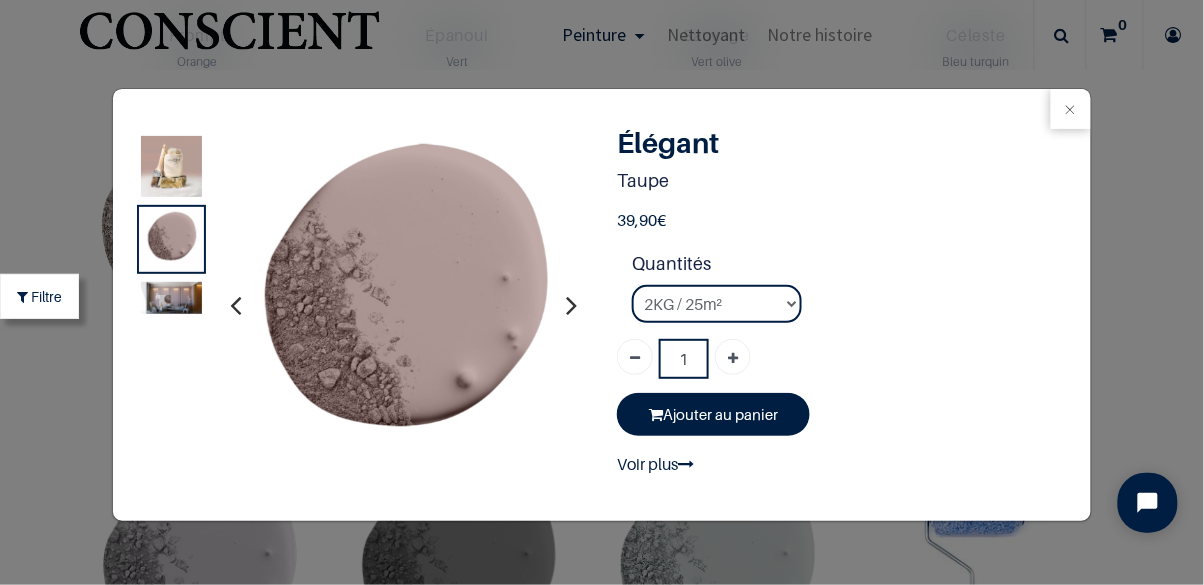 click at bounding box center [172, 298] 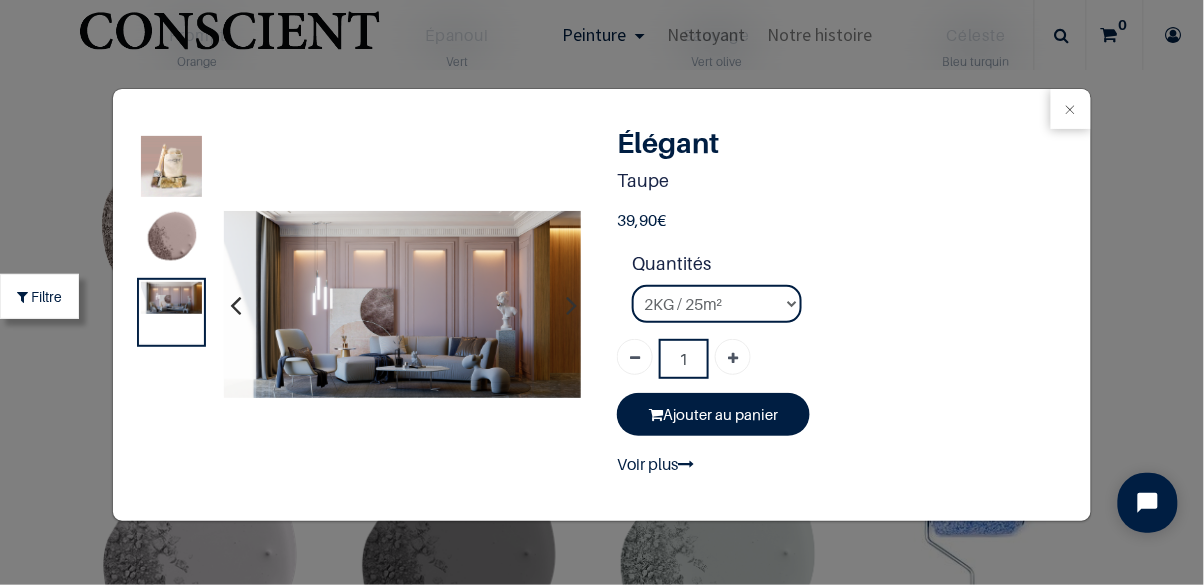 click at bounding box center [571, 304] 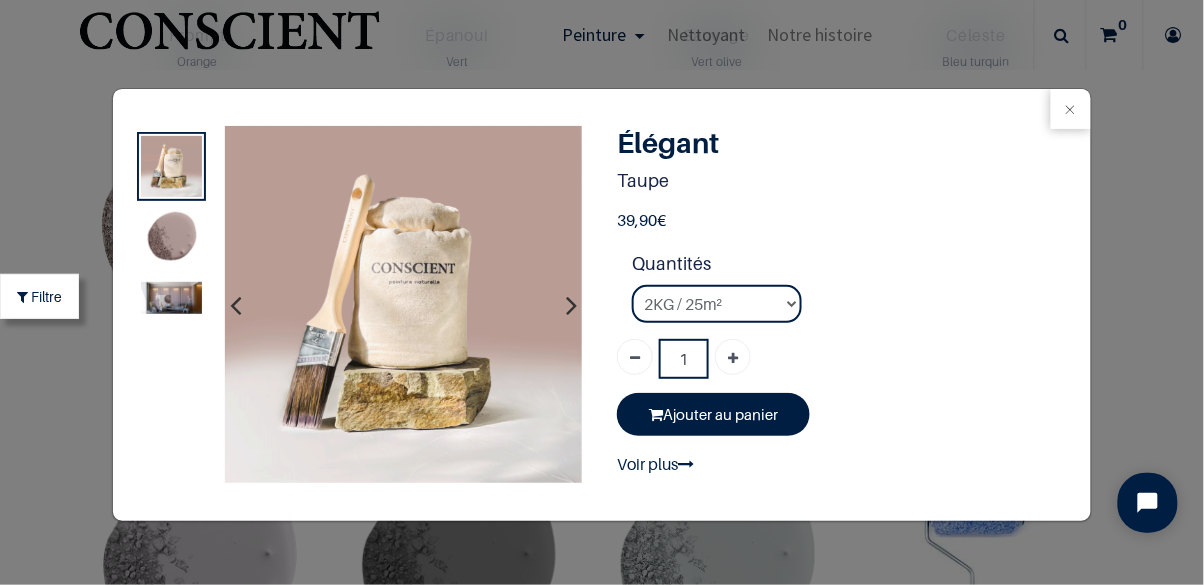 click at bounding box center (571, 304) 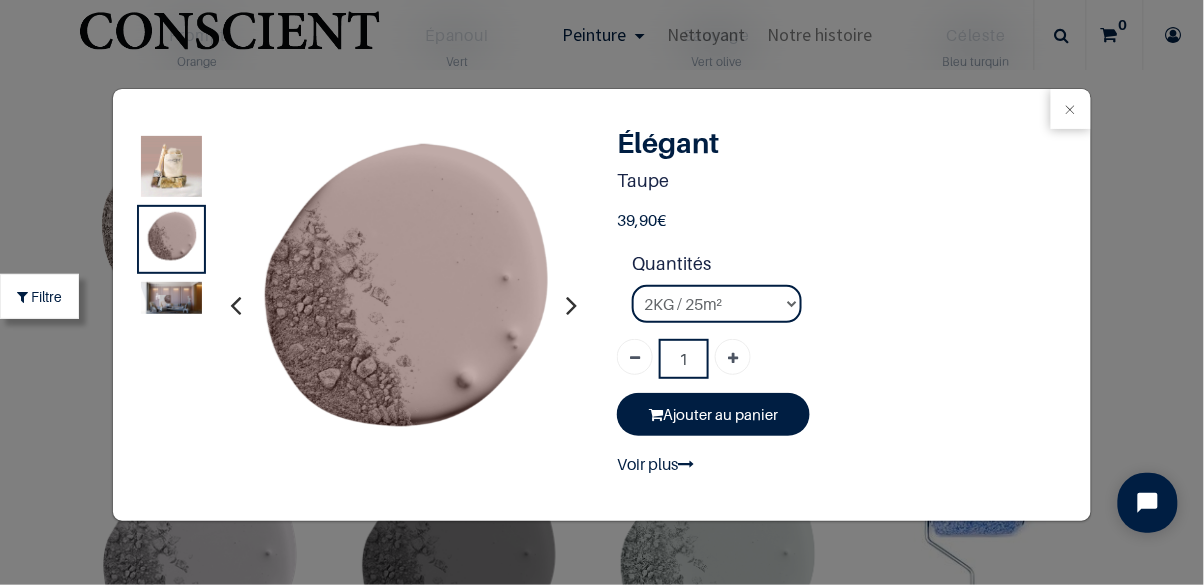 click at bounding box center (1071, 109) 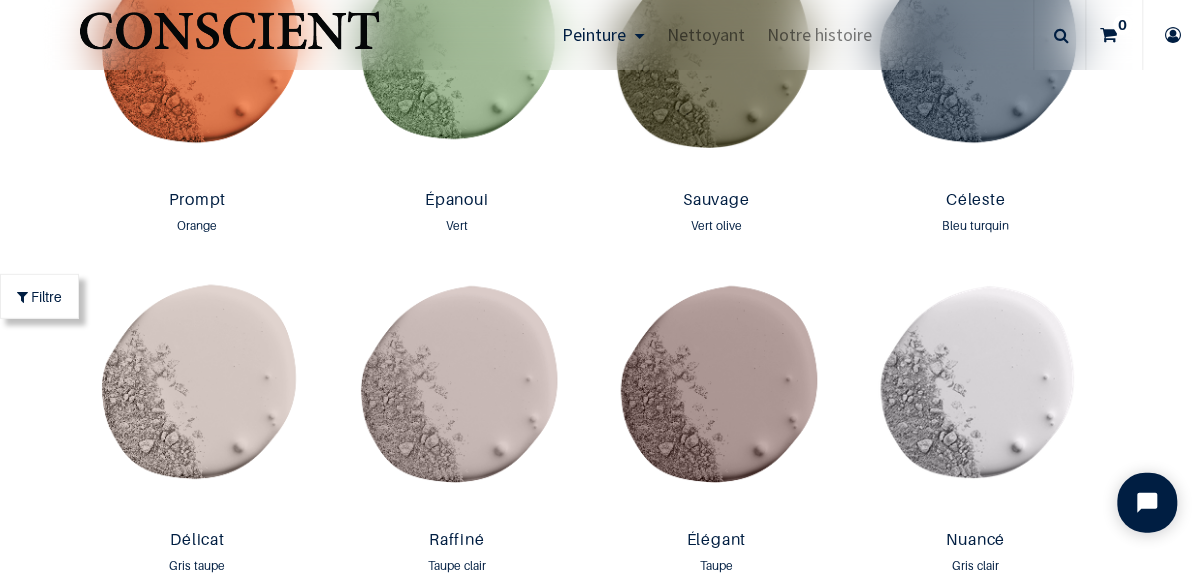 scroll, scrollTop: 2897, scrollLeft: 0, axis: vertical 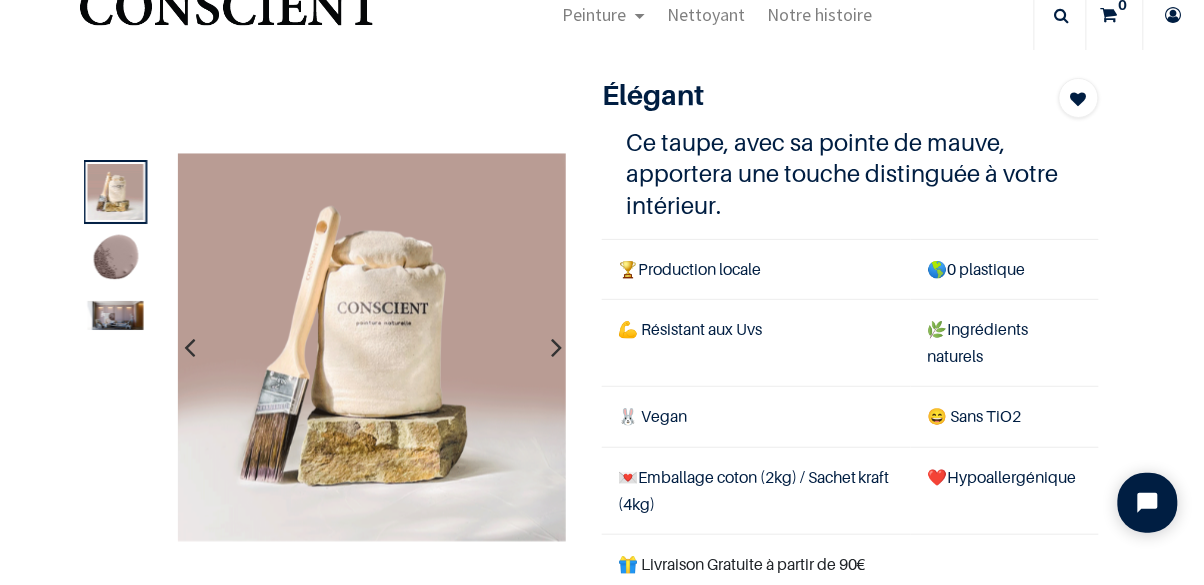 click at bounding box center [116, 314] 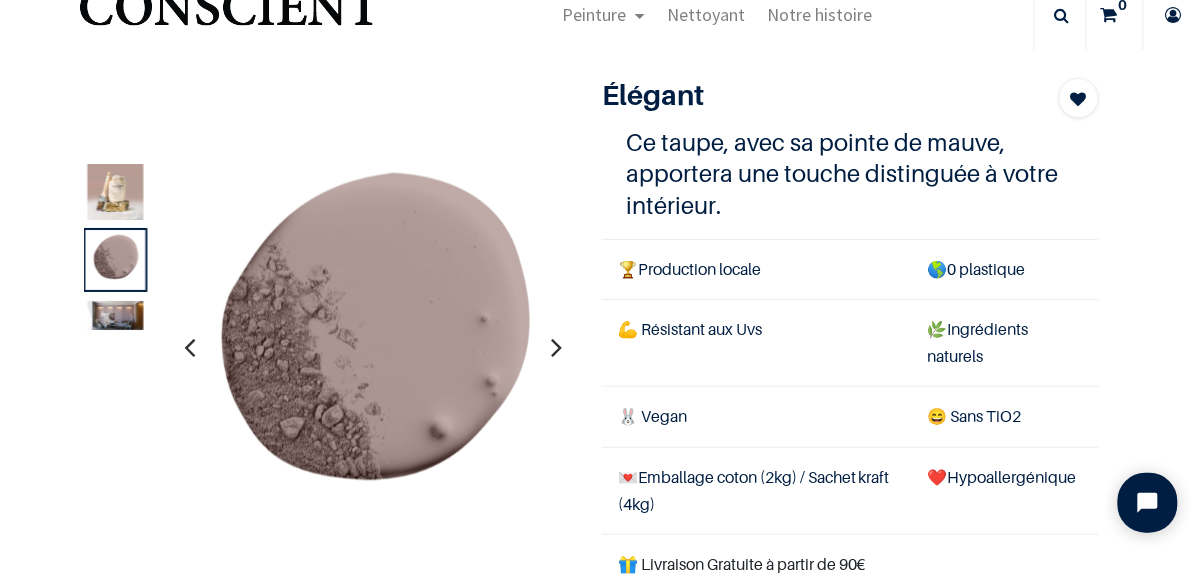click at bounding box center [116, 314] 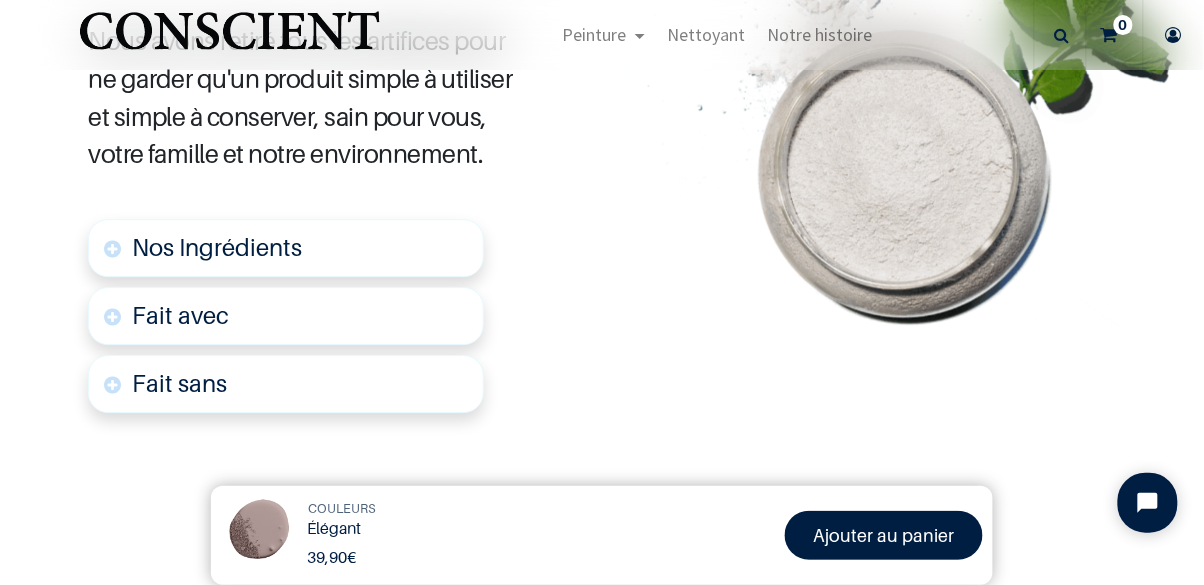 click on "Nos Ingrédients" at bounding box center [285, 248] 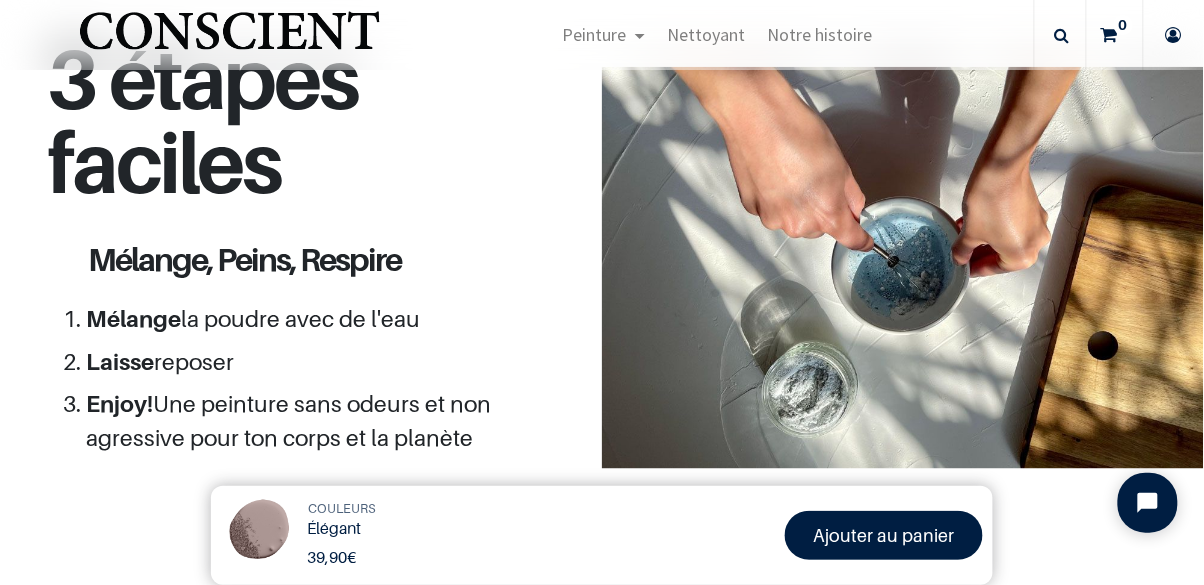 scroll, scrollTop: 2144, scrollLeft: 0, axis: vertical 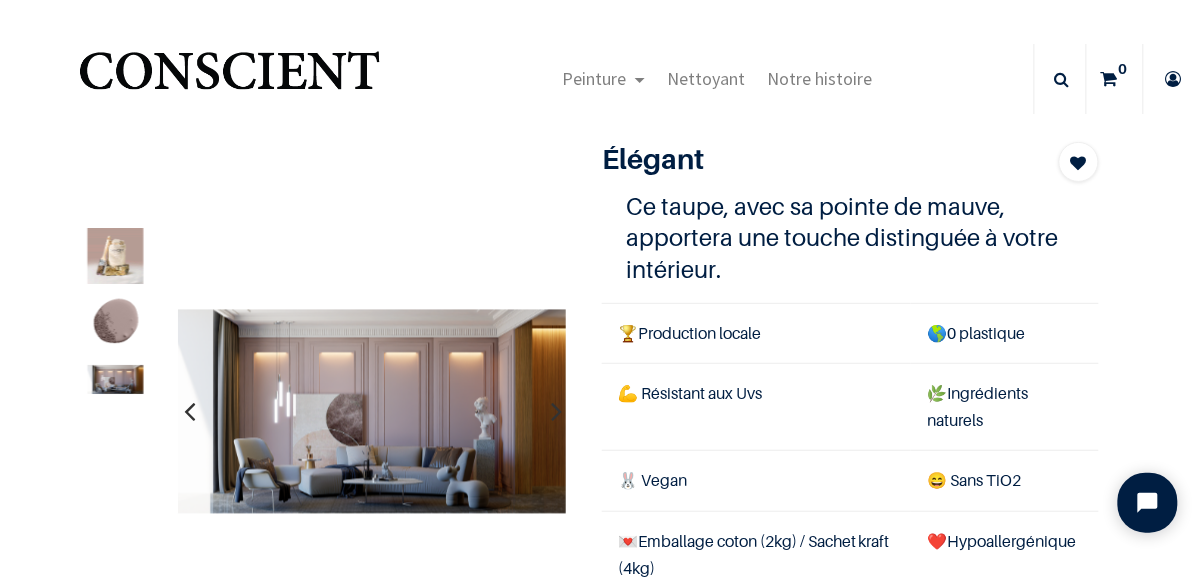 click at bounding box center (116, 256) 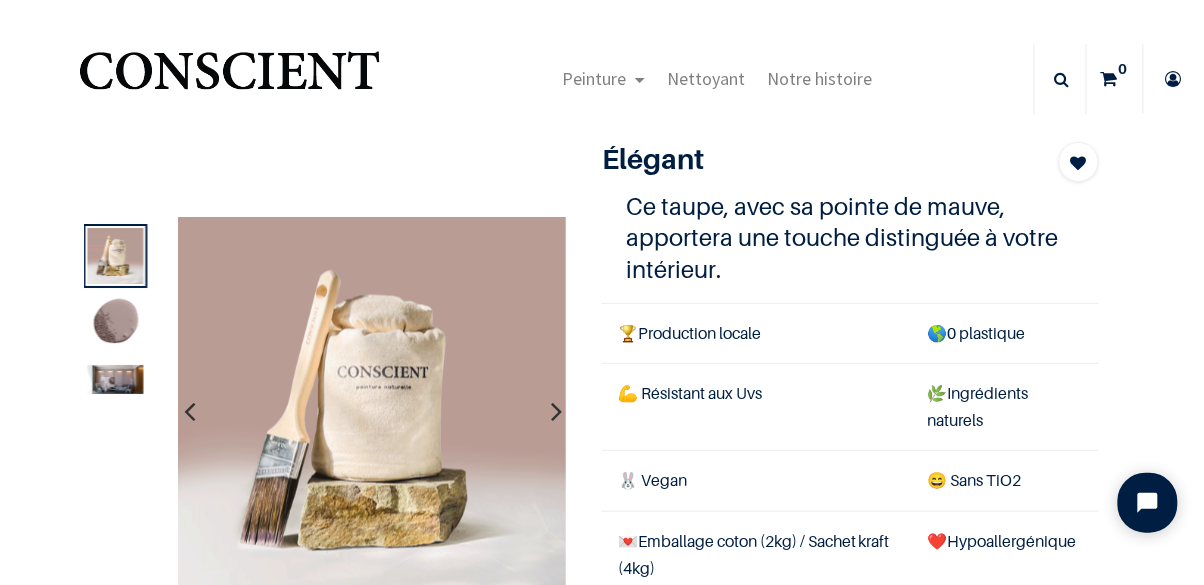 click at bounding box center [116, 324] 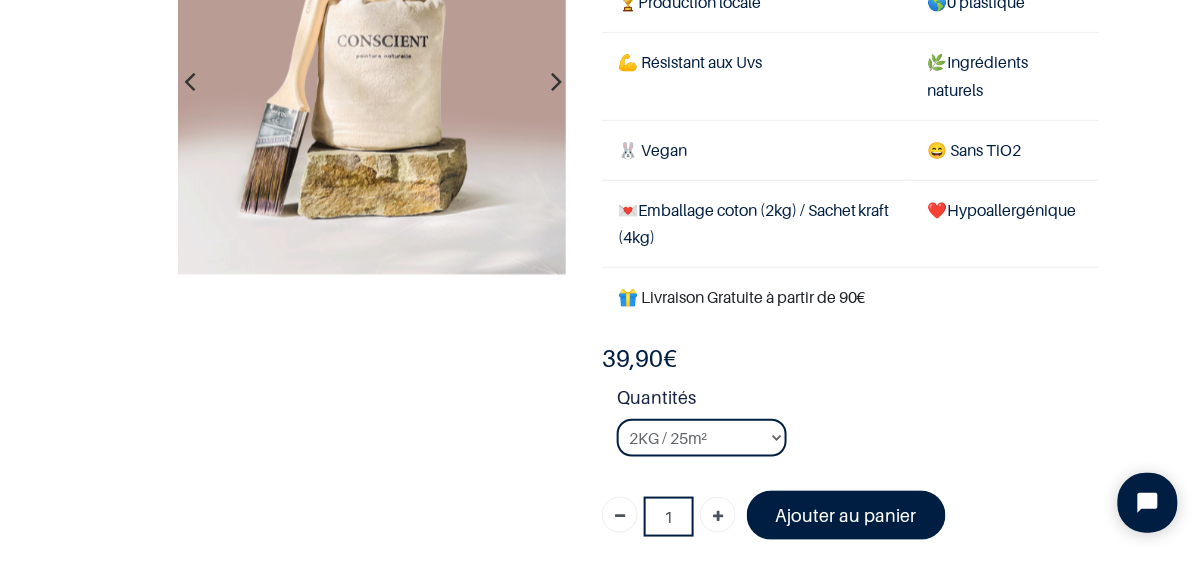 scroll, scrollTop: 212, scrollLeft: 0, axis: vertical 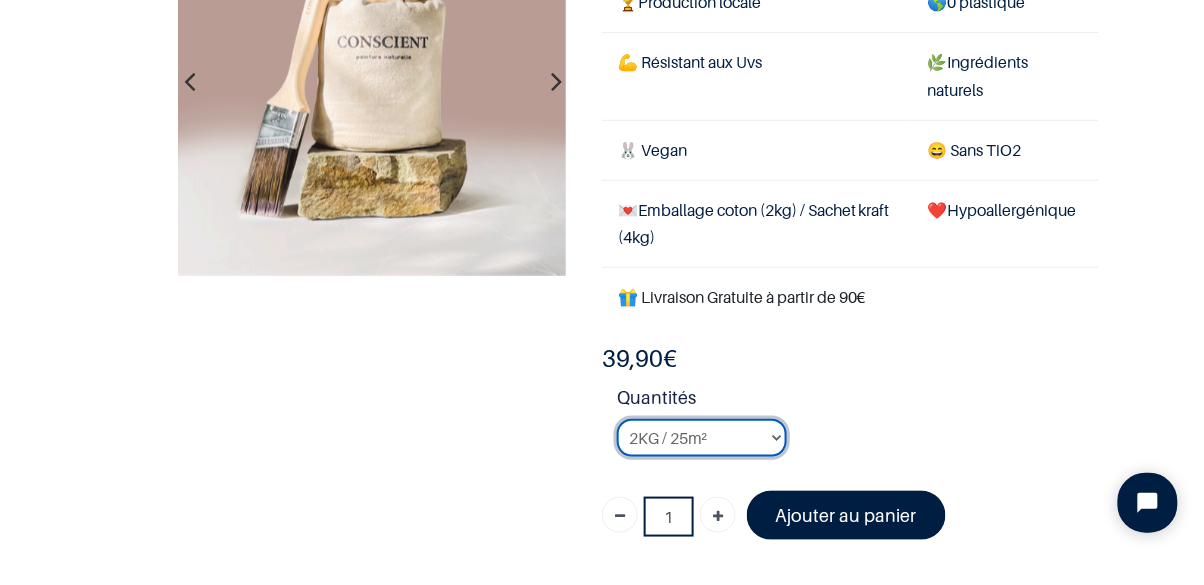 click on "2KG / 25m²
4KG / 50m²
8KG / 100m²
Testeur" at bounding box center (702, 438) 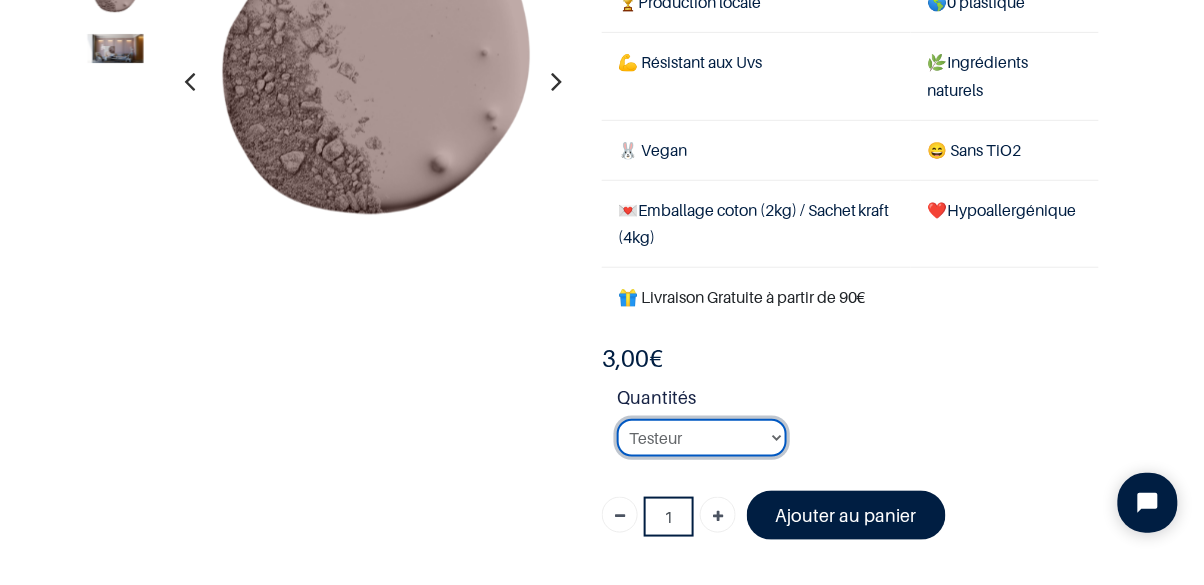 click on "2KG / 25m²
4KG / 50m²
8KG / 100m²
Testeur" at bounding box center [702, 438] 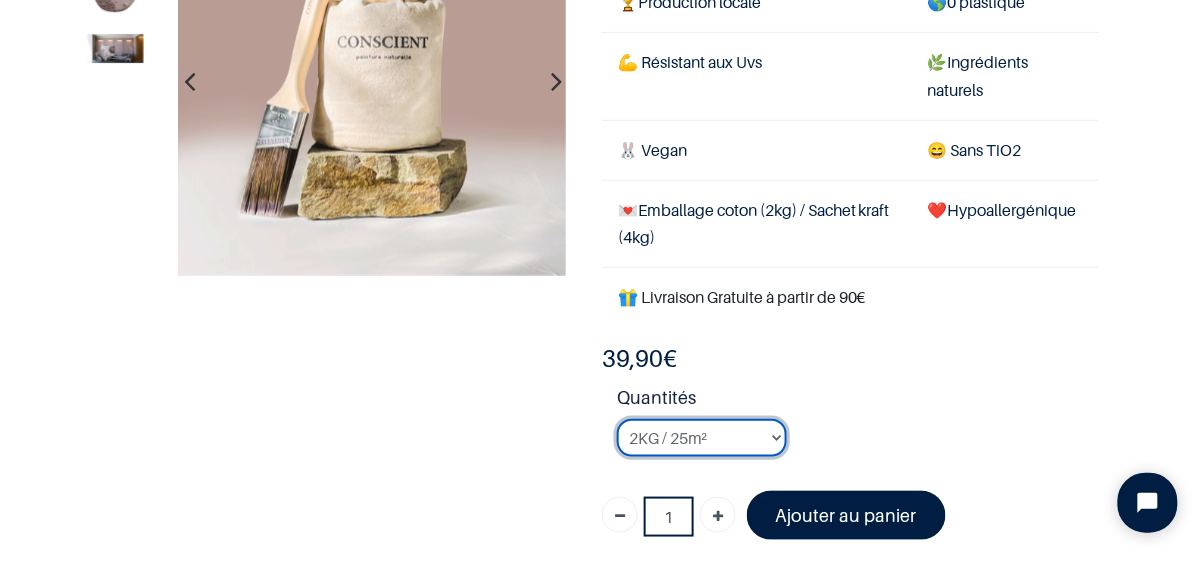 click on "2KG / 25m²
4KG / 50m²
8KG / 100m²
Testeur" at bounding box center (702, 438) 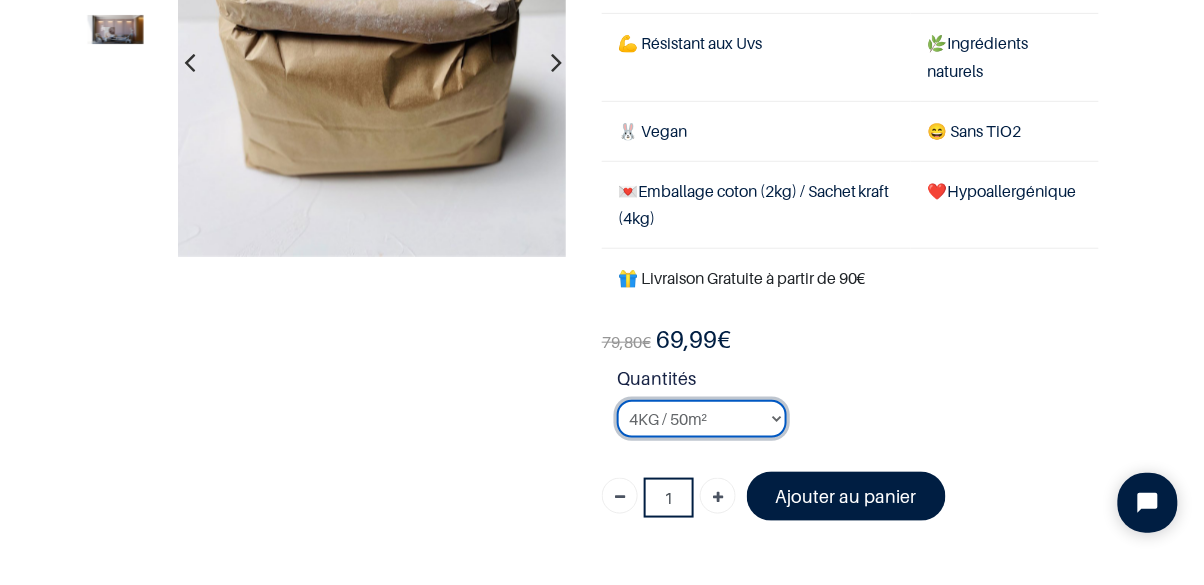 scroll, scrollTop: 232, scrollLeft: 0, axis: vertical 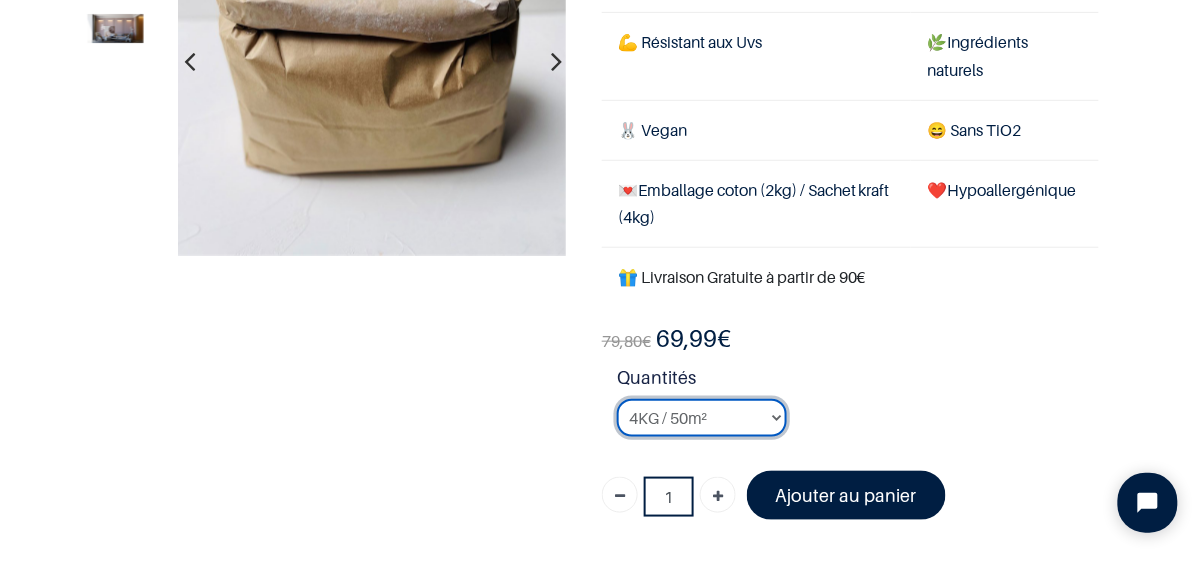click on "2KG / 25m²
4KG / 50m²
8KG / 100m²
Testeur" at bounding box center (702, 418) 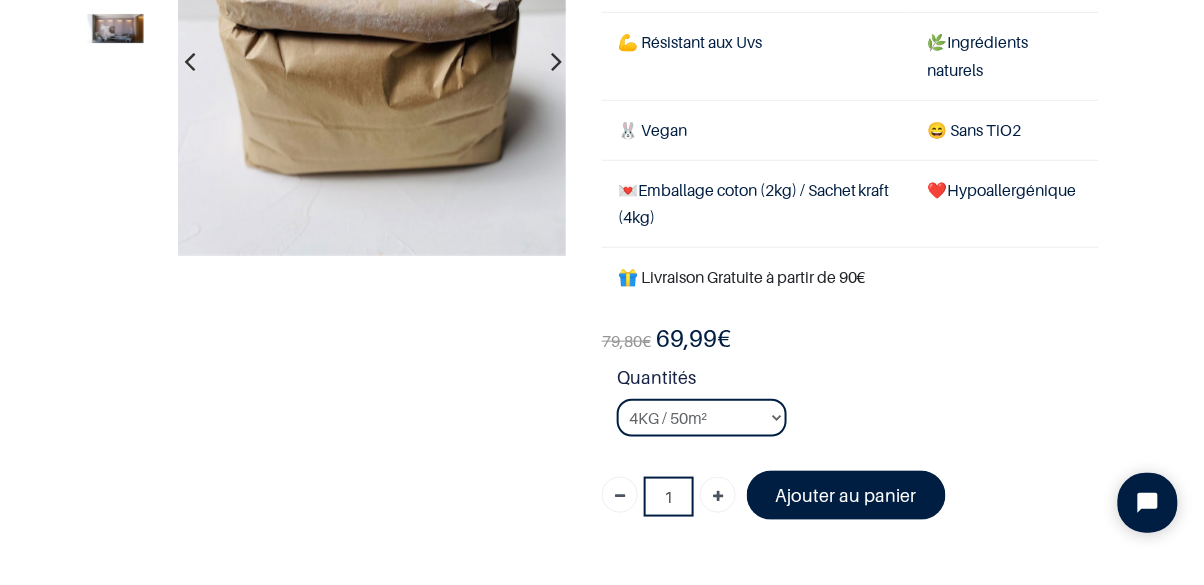 click on "Quantités" at bounding box center (858, 381) 